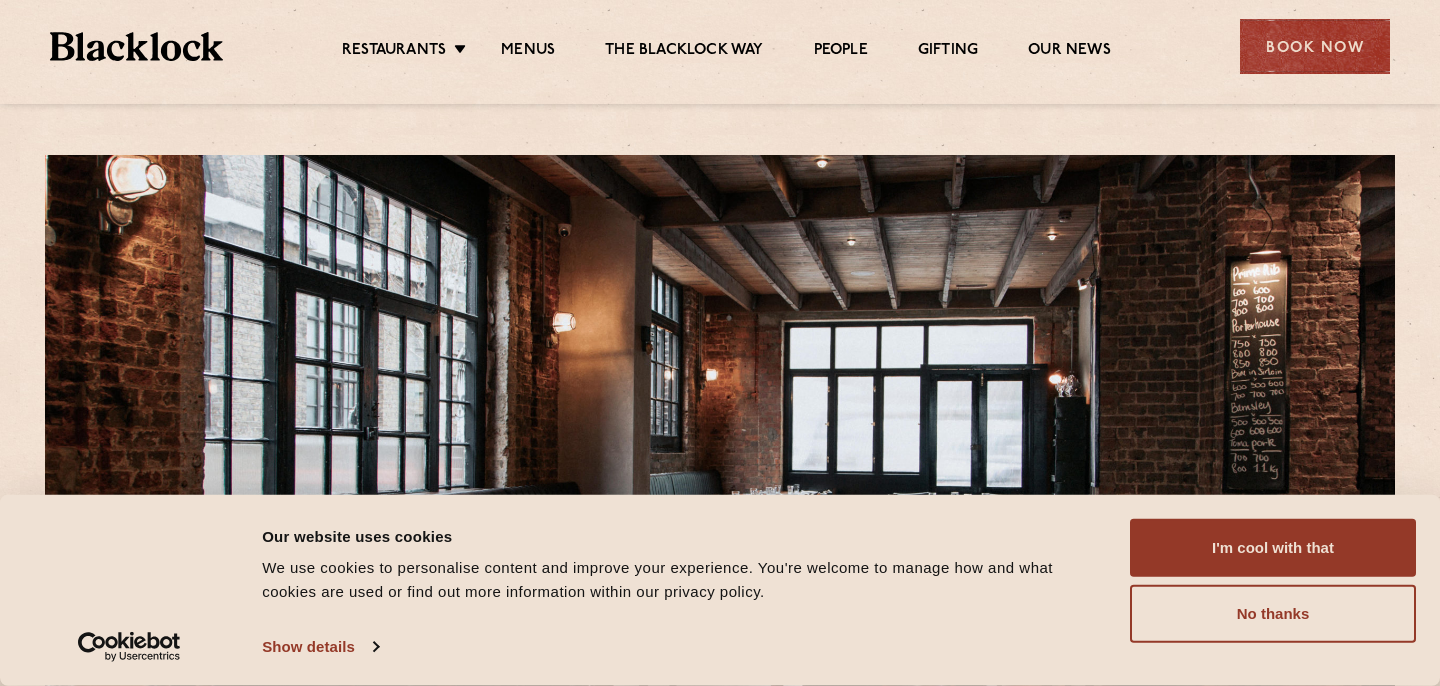 scroll, scrollTop: 0, scrollLeft: 0, axis: both 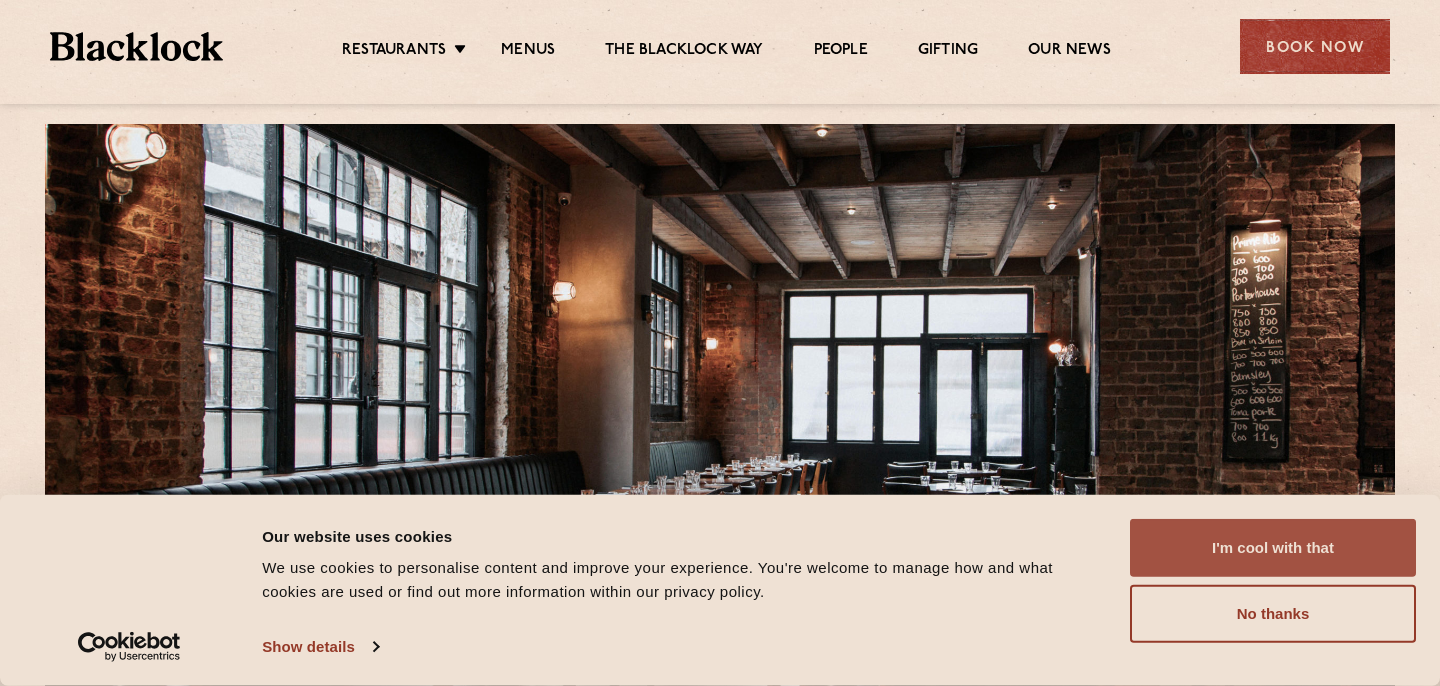 click on "I'm cool with that" at bounding box center [1273, 548] 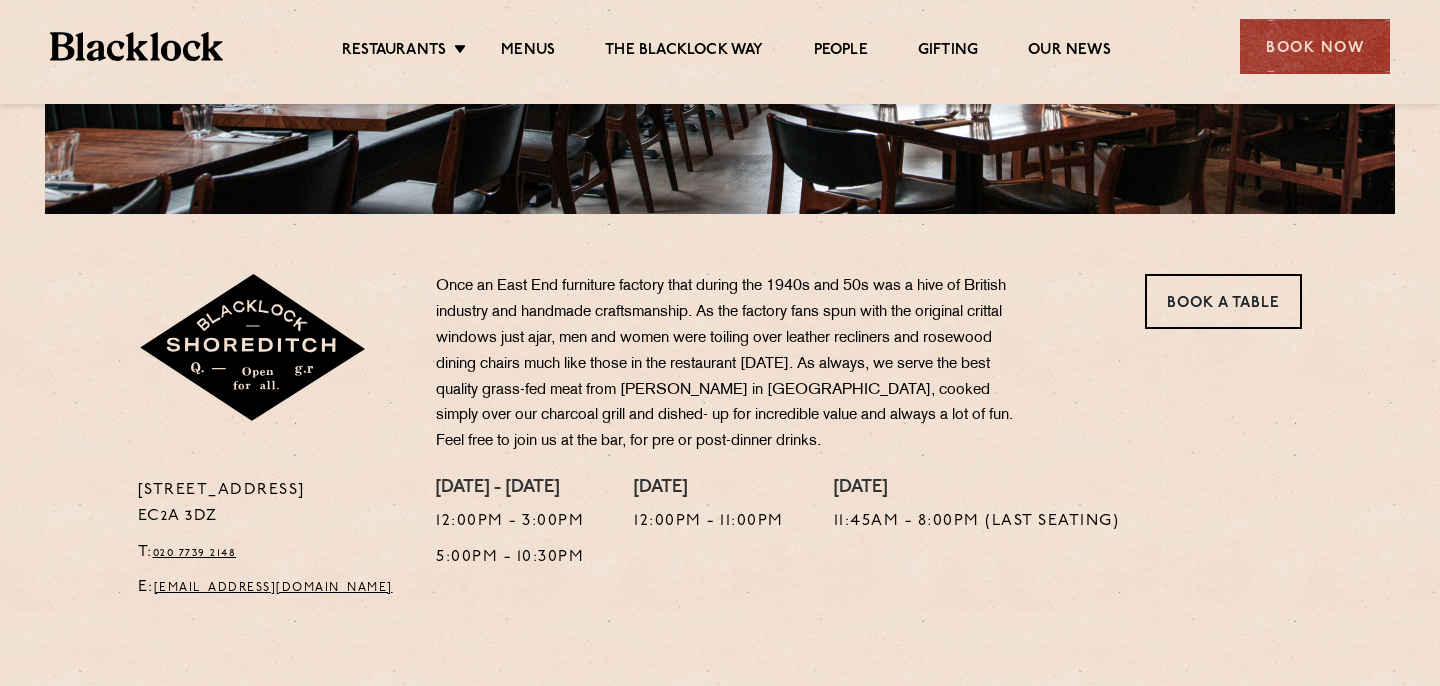 scroll, scrollTop: 521, scrollLeft: 0, axis: vertical 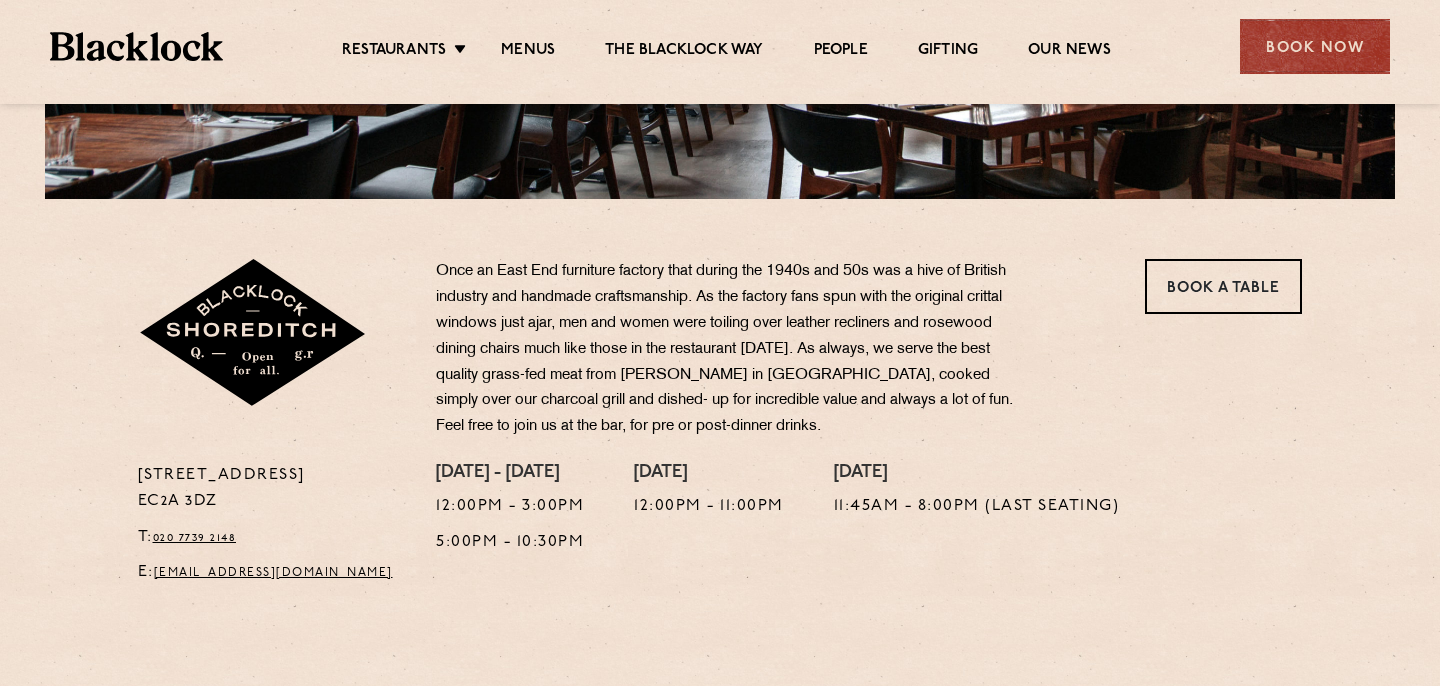 click on "Once an East End furniture factory that during the 1940s and 50s was a hive of British industry and handmade craftsmanship. As the factory fans spun with the original crittal windows just ajar, men and women were toiling over leather recliners and rosewood dining chairs much like those in the restaurant [DATE].  As always, we serve the best quality grass-fed meat from [PERSON_NAME] in [GEOGRAPHIC_DATA], cooked simply over our charcoal grill and dished- up for incredible value and always a lot of fun. Feel free to join us at the bar, for pre or post-dinner drinks." at bounding box center [731, 349] 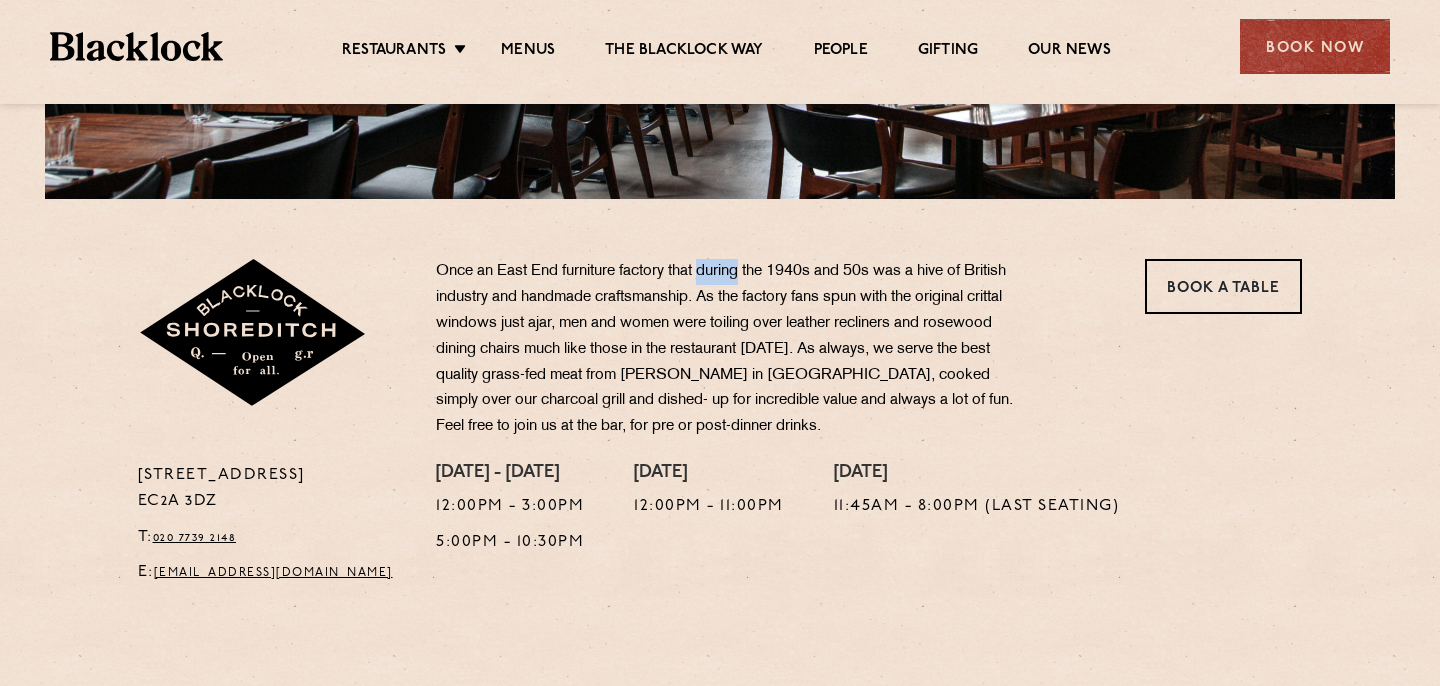 click on "Once an East End furniture factory that during the 1940s and 50s was a hive of British industry and handmade craftsmanship. As the factory fans spun with the original crittal windows just ajar, men and women were toiling over leather recliners and rosewood dining chairs much like those in the restaurant [DATE].  As always, we serve the best quality grass-fed meat from [PERSON_NAME] in [GEOGRAPHIC_DATA], cooked simply over our charcoal grill and dished- up for incredible value and always a lot of fun. Feel free to join us at the bar, for pre or post-dinner drinks." at bounding box center (731, 349) 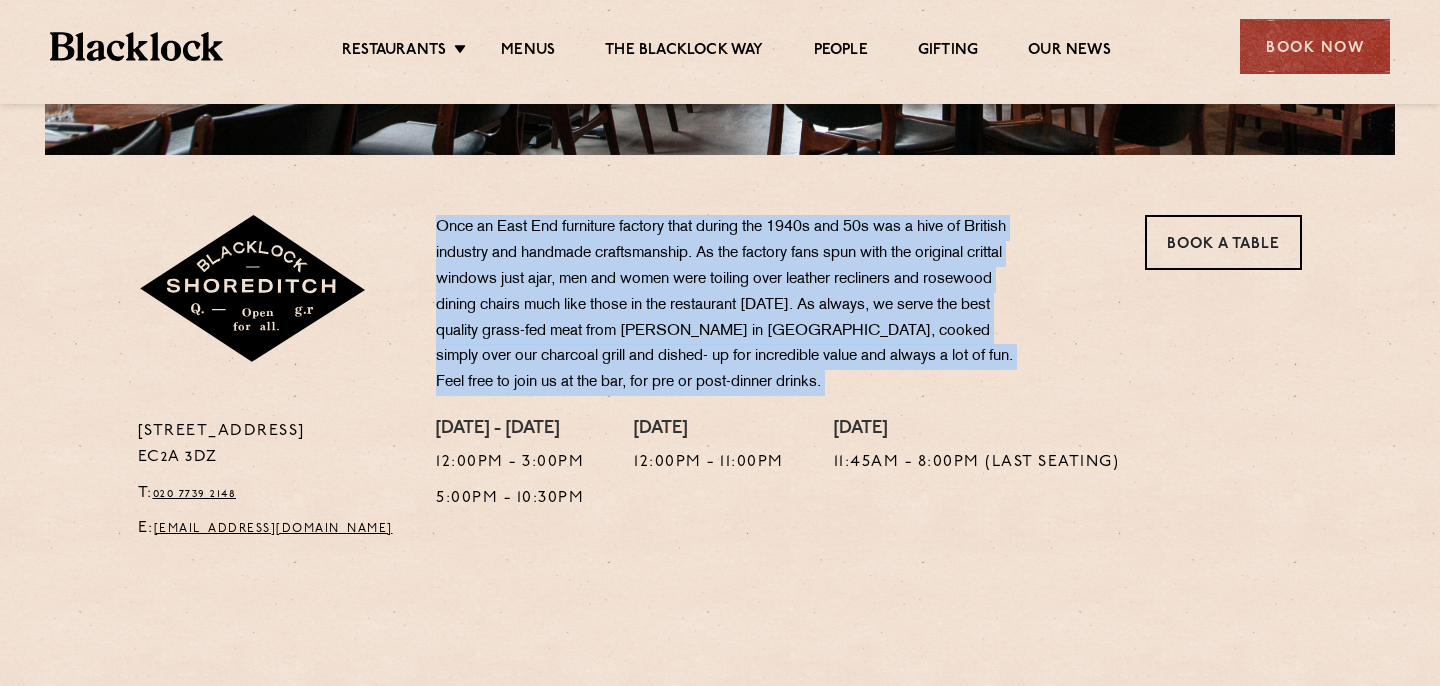 scroll, scrollTop: 567, scrollLeft: 0, axis: vertical 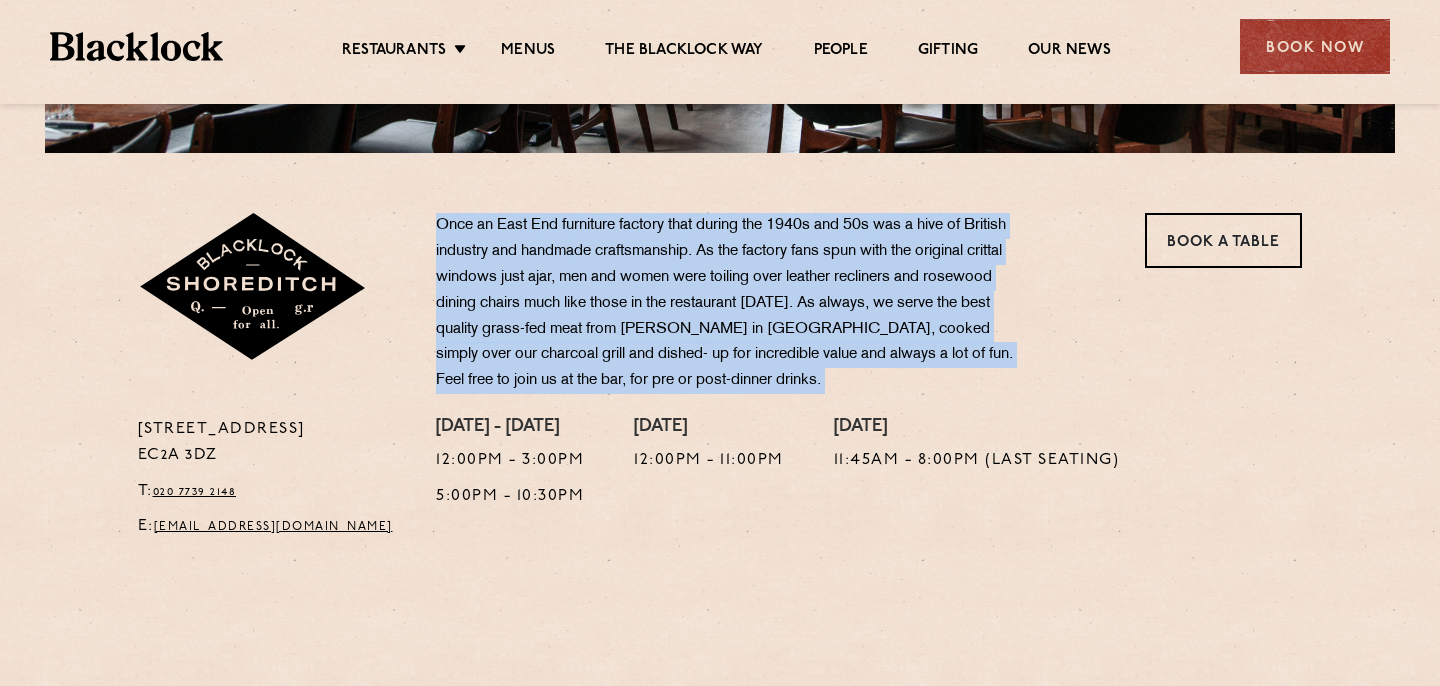 click on "11:45am - 8:00pm (Last seating)" at bounding box center (977, 461) 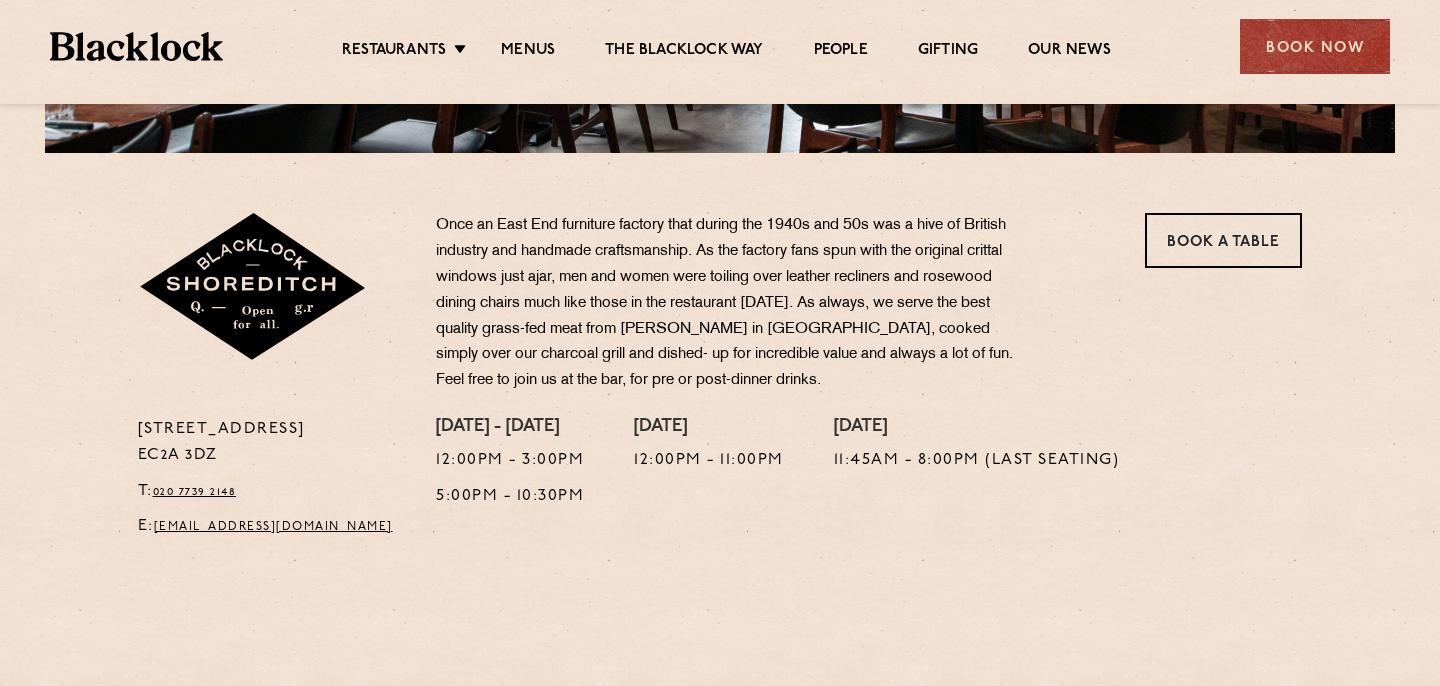 click on "11:45am - 8:00pm (Last seating)" at bounding box center [977, 461] 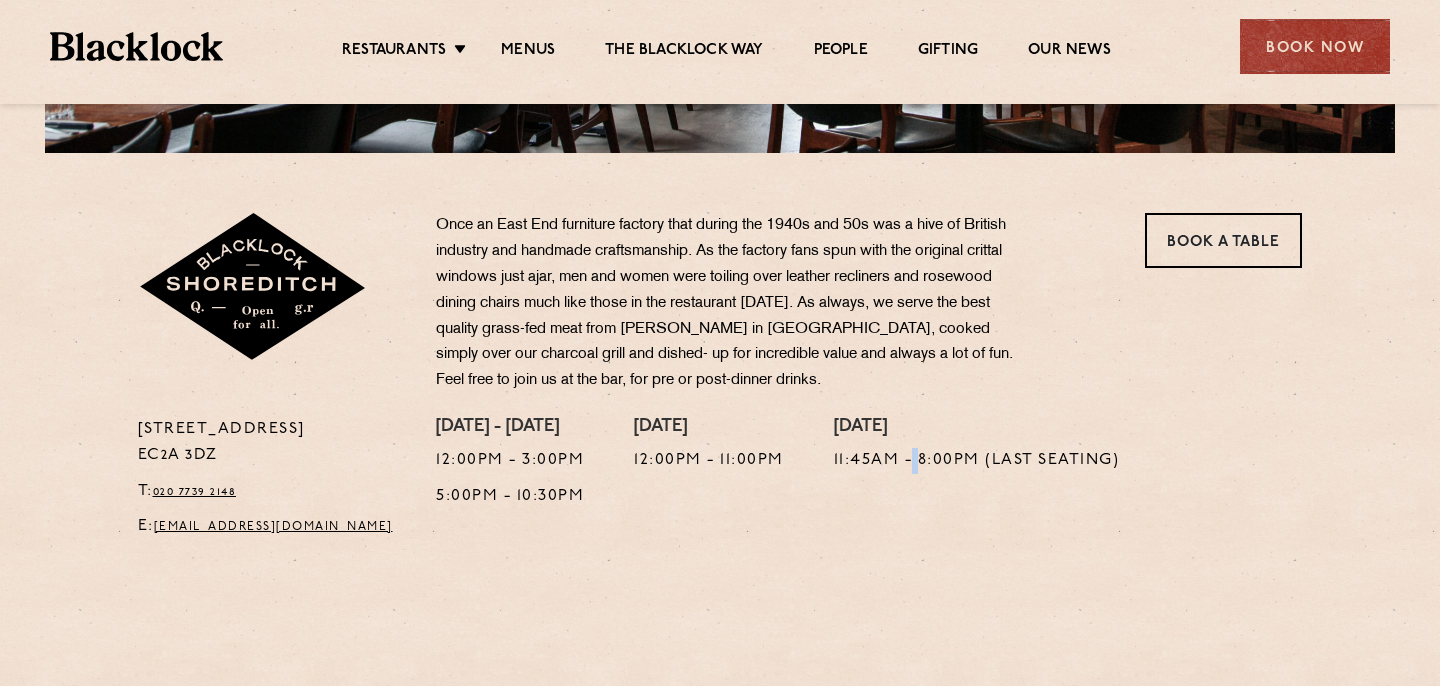 click on "11:45am - 8:00pm (Last seating)" at bounding box center [977, 461] 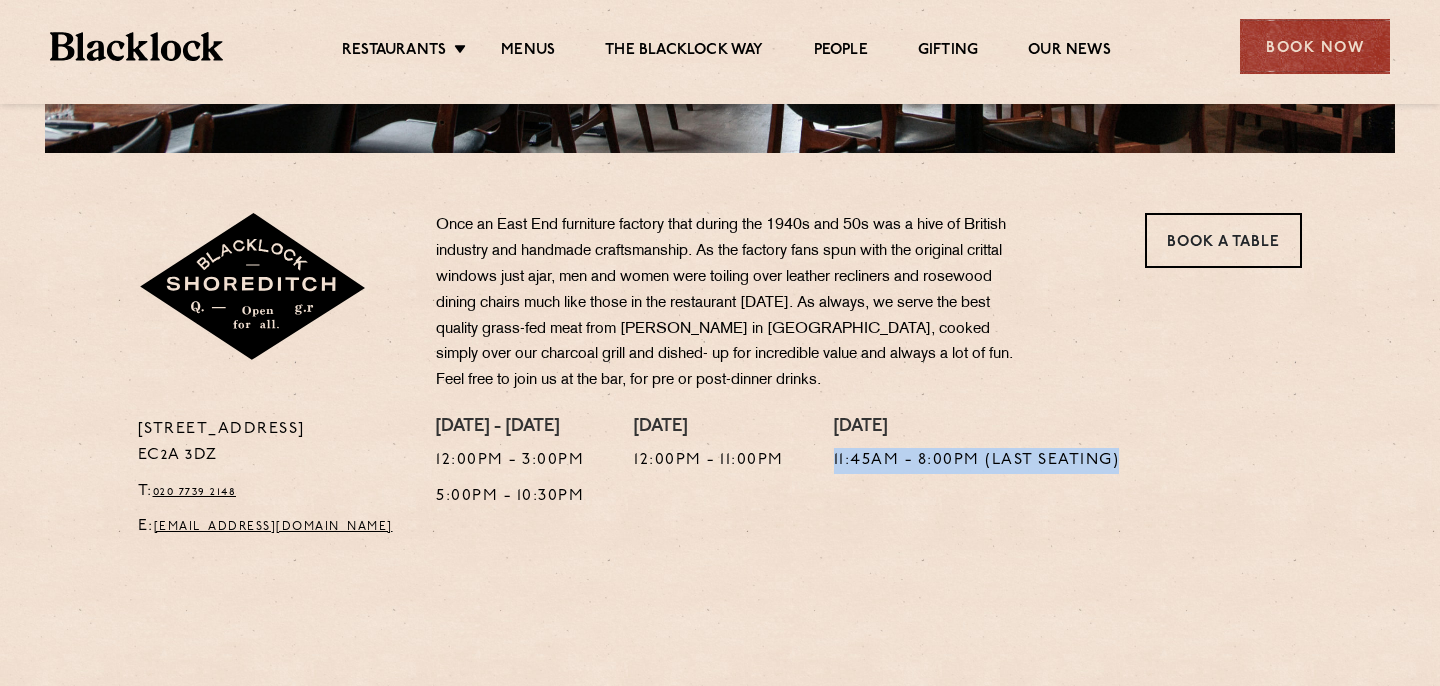 click on "Once an East End furniture factory that during the 1940s and 50s was a hive of British industry and handmade craftsmanship. As the factory fans spun with the original crittal windows just ajar, men and women were toiling over leather recliners and rosewood dining chairs much like those in the restaurant [DATE].  As always, we serve the best quality grass-fed meat from [PERSON_NAME] in [GEOGRAPHIC_DATA], cooked simply over our charcoal grill and dished- up for incredible value and always a lot of fun. Feel free to join us at the bar, for pre or post-dinner drinks." at bounding box center (731, 303) 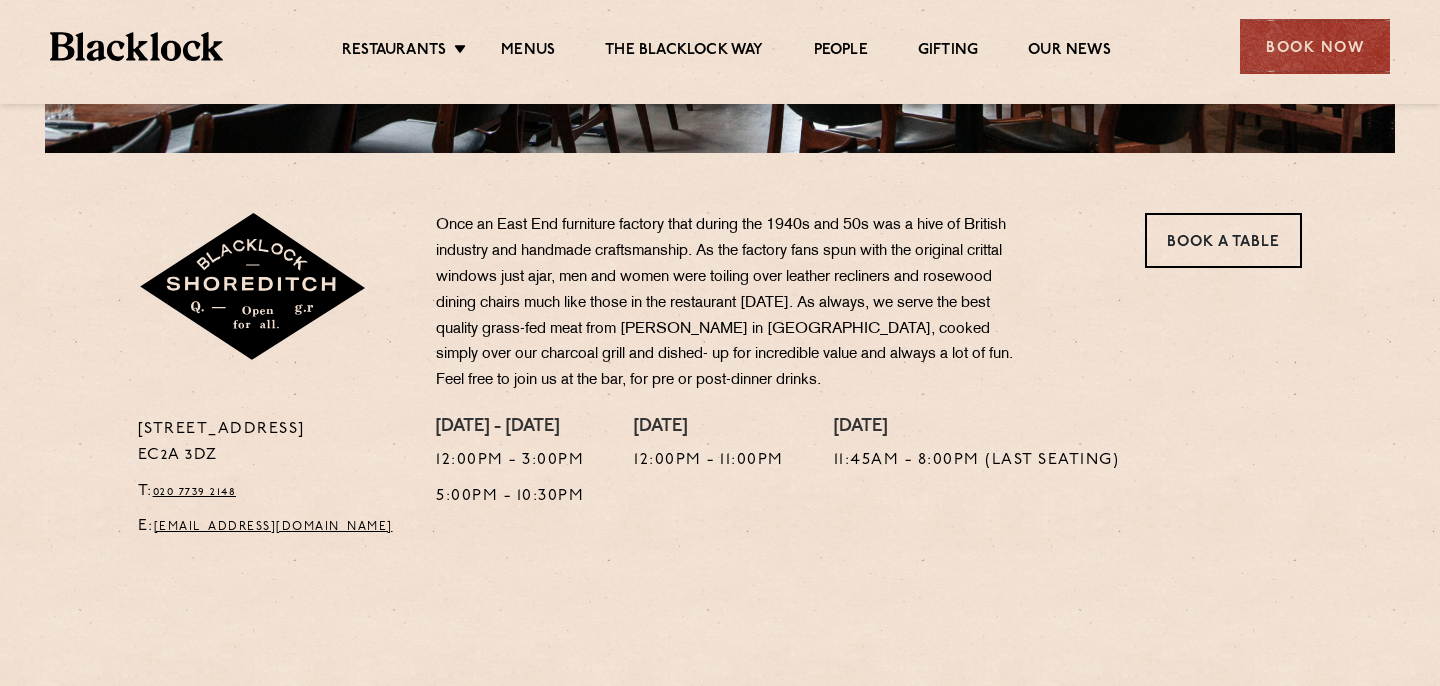 click on "Once an East End furniture factory that during the 1940s and 50s was a hive of British industry and handmade craftsmanship. As the factory fans spun with the original crittal windows just ajar, men and women were toiling over leather recliners and rosewood dining chairs much like those in the restaurant [DATE].  As always, we serve the best quality grass-fed meat from [PERSON_NAME] in [GEOGRAPHIC_DATA], cooked simply over our charcoal grill and dished- up for incredible value and always a lot of fun. Feel free to join us at the bar, for pre or post-dinner drinks." at bounding box center (731, 303) 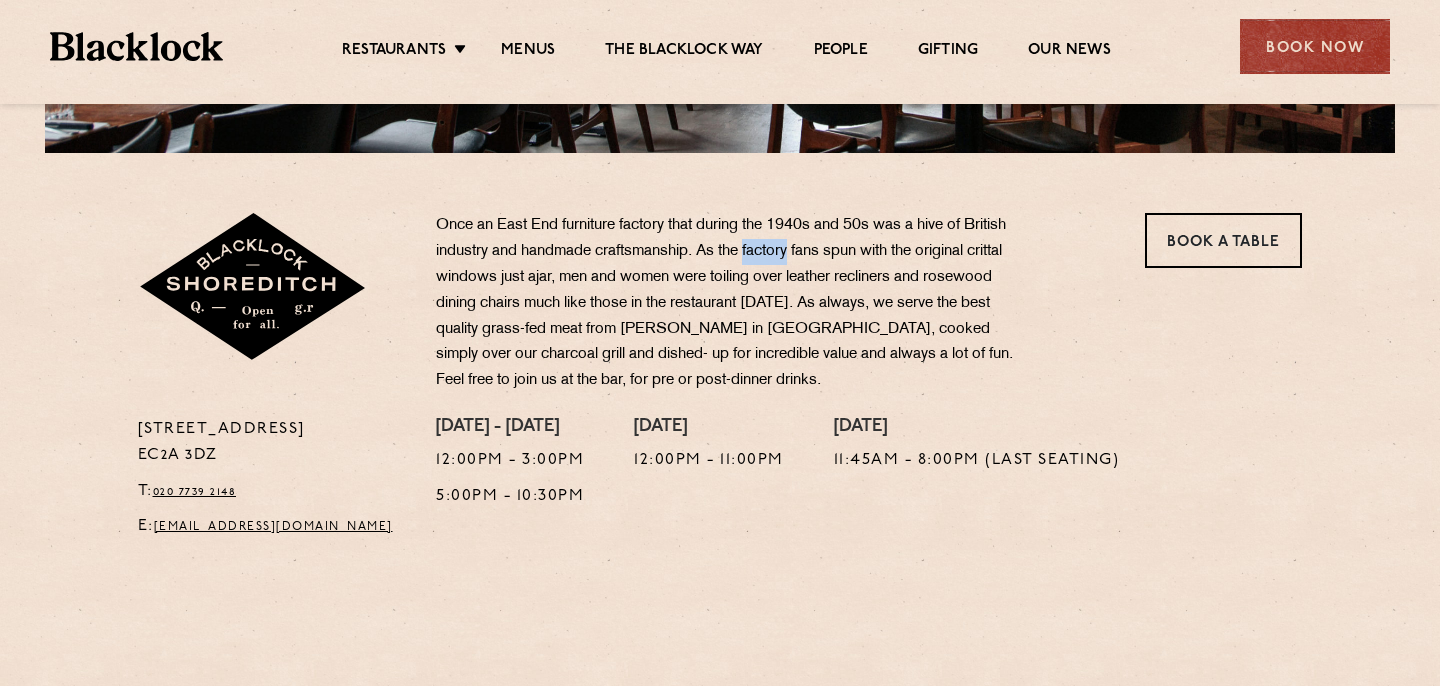 click on "Once an East End furniture factory that during the 1940s and 50s was a hive of British industry and handmade craftsmanship. As the factory fans spun with the original crittal windows just ajar, men and women were toiling over leather recliners and rosewood dining chairs much like those in the restaurant [DATE].  As always, we serve the best quality grass-fed meat from [PERSON_NAME] in [GEOGRAPHIC_DATA], cooked simply over our charcoal grill and dished- up for incredible value and always a lot of fun. Feel free to join us at the bar, for pre or post-dinner drinks." at bounding box center [731, 303] 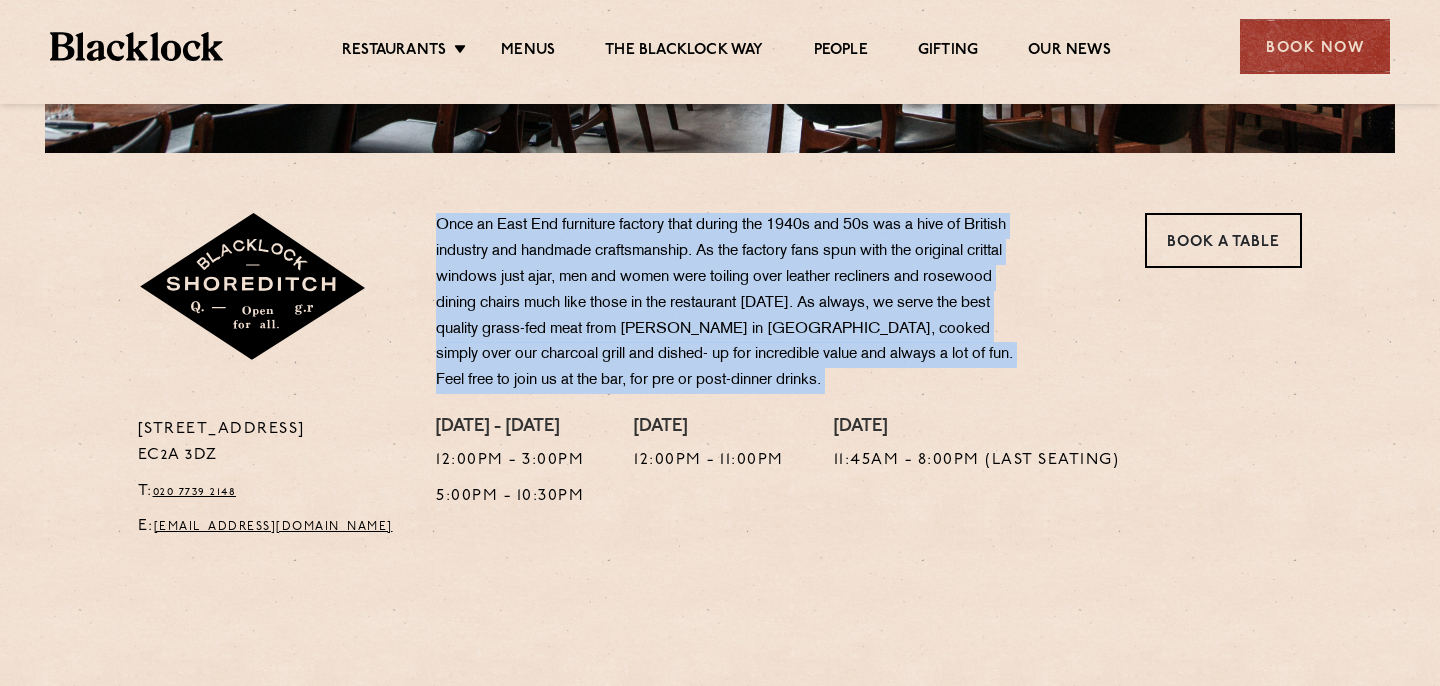 click on "11:45am - 8:00pm (Last seating)" at bounding box center (977, 461) 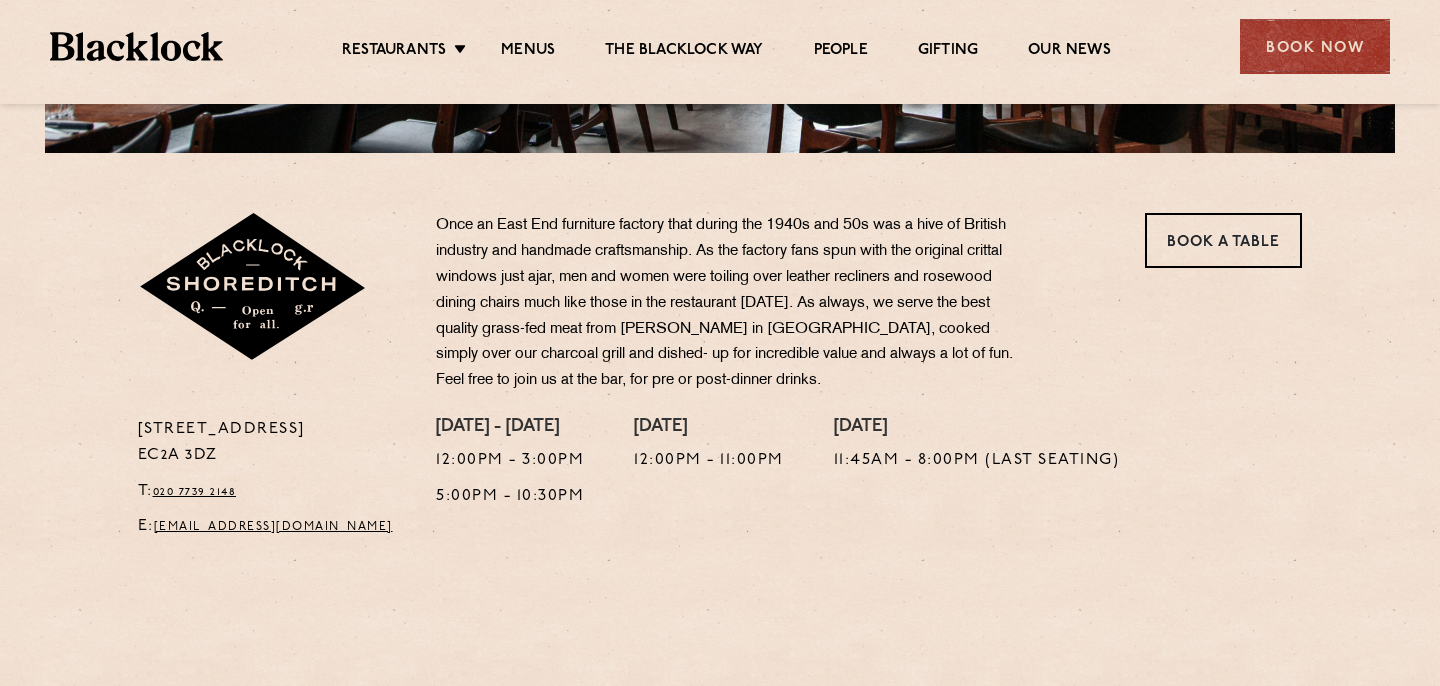 click on "11:45am - 8:00pm (Last seating)" at bounding box center [977, 461] 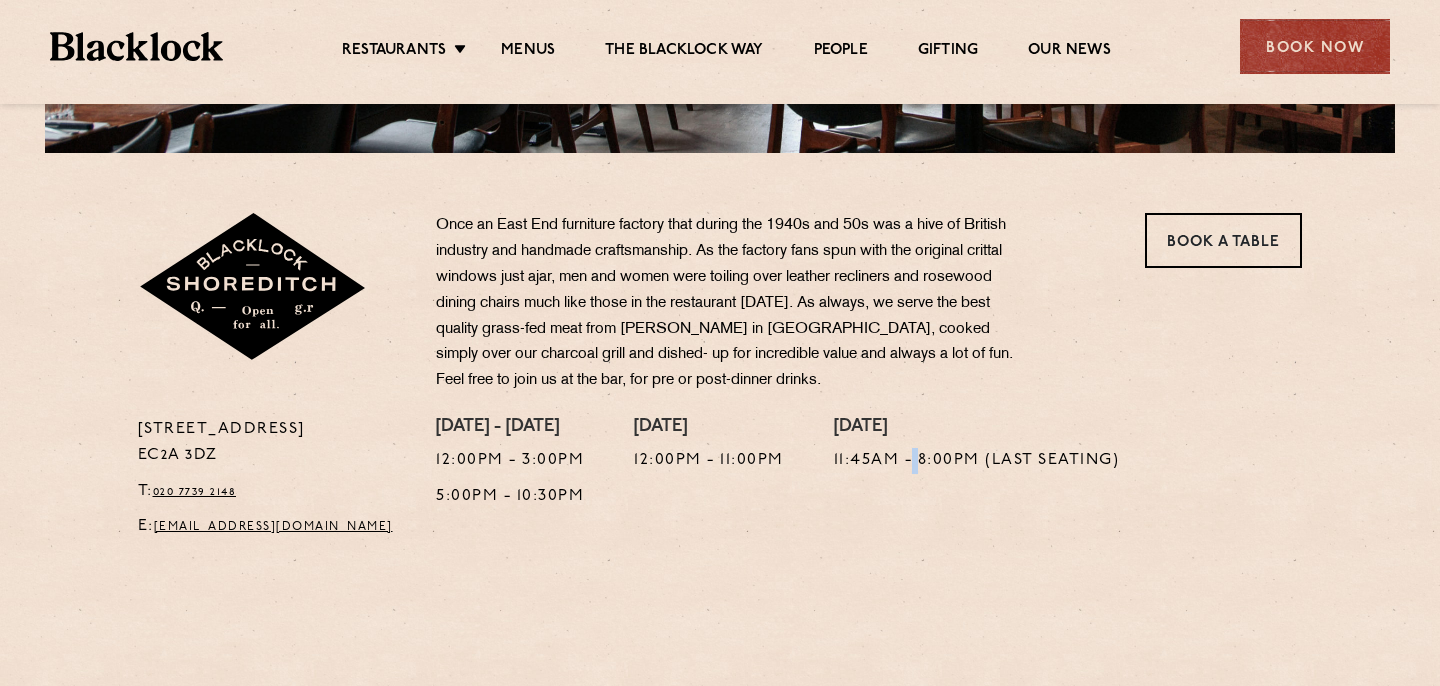 click on "11:45am - 8:00pm (Last seating)" at bounding box center (977, 461) 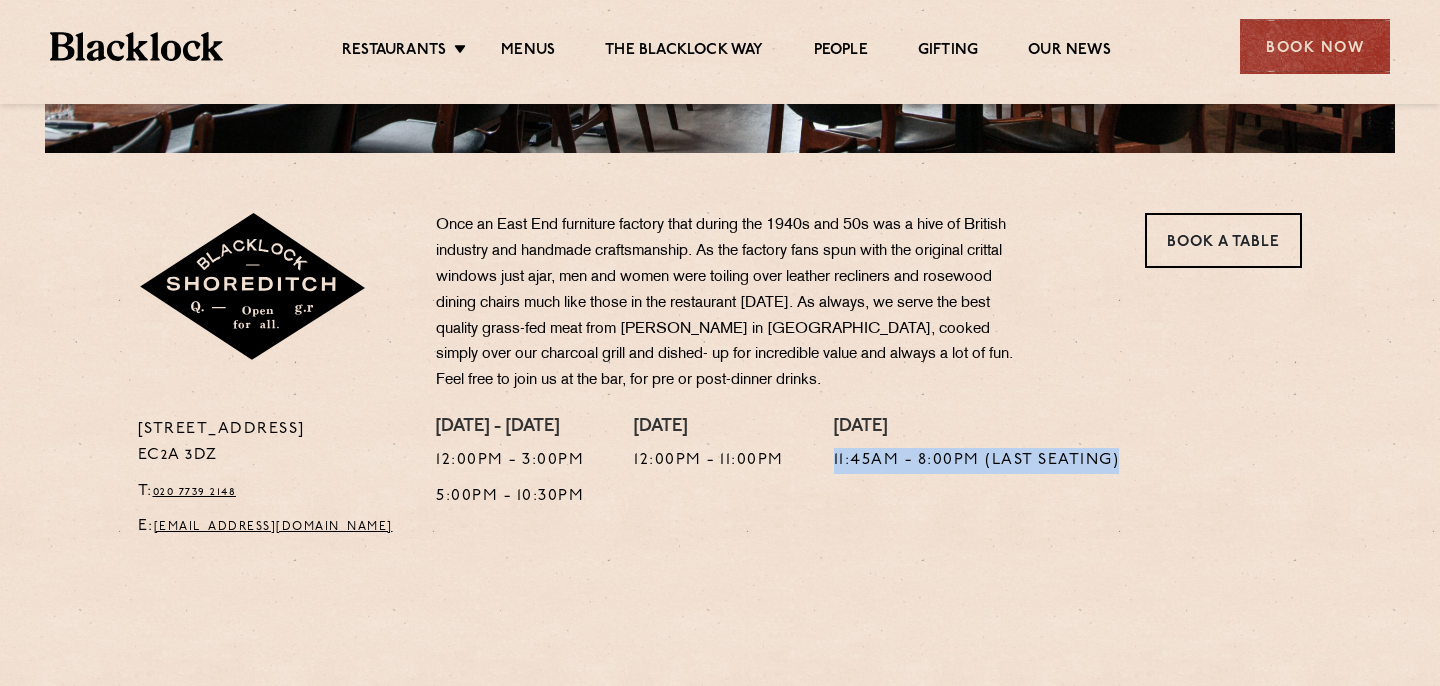 click on "Once an East End furniture factory that during the 1940s and 50s was a hive of British industry and handmade craftsmanship. As the factory fans spun with the original crittal windows just ajar, men and women were toiling over leather recliners and rosewood dining chairs much like those in the restaurant [DATE].  As always, we serve the best quality grass-fed meat from [PERSON_NAME] in [GEOGRAPHIC_DATA], cooked simply over our charcoal grill and dished- up for incredible value and always a lot of fun. Feel free to join us at the bar, for pre or post-dinner drinks." at bounding box center [731, 303] 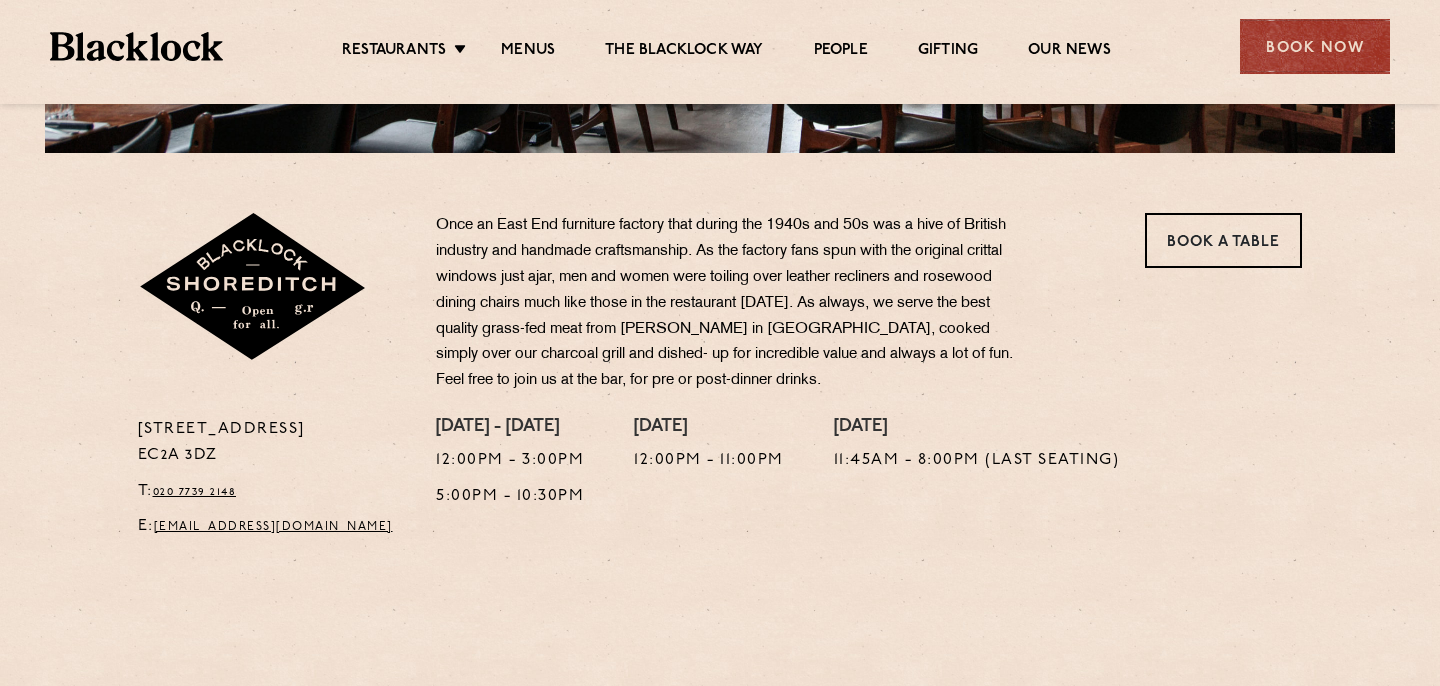 click on "Once an East End furniture factory that during the 1940s and 50s was a hive of British industry and handmade craftsmanship. As the factory fans spun with the original crittal windows just ajar, men and women were toiling over leather recliners and rosewood dining chairs much like those in the restaurant [DATE].  As always, we serve the best quality grass-fed meat from [PERSON_NAME] in [GEOGRAPHIC_DATA], cooked simply over our charcoal grill and dished- up for incredible value and always a lot of fun. Feel free to join us at the bar, for pre or post-dinner drinks." at bounding box center (731, 303) 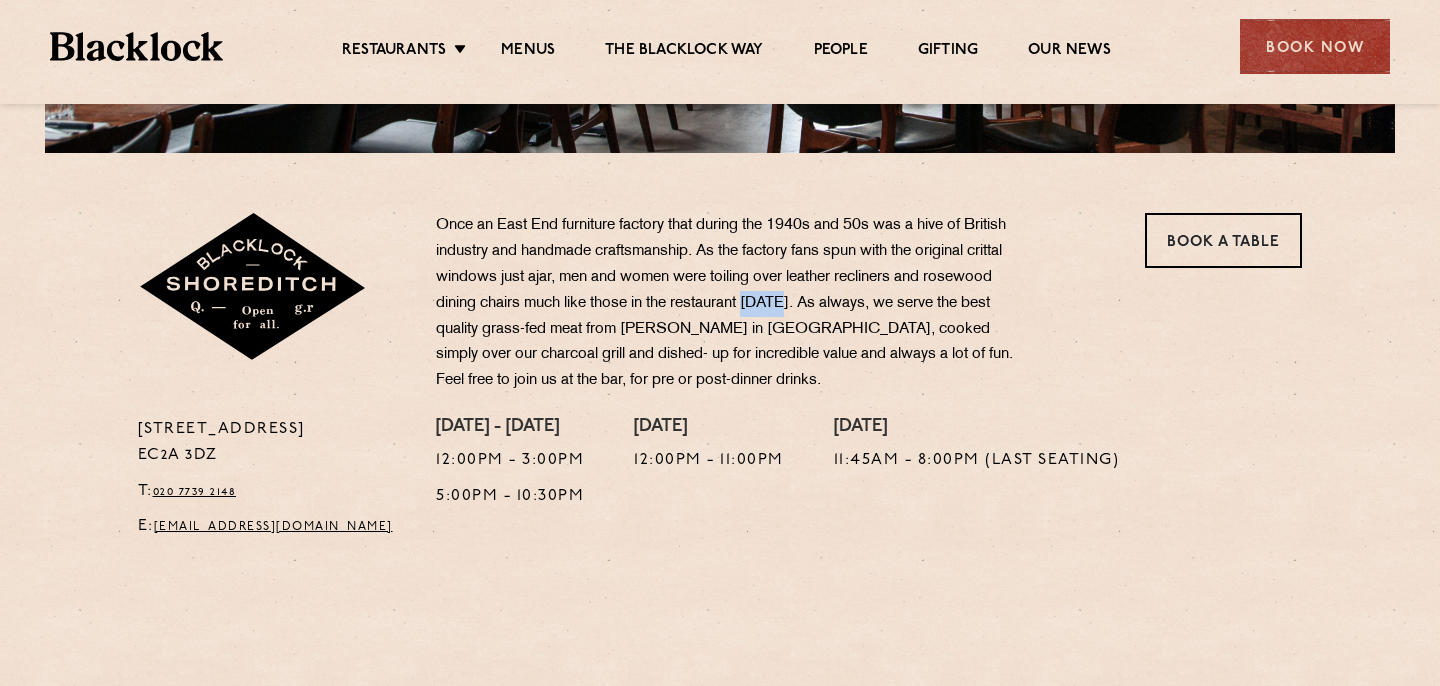 click on "Once an East End furniture factory that during the 1940s and 50s was a hive of British industry and handmade craftsmanship. As the factory fans spun with the original crittal windows just ajar, men and women were toiling over leather recliners and rosewood dining chairs much like those in the restaurant [DATE].  As always, we serve the best quality grass-fed meat from [PERSON_NAME] in [GEOGRAPHIC_DATA], cooked simply over our charcoal grill and dished- up for incredible value and always a lot of fun. Feel free to join us at the bar, for pre or post-dinner drinks." at bounding box center [731, 303] 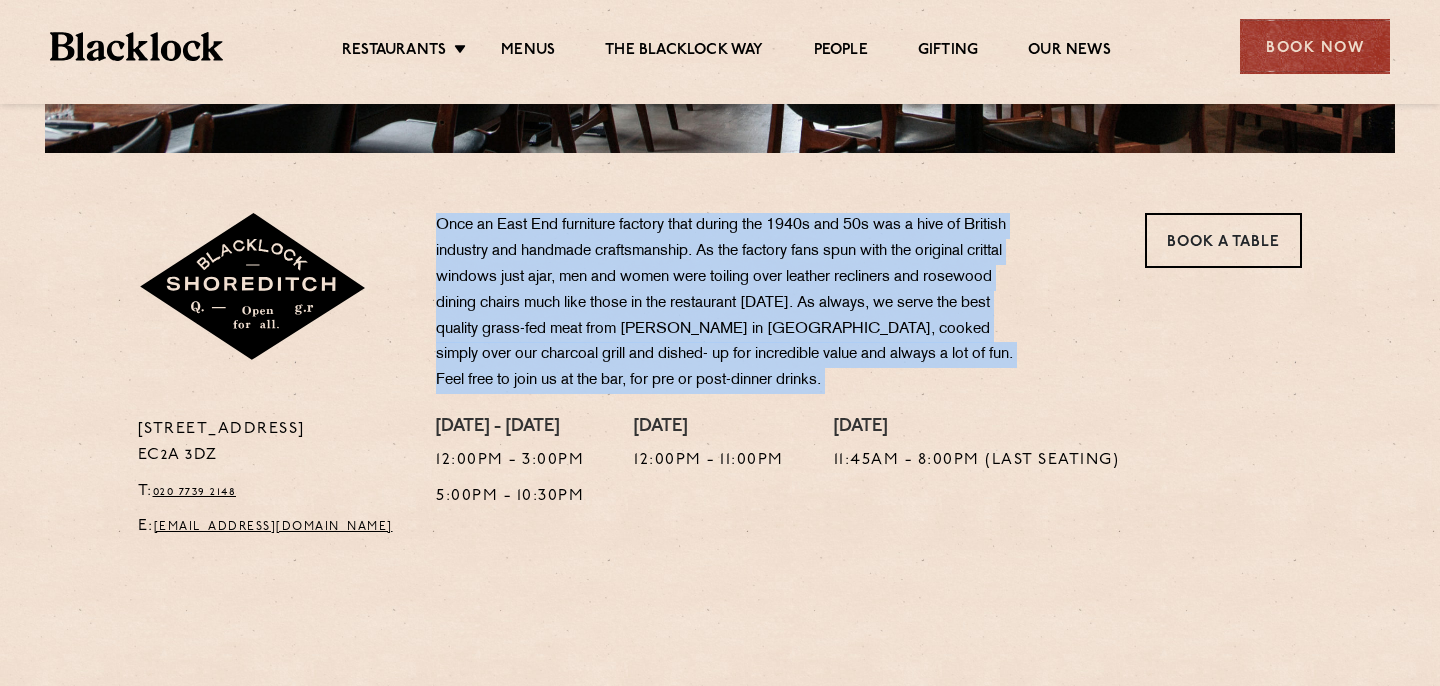 click on "Once an East End furniture factory that during the 1940s and 50s was a hive of British industry and handmade craftsmanship. As the factory fans spun with the original crittal windows just ajar, men and women were toiling over leather recliners and rosewood dining chairs much like those in the restaurant [DATE].  As always, we serve the best quality grass-fed meat from [PERSON_NAME] in [GEOGRAPHIC_DATA], cooked simply over our charcoal grill and dished- up for incredible value and always a lot of fun. Feel free to join us at the bar, for pre or post-dinner drinks." at bounding box center (731, 303) 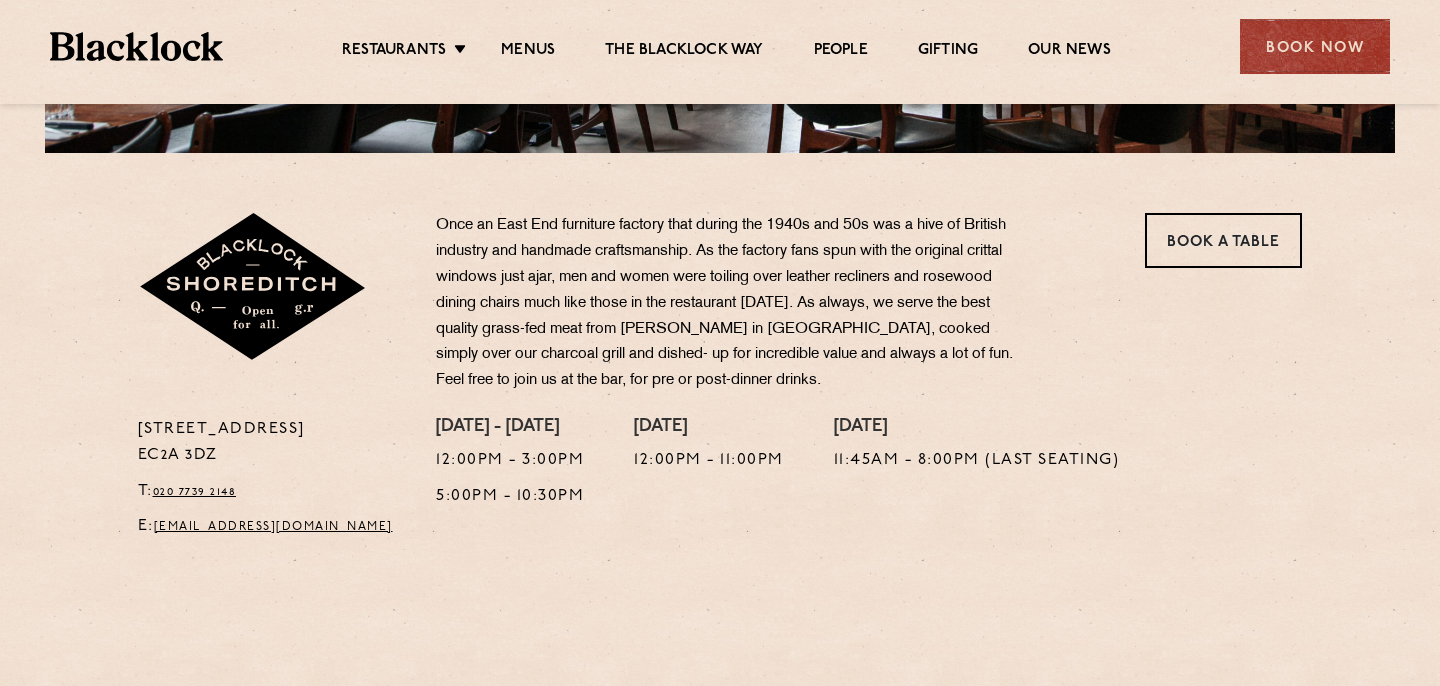 click on "Once an East End furniture factory that during the 1940s and 50s was a hive of British industry and handmade craftsmanship. As the factory fans spun with the original crittal windows just ajar, men and women were toiling over leather recliners and rosewood dining chairs much like those in the restaurant [DATE].  As always, we serve the best quality grass-fed meat from [PERSON_NAME] in [GEOGRAPHIC_DATA], cooked simply over our charcoal grill and dished- up for incredible value and always a lot of fun. Feel free to join us at the bar, for pre or post-dinner drinks." at bounding box center (731, 303) 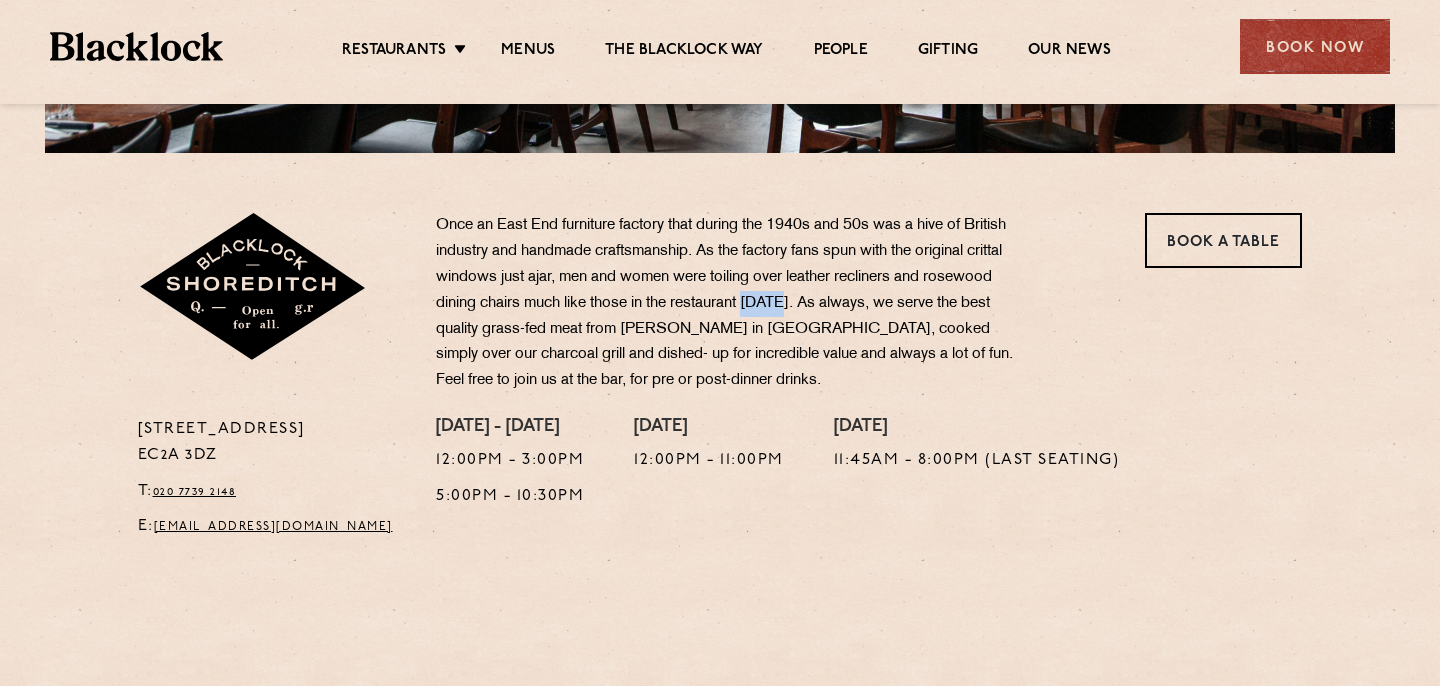 click on "Once an East End furniture factory that during the 1940s and 50s was a hive of British industry and handmade craftsmanship. As the factory fans spun with the original crittal windows just ajar, men and women were toiling over leather recliners and rosewood dining chairs much like those in the restaurant [DATE].  As always, we serve the best quality grass-fed meat from [PERSON_NAME] in [GEOGRAPHIC_DATA], cooked simply over our charcoal grill and dished- up for incredible value and always a lot of fun. Feel free to join us at the bar, for pre or post-dinner drinks." at bounding box center (731, 303) 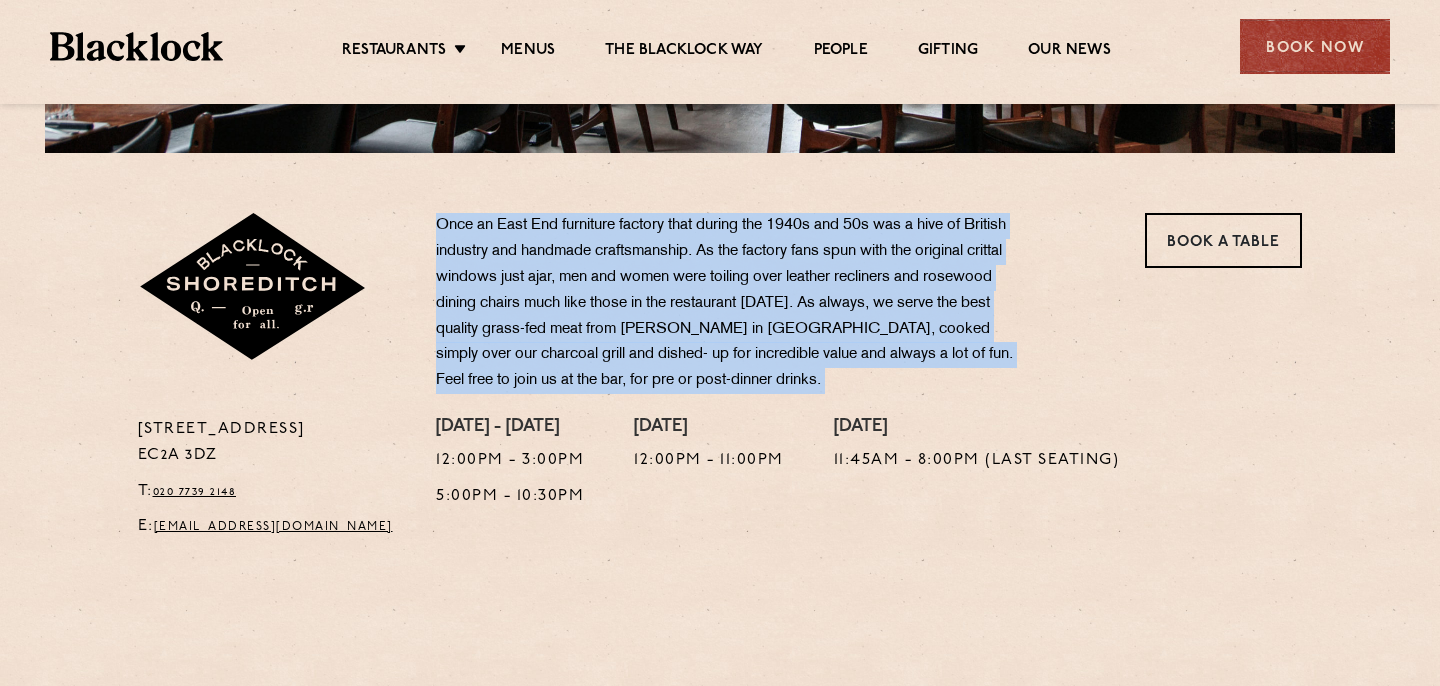 click on "Once an East End furniture factory that during the 1940s and 50s was a hive of British industry and handmade craftsmanship. As the factory fans spun with the original crittal windows just ajar, men and women were toiling over leather recliners and rosewood dining chairs much like those in the restaurant [DATE].  As always, we serve the best quality grass-fed meat from [PERSON_NAME] in [GEOGRAPHIC_DATA], cooked simply over our charcoal grill and dished- up for incredible value and always a lot of fun. Feel free to join us at the bar, for pre or post-dinner drinks." at bounding box center (731, 303) 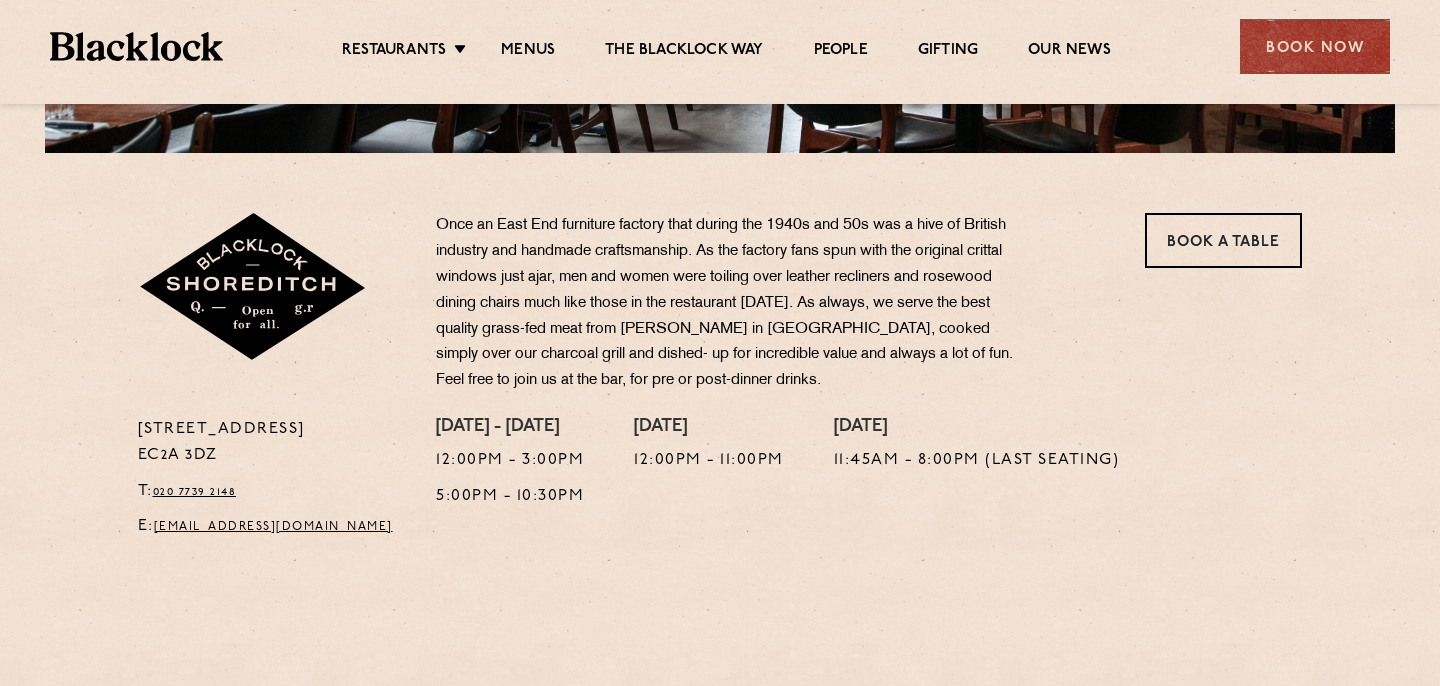 click on "Once an East End furniture factory that during the 1940s and 50s was a hive of British industry and handmade craftsmanship. As the factory fans spun with the original crittal windows just ajar, men and women were toiling over leather recliners and rosewood dining chairs much like those in the restaurant [DATE].  As always, we serve the best quality grass-fed meat from [PERSON_NAME] in [GEOGRAPHIC_DATA], cooked simply over our charcoal grill and dished- up for incredible value and always a lot of fun. Feel free to join us at the bar, for pre or post-dinner drinks." at bounding box center (731, 303) 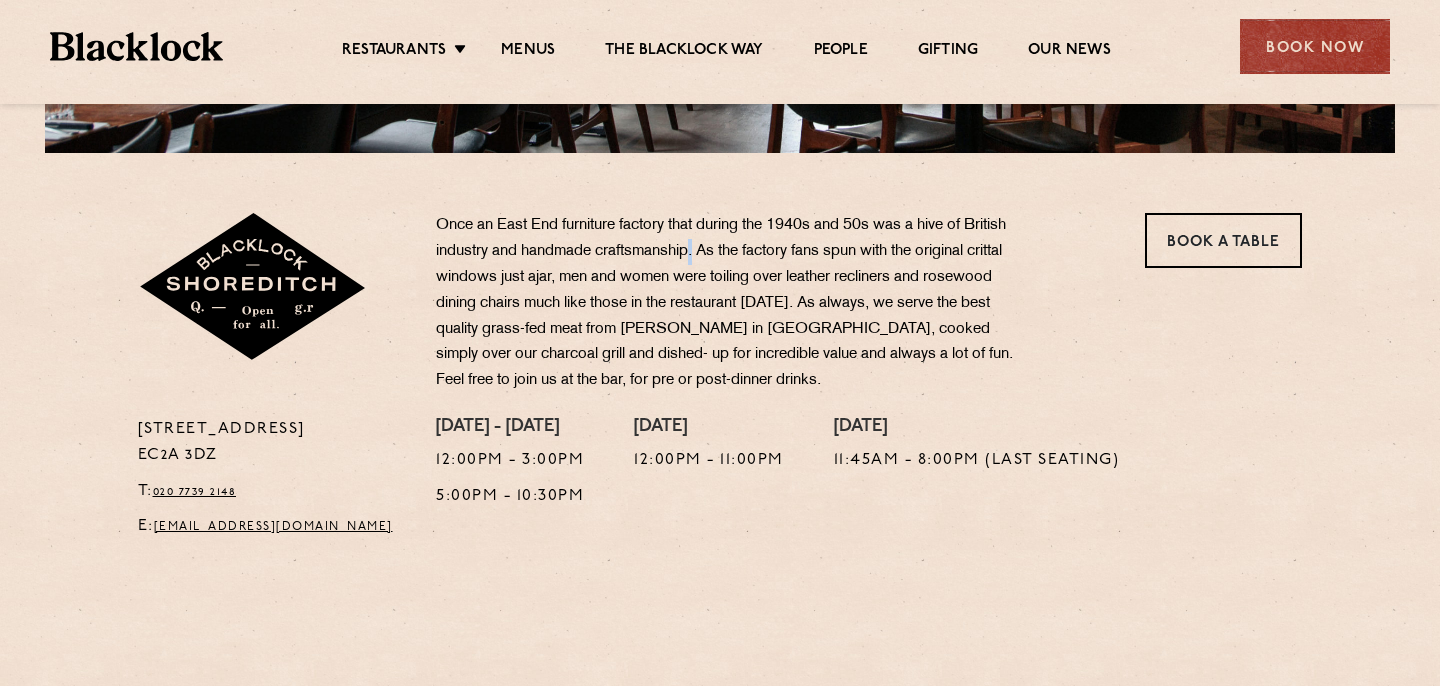 click on "Once an East End furniture factory that during the 1940s and 50s was a hive of British industry and handmade craftsmanship. As the factory fans spun with the original crittal windows just ajar, men and women were toiling over leather recliners and rosewood dining chairs much like those in the restaurant [DATE].  As always, we serve the best quality grass-fed meat from [PERSON_NAME] in [GEOGRAPHIC_DATA], cooked simply over our charcoal grill and dished- up for incredible value and always a lot of fun. Feel free to join us at the bar, for pre or post-dinner drinks." at bounding box center (731, 303) 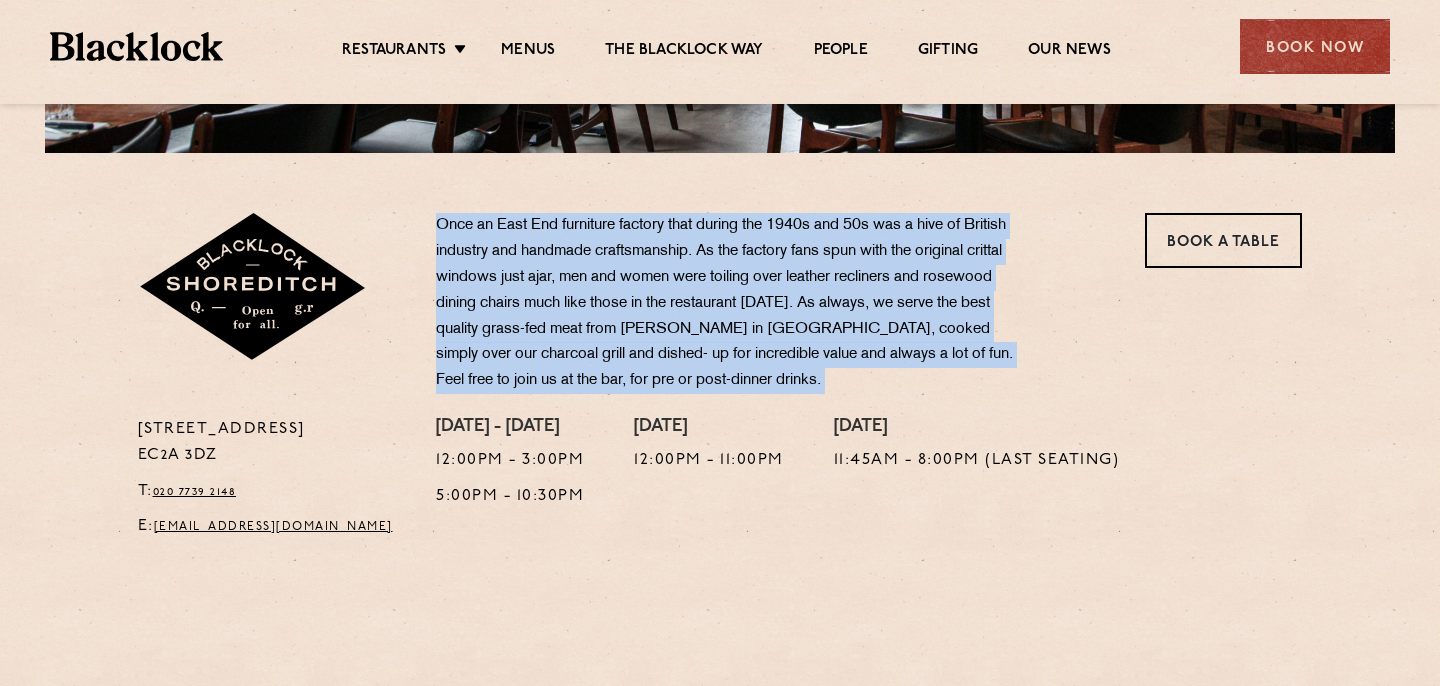 click on "Once an East End furniture factory that during the 1940s and 50s was a hive of British industry and handmade craftsmanship. As the factory fans spun with the original crittal windows just ajar, men and women were toiling over leather recliners and rosewood dining chairs much like those in the restaurant [DATE].  As always, we serve the best quality grass-fed meat from [PERSON_NAME] in [GEOGRAPHIC_DATA], cooked simply over our charcoal grill and dished- up for incredible value and always a lot of fun. Feel free to join us at the bar, for pre or post-dinner drinks." at bounding box center [731, 303] 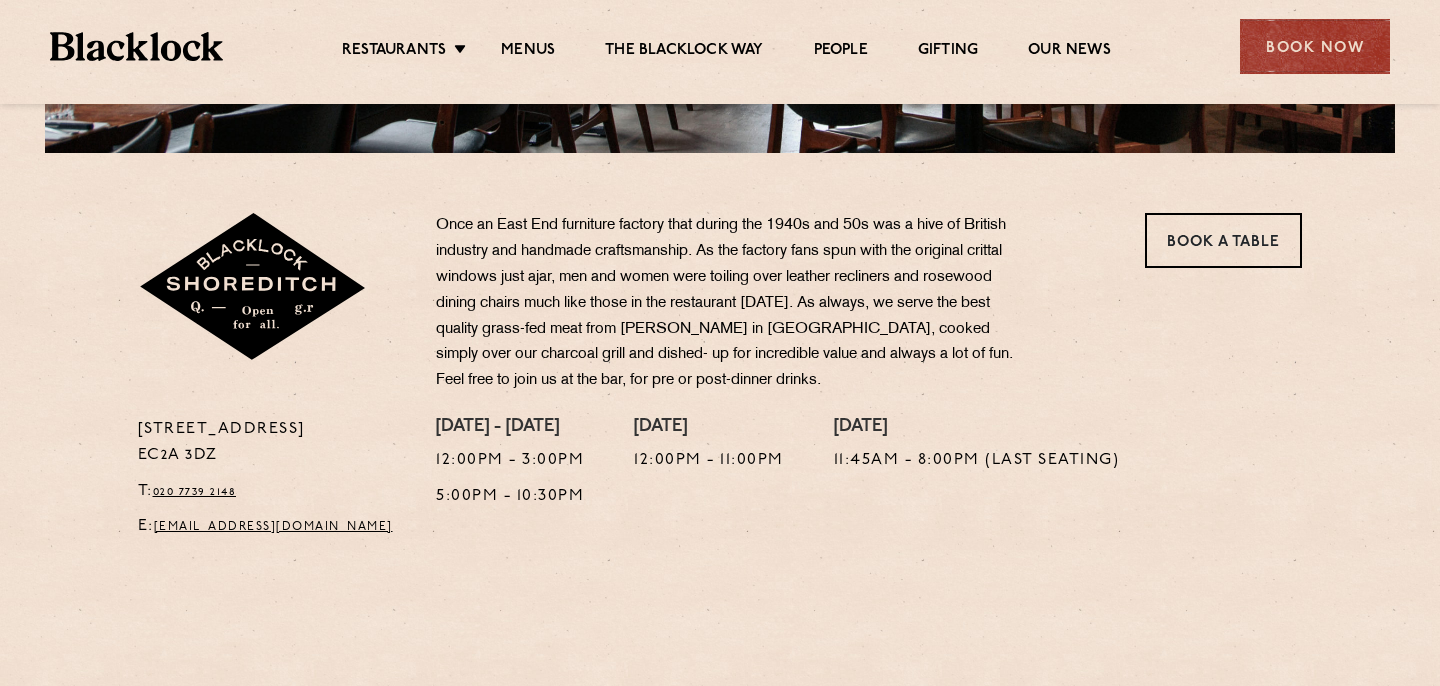 click on "Once an East End furniture factory that during the 1940s and 50s was a hive of British industry and handmade craftsmanship. As the factory fans spun with the original crittal windows just ajar, men and women were toiling over leather recliners and rosewood dining chairs much like those in the restaurant [DATE].  As always, we serve the best quality grass-fed meat from [PERSON_NAME] in [GEOGRAPHIC_DATA], cooked simply over our charcoal grill and dished- up for incredible value and always a lot of fun. Feel free to join us at the bar, for pre or post-dinner drinks." at bounding box center (731, 303) 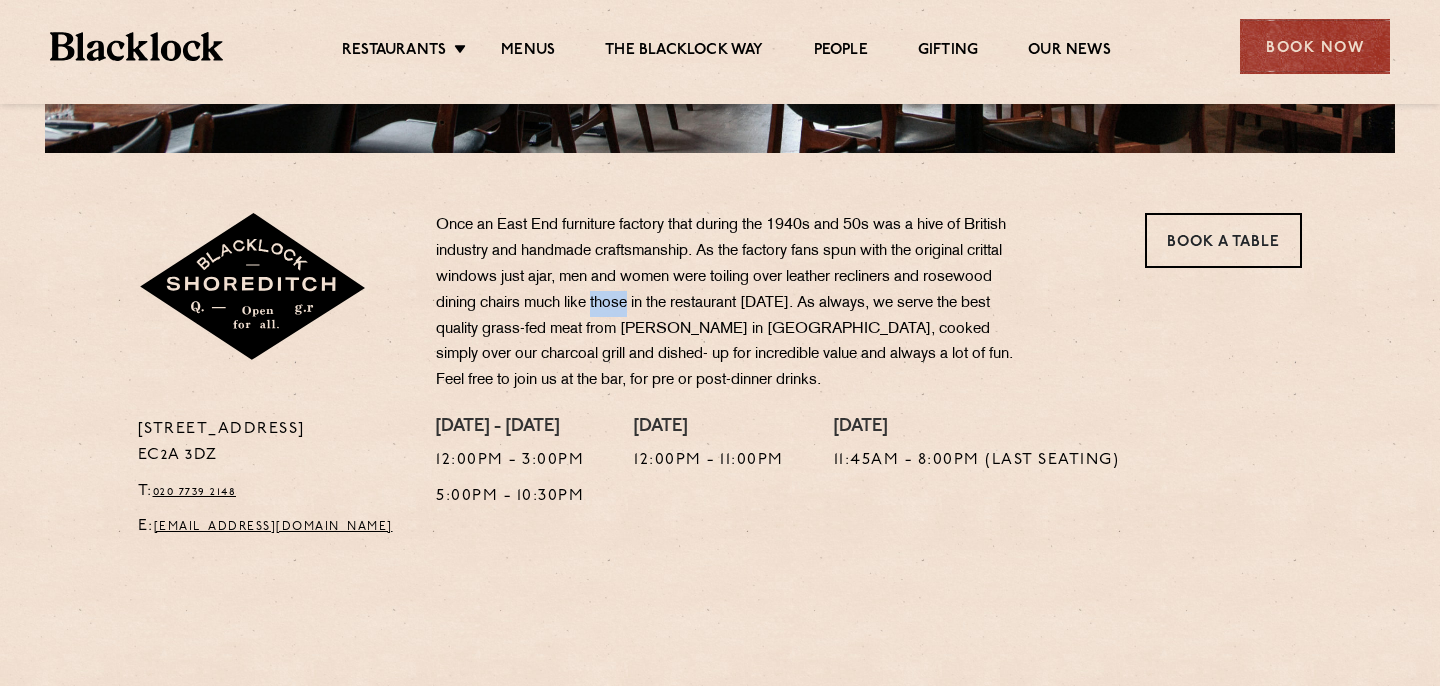 click on "Once an East End furniture factory that during the 1940s and 50s was a hive of British industry and handmade craftsmanship. As the factory fans spun with the original crittal windows just ajar, men and women were toiling over leather recliners and rosewood dining chairs much like those in the restaurant [DATE].  As always, we serve the best quality grass-fed meat from [PERSON_NAME] in [GEOGRAPHIC_DATA], cooked simply over our charcoal grill and dished- up for incredible value and always a lot of fun. Feel free to join us at the bar, for pre or post-dinner drinks." at bounding box center (731, 303) 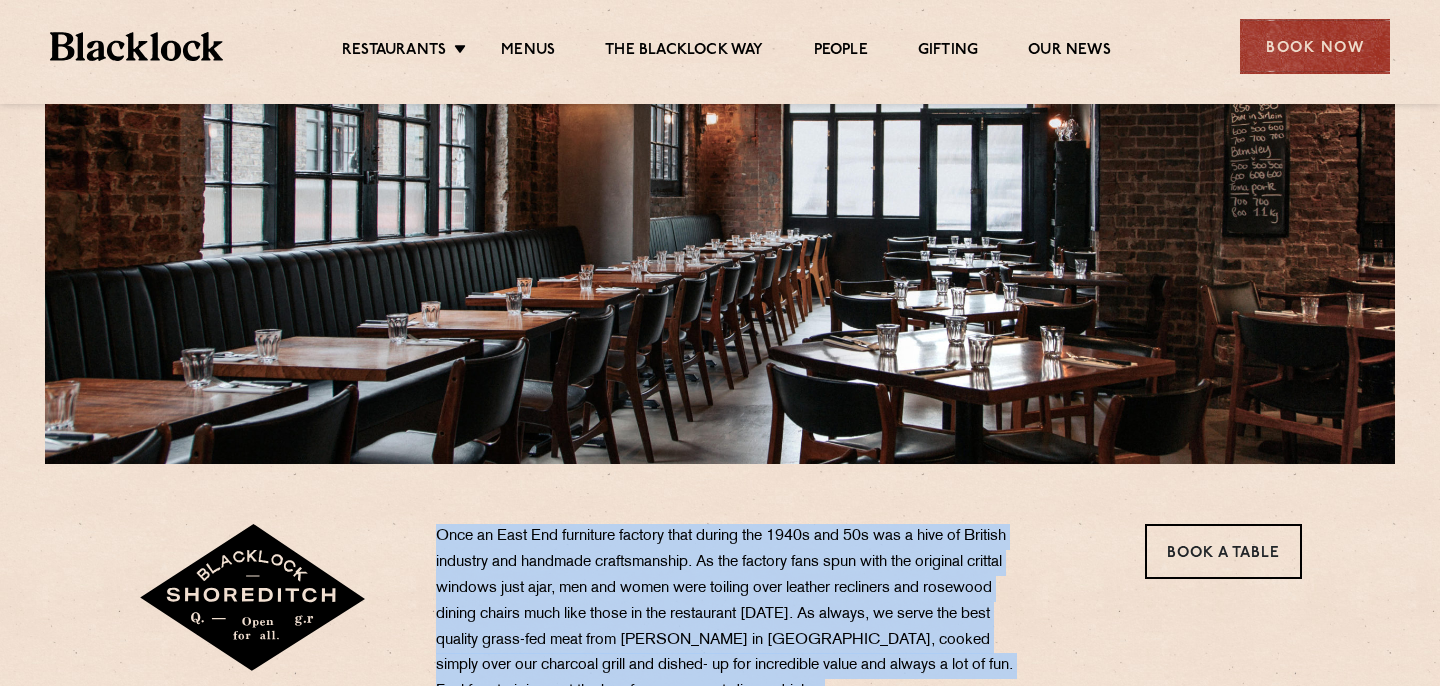scroll, scrollTop: 0, scrollLeft: 0, axis: both 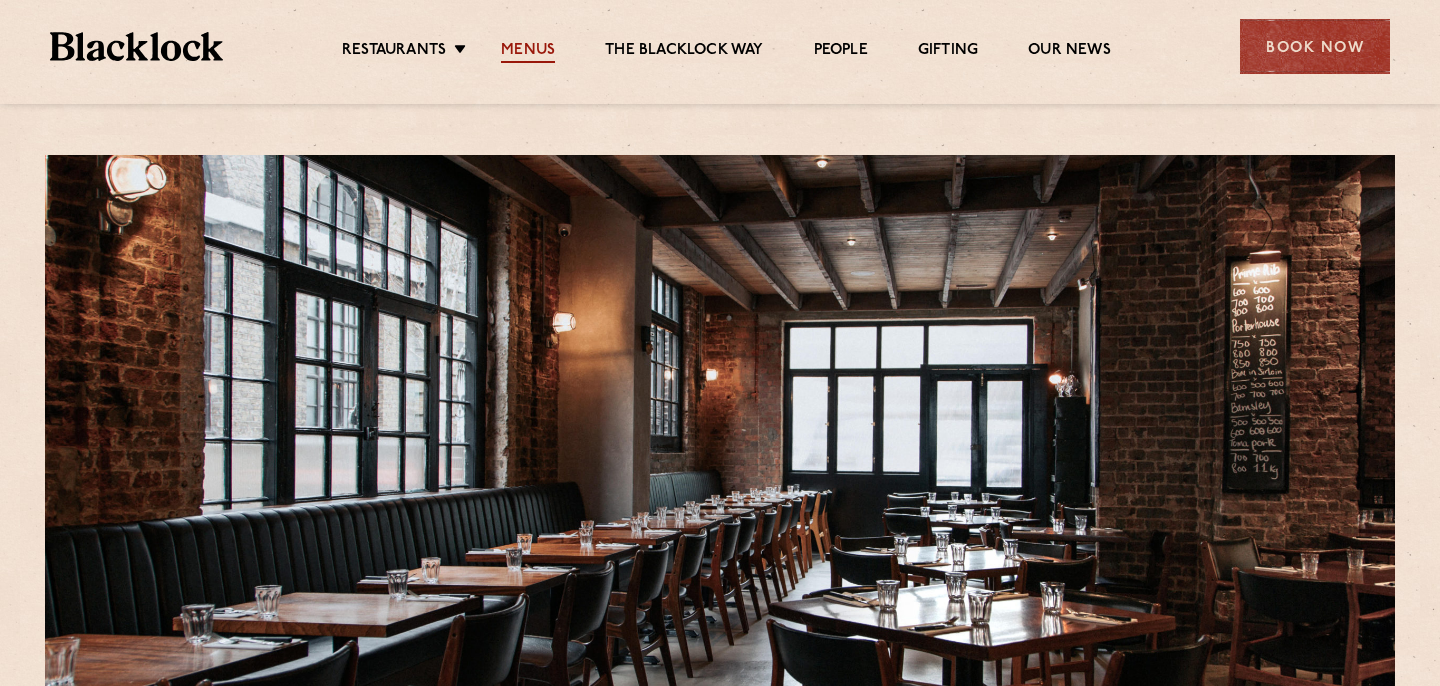 click on "Menus" at bounding box center [528, 52] 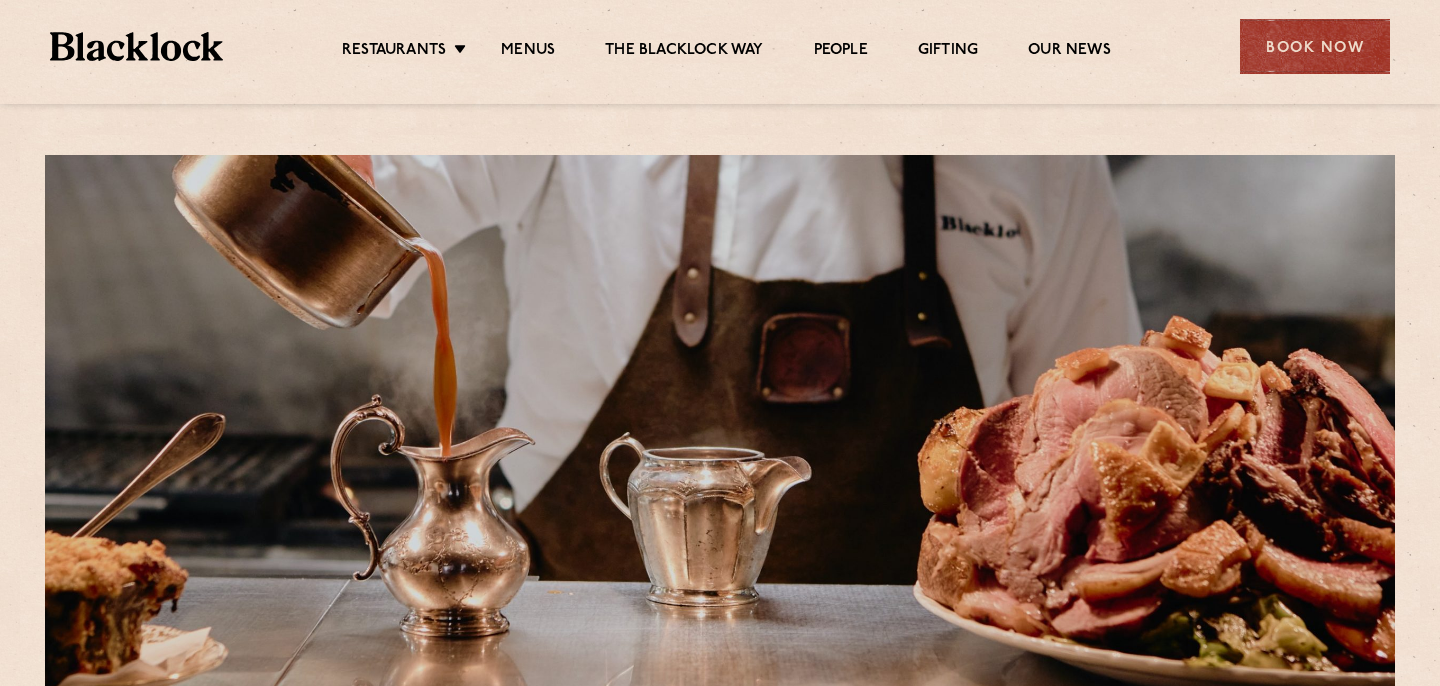 scroll, scrollTop: 0, scrollLeft: 0, axis: both 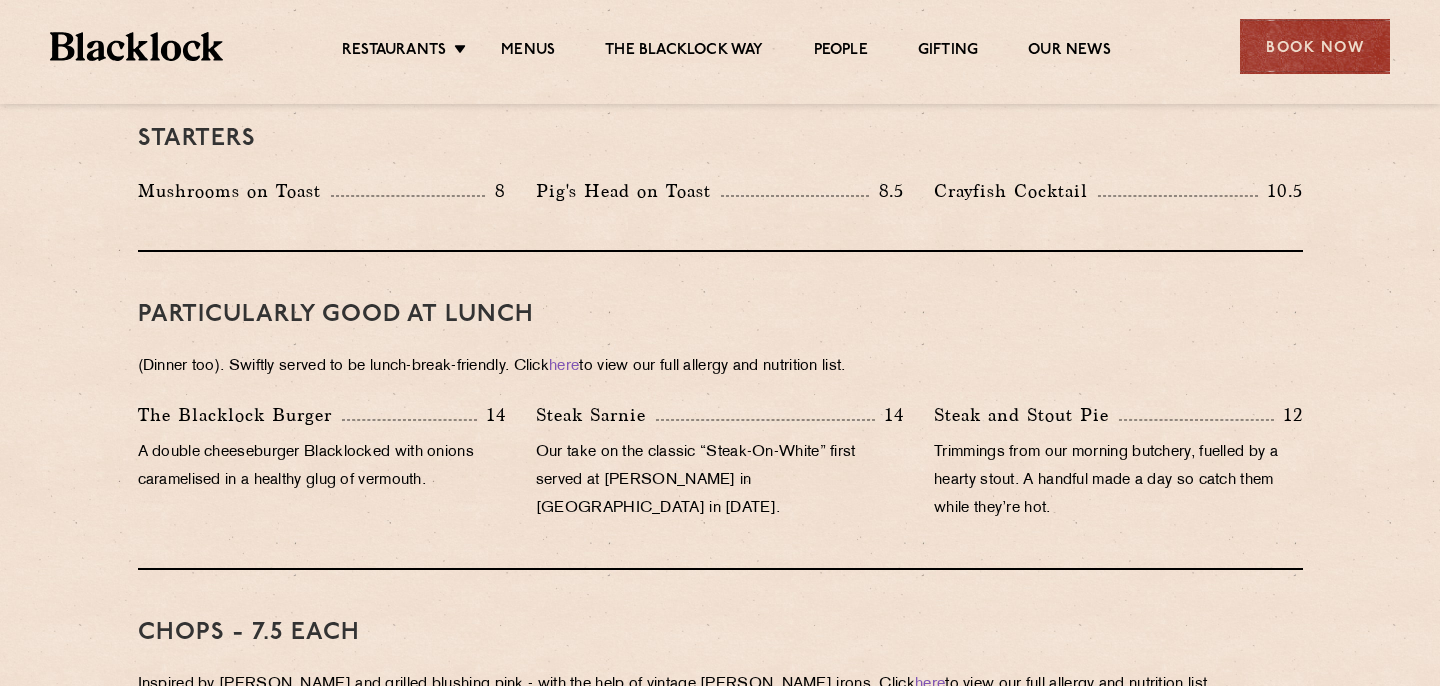 click on "A double cheeseburger Blacklocked with onions caramelised in a healthy glug of vermouth." at bounding box center (322, 467) 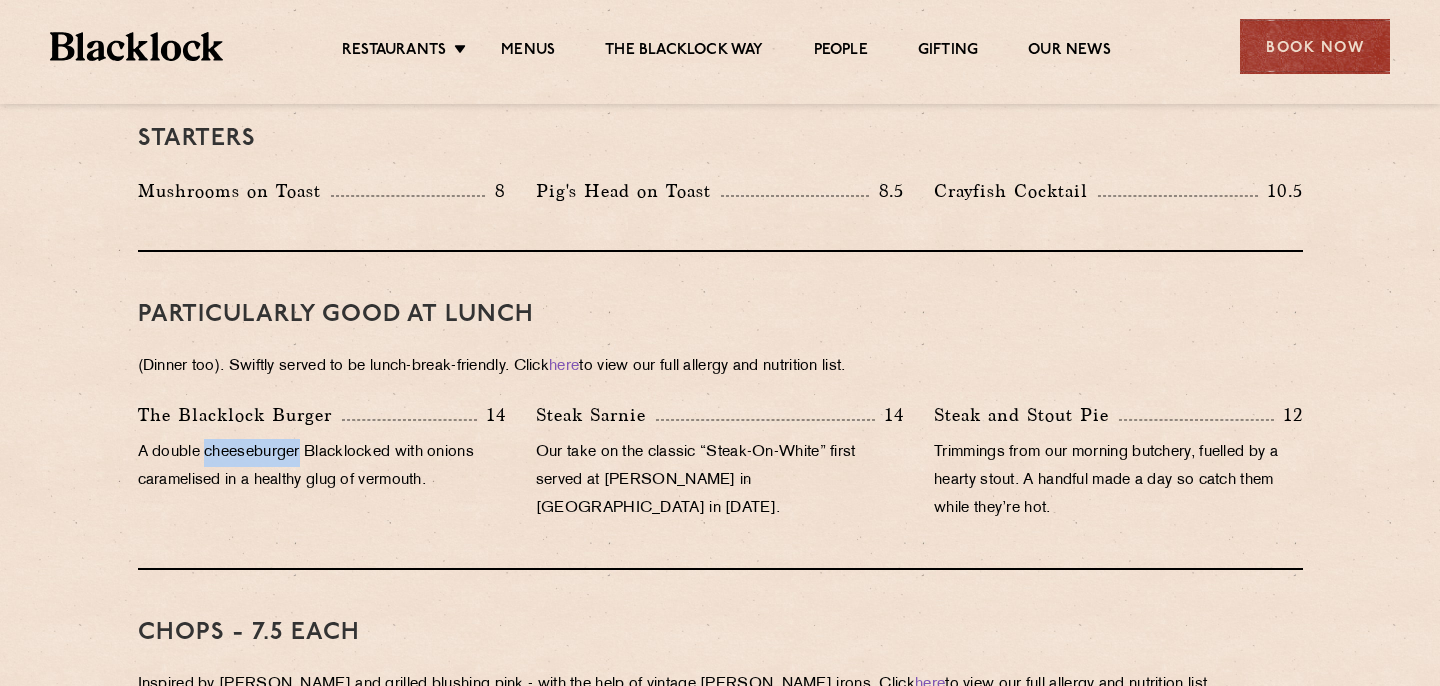 click on "A double cheeseburger Blacklocked with onions caramelised in a healthy glug of vermouth." at bounding box center (322, 467) 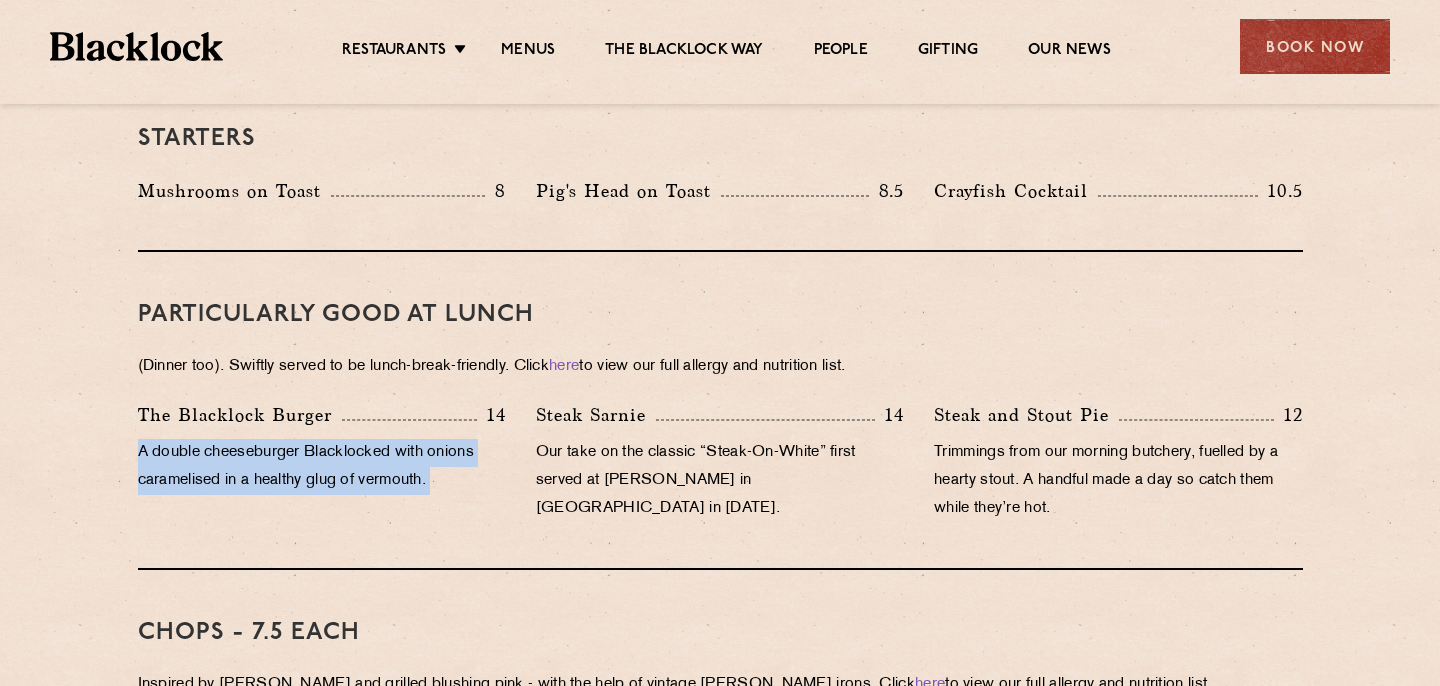 click on "A double cheeseburger Blacklocked with onions caramelised in a healthy glug of vermouth." at bounding box center (322, 467) 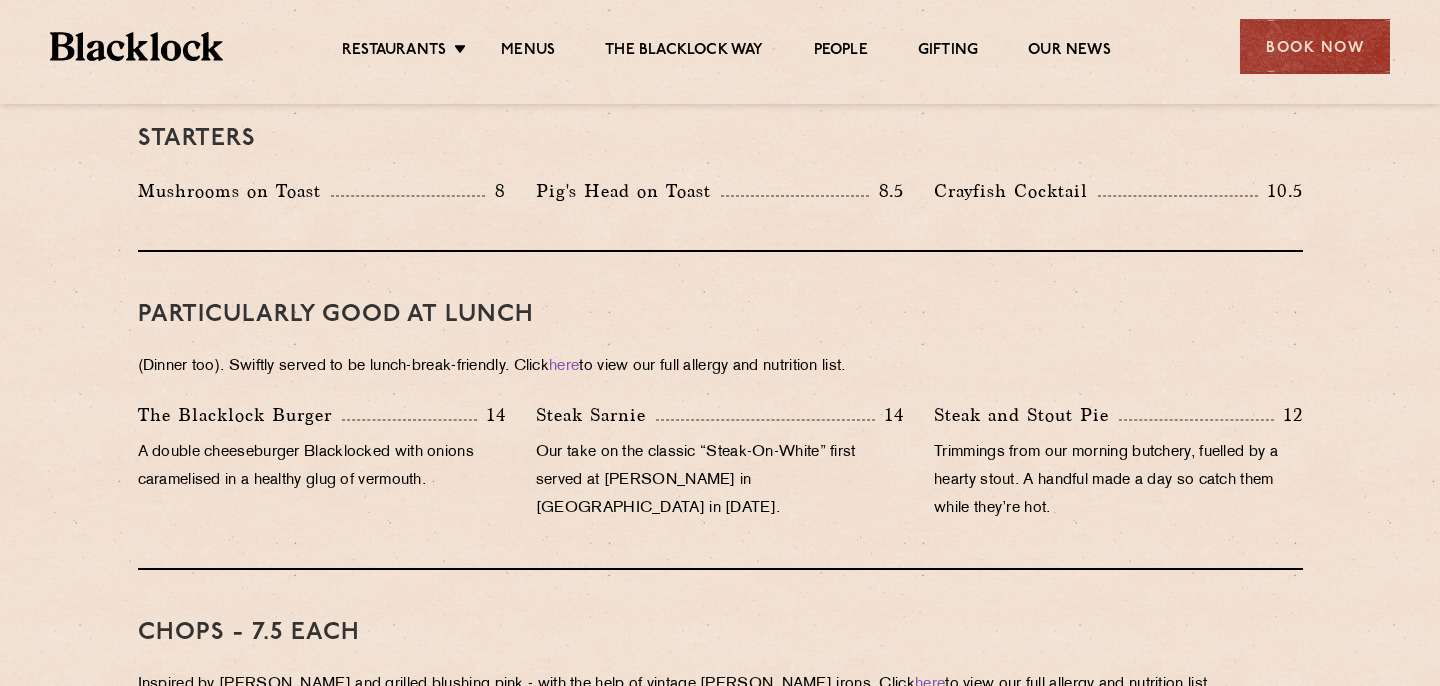 click on "A double cheeseburger Blacklocked with onions caramelised in a healthy glug of vermouth." at bounding box center (322, 467) 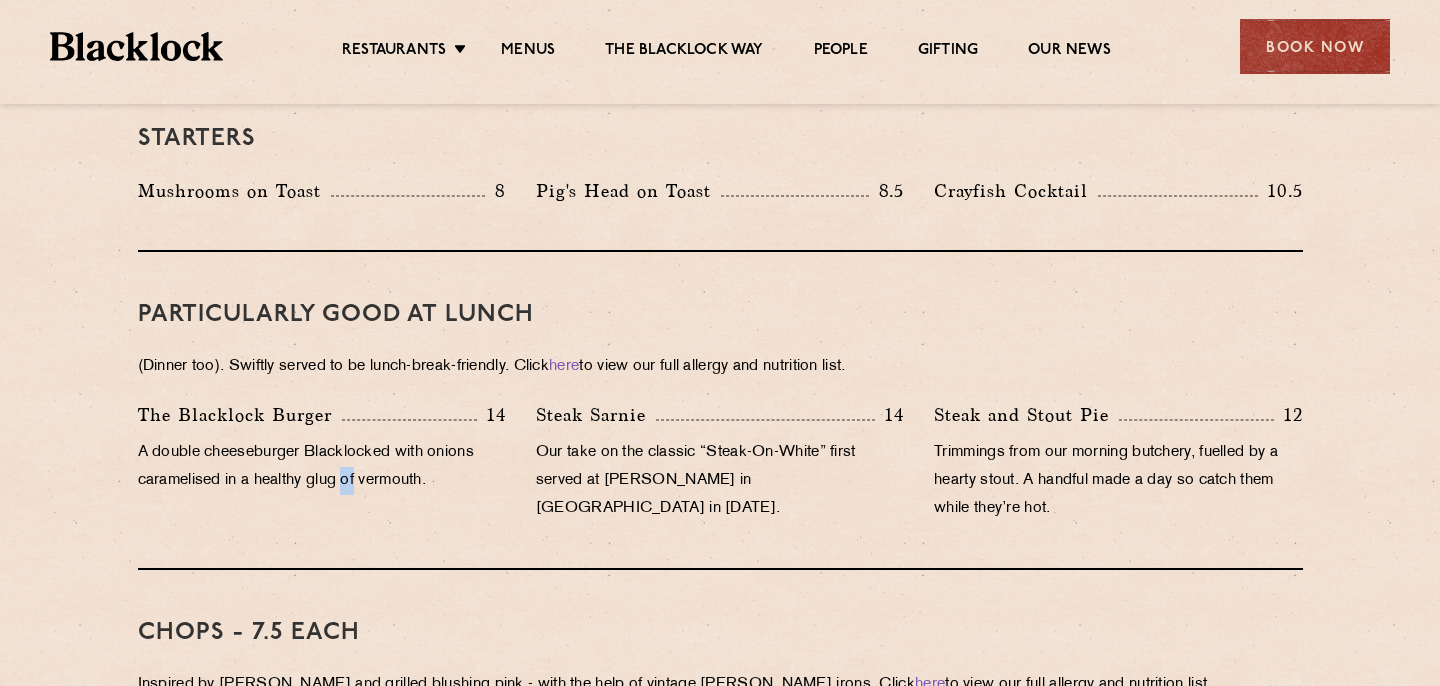click on "A double cheeseburger Blacklocked with onions caramelised in a healthy glug of vermouth." at bounding box center [322, 467] 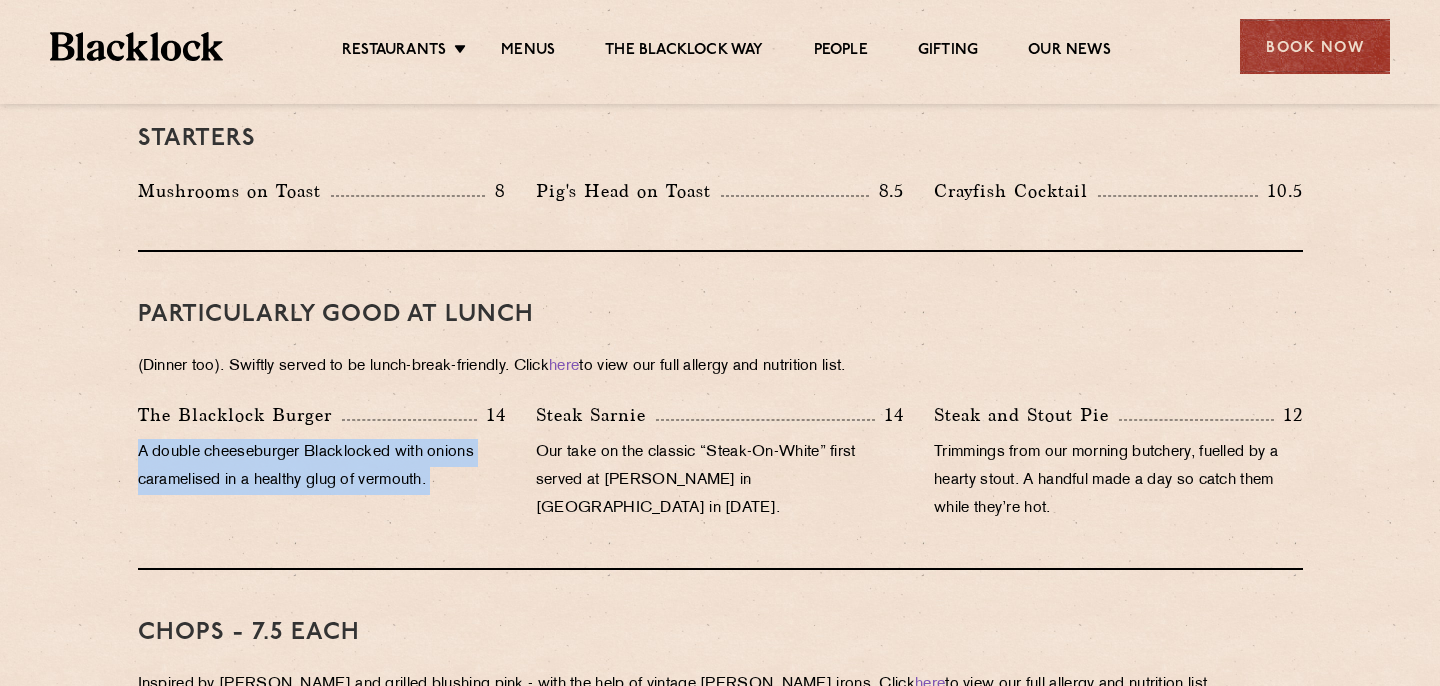 click on "A double cheeseburger Blacklocked with onions caramelised in a healthy glug of vermouth." at bounding box center [322, 467] 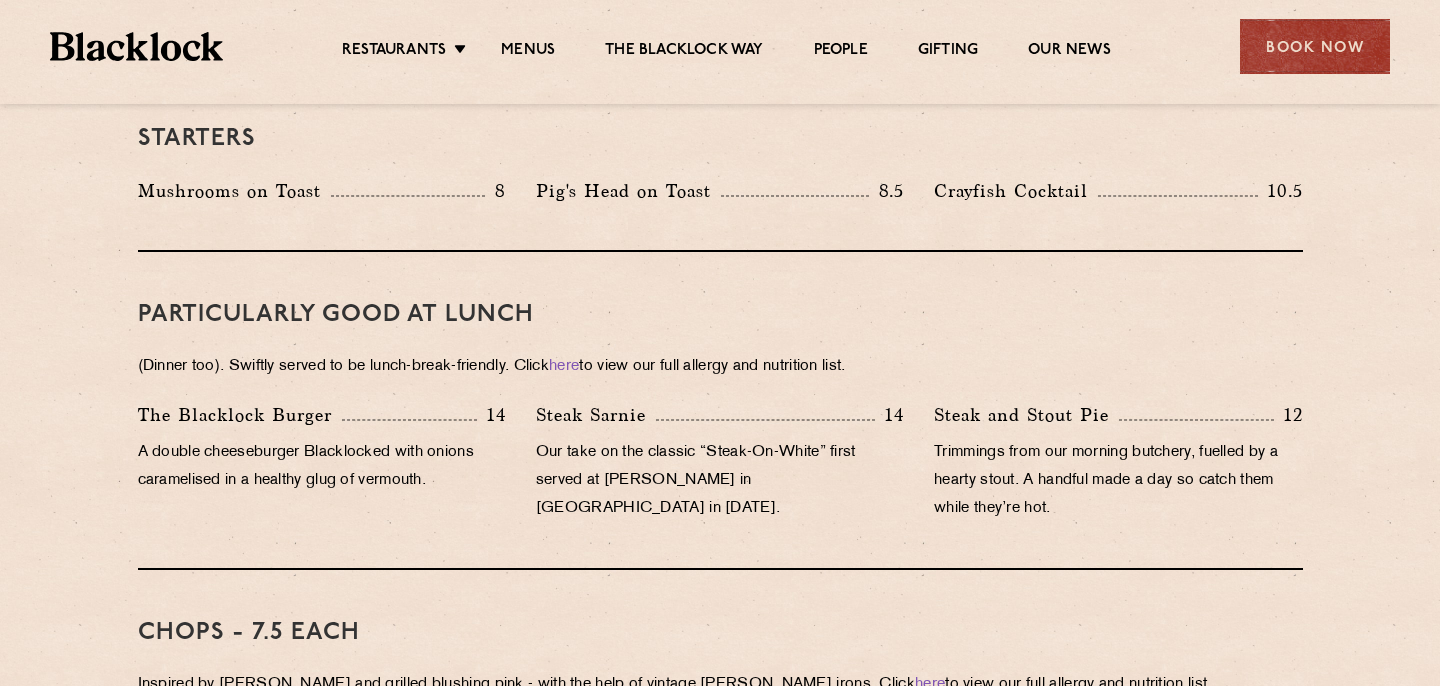 click on "A double cheeseburger Blacklocked with onions caramelised in a healthy glug of vermouth." at bounding box center (322, 467) 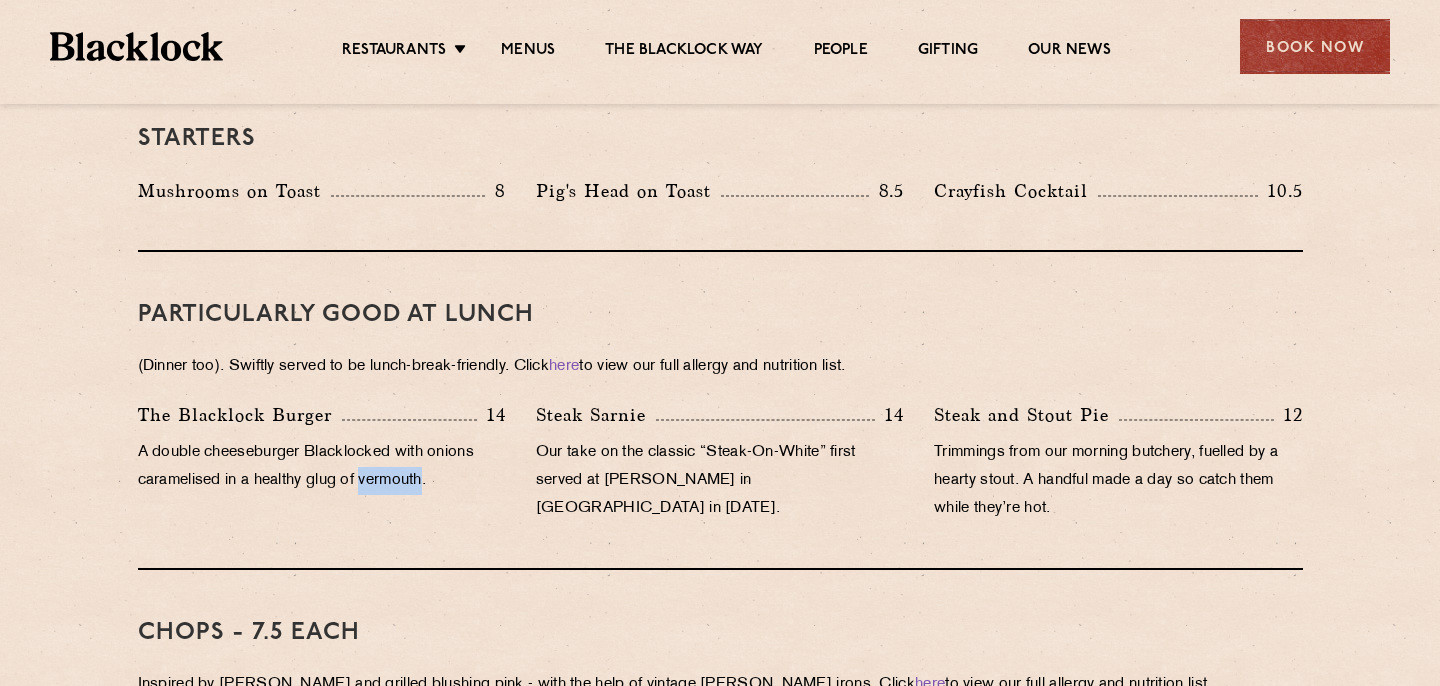 click on "A double cheeseburger Blacklocked with onions caramelised in a healthy glug of vermouth." at bounding box center (322, 467) 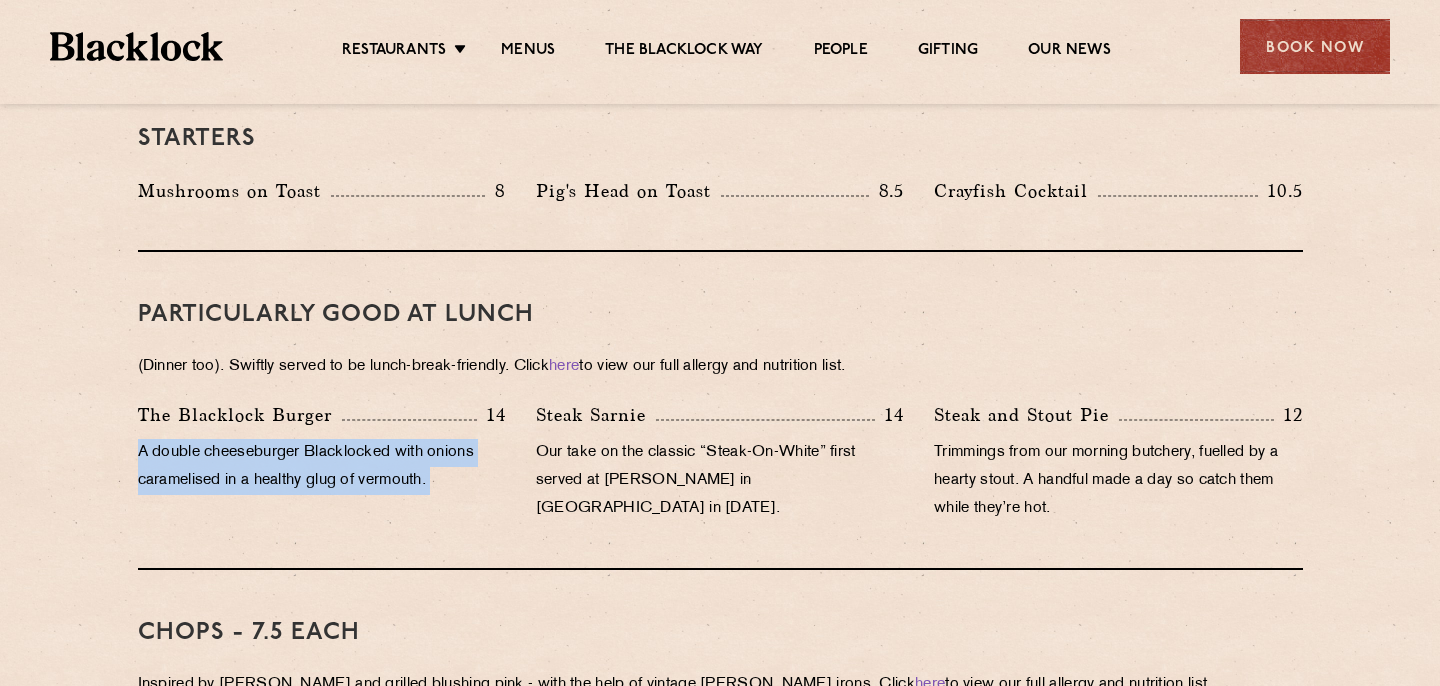 click on "A double cheeseburger Blacklocked with onions caramelised in a healthy glug of vermouth." at bounding box center [322, 467] 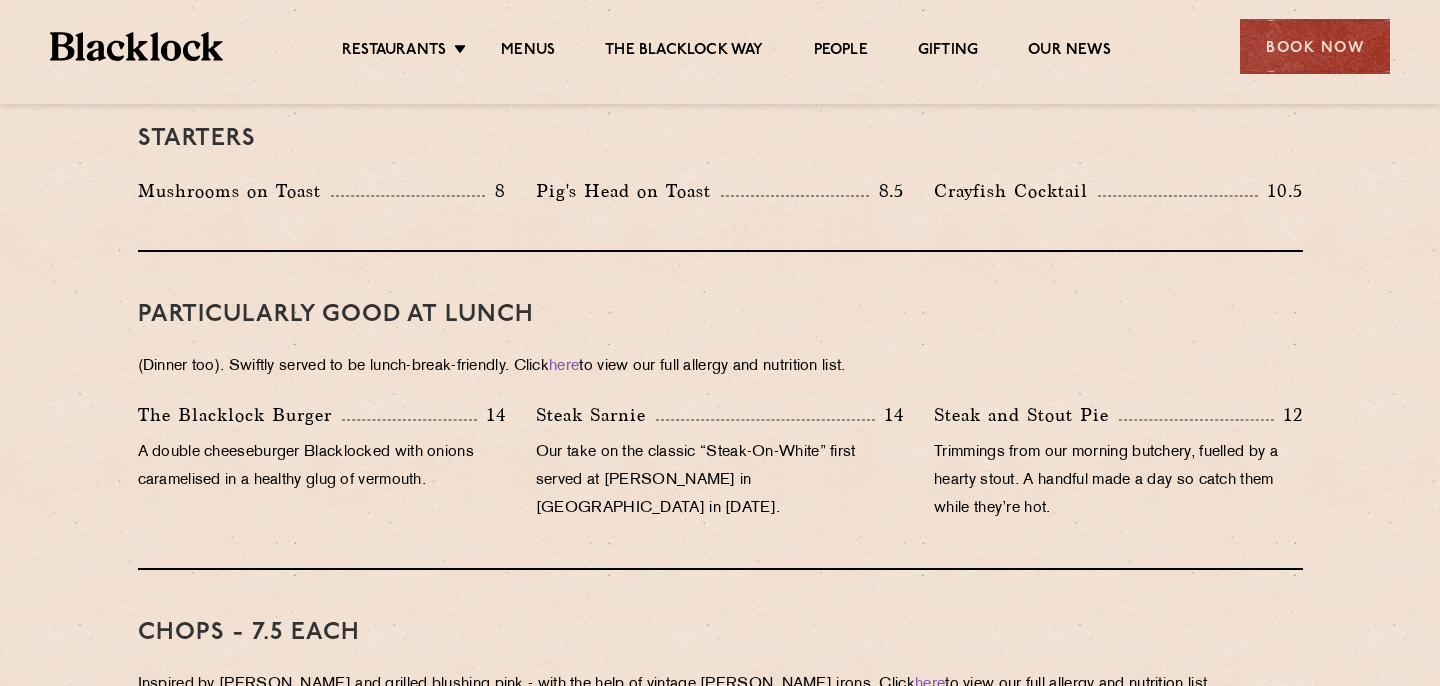 click on "A double cheeseburger Blacklocked with onions caramelised in a healthy glug of vermouth." at bounding box center [322, 467] 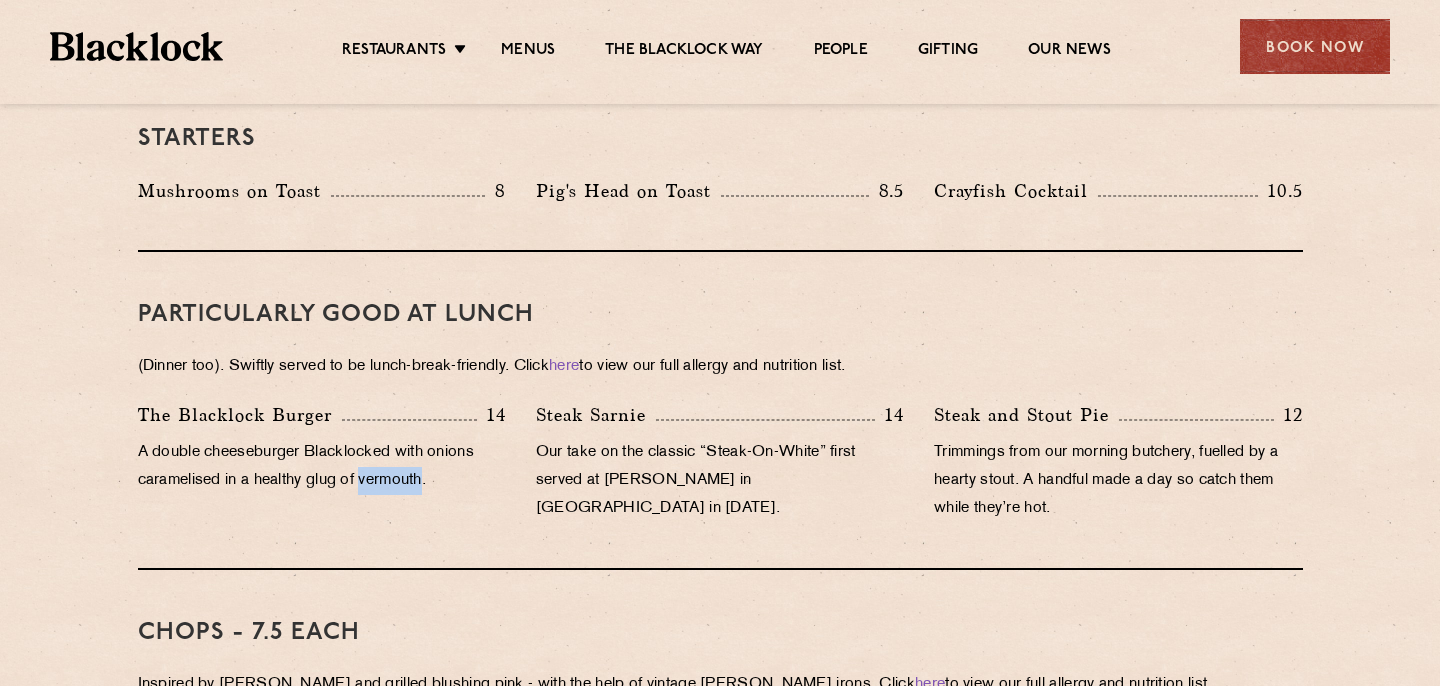click on "A double cheeseburger Blacklocked with onions caramelised in a healthy glug of vermouth." at bounding box center (322, 467) 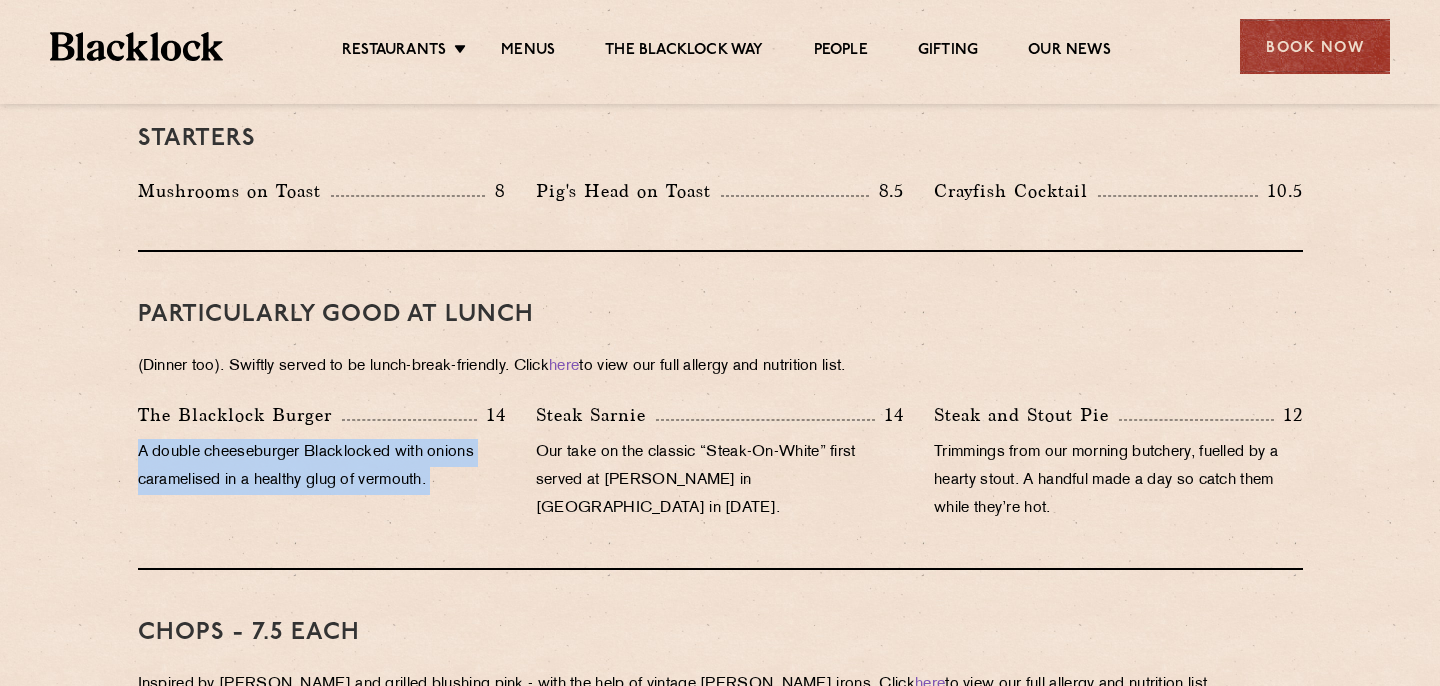 click on "A double cheeseburger Blacklocked with onions caramelised in a healthy glug of vermouth." at bounding box center (322, 467) 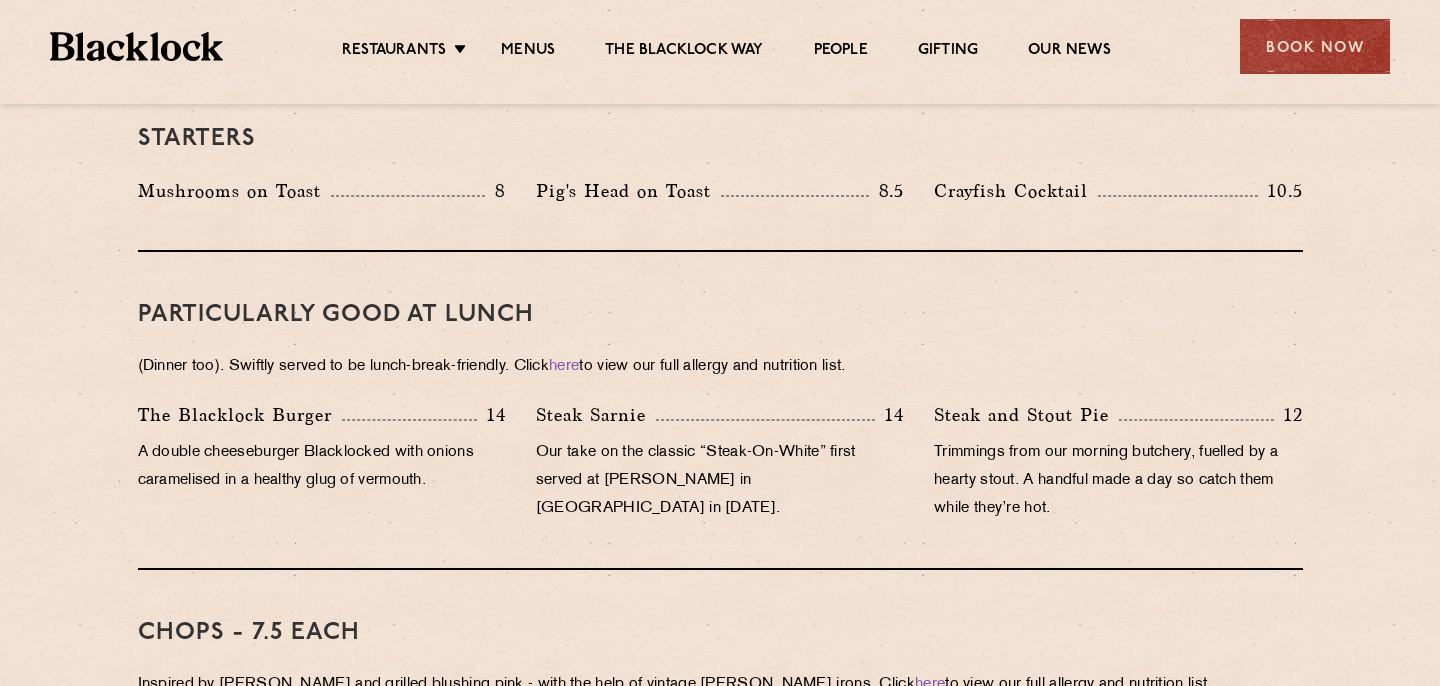 click on "A double cheeseburger Blacklocked with onions caramelised in a healthy glug of vermouth." at bounding box center [322, 467] 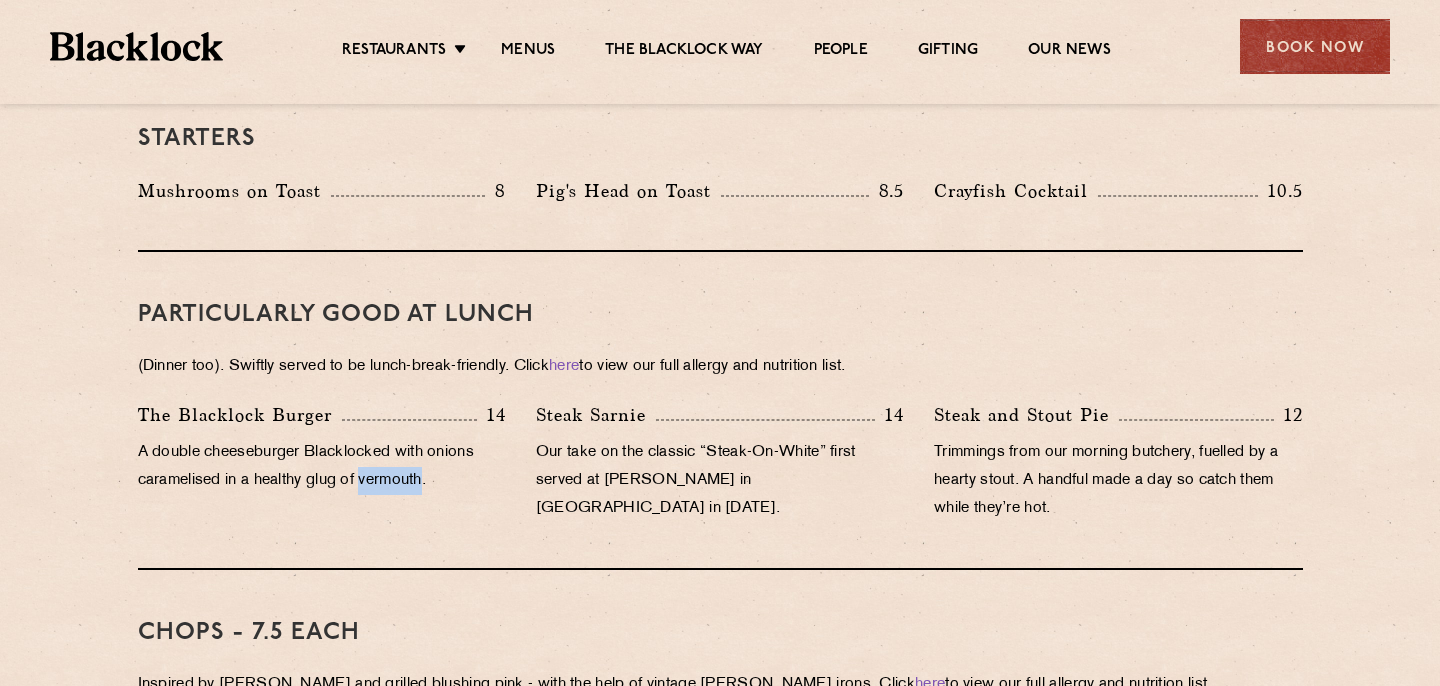 click on "A double cheeseburger Blacklocked with onions caramelised in a healthy glug of vermouth." at bounding box center [322, 467] 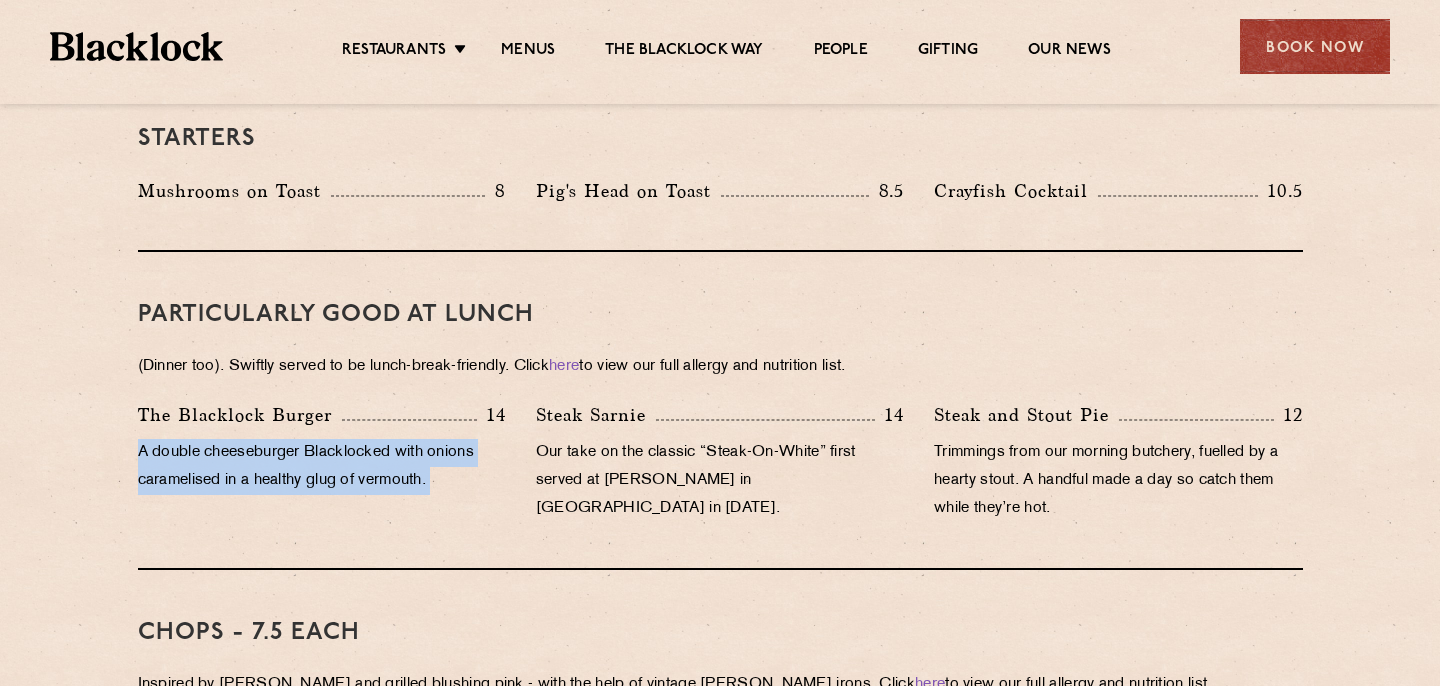 click on "Our take on the classic “Steak-On-White” first served at Louis’ Lunch in New Haven in 1895." at bounding box center (720, 481) 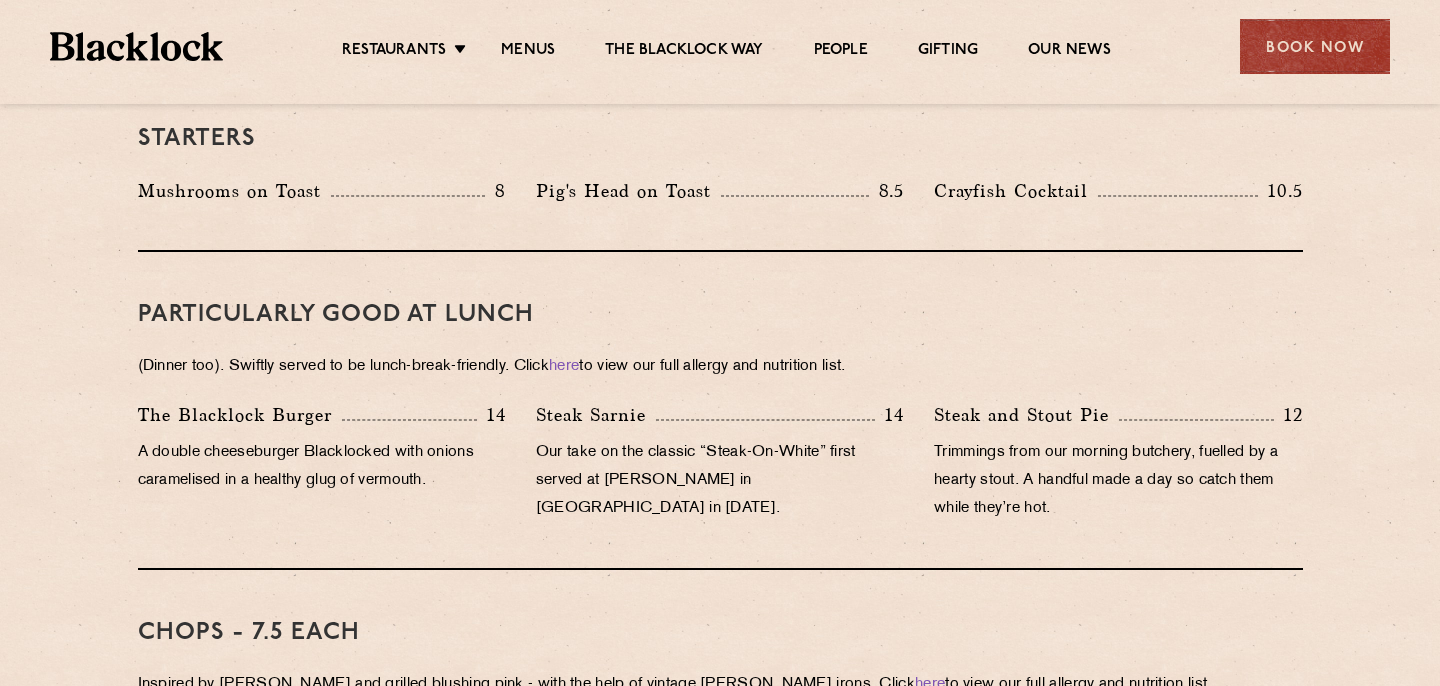 click on "Our take on the classic “Steak-On-White” first served at Louis’ Lunch in New Haven in 1895." at bounding box center (720, 481) 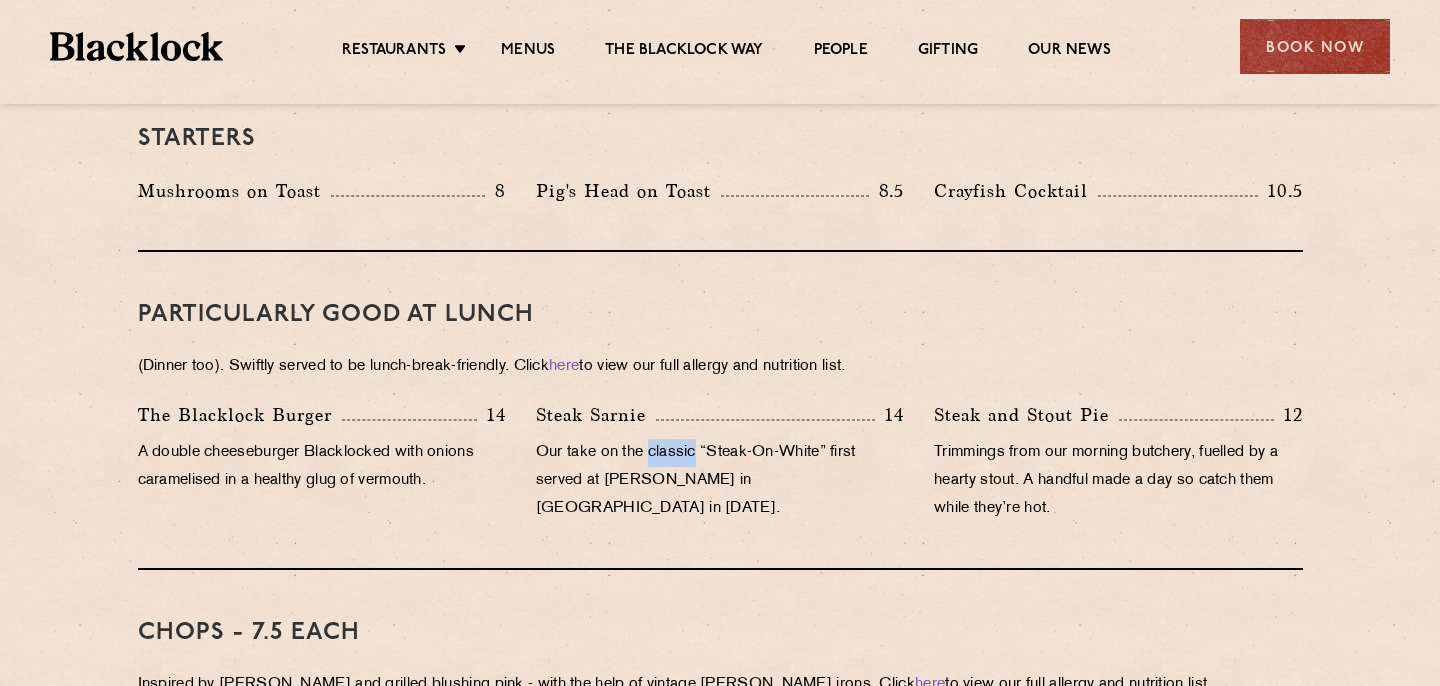 click on "Our take on the classic “Steak-On-White” first served at Louis’ Lunch in New Haven in 1895." at bounding box center [720, 481] 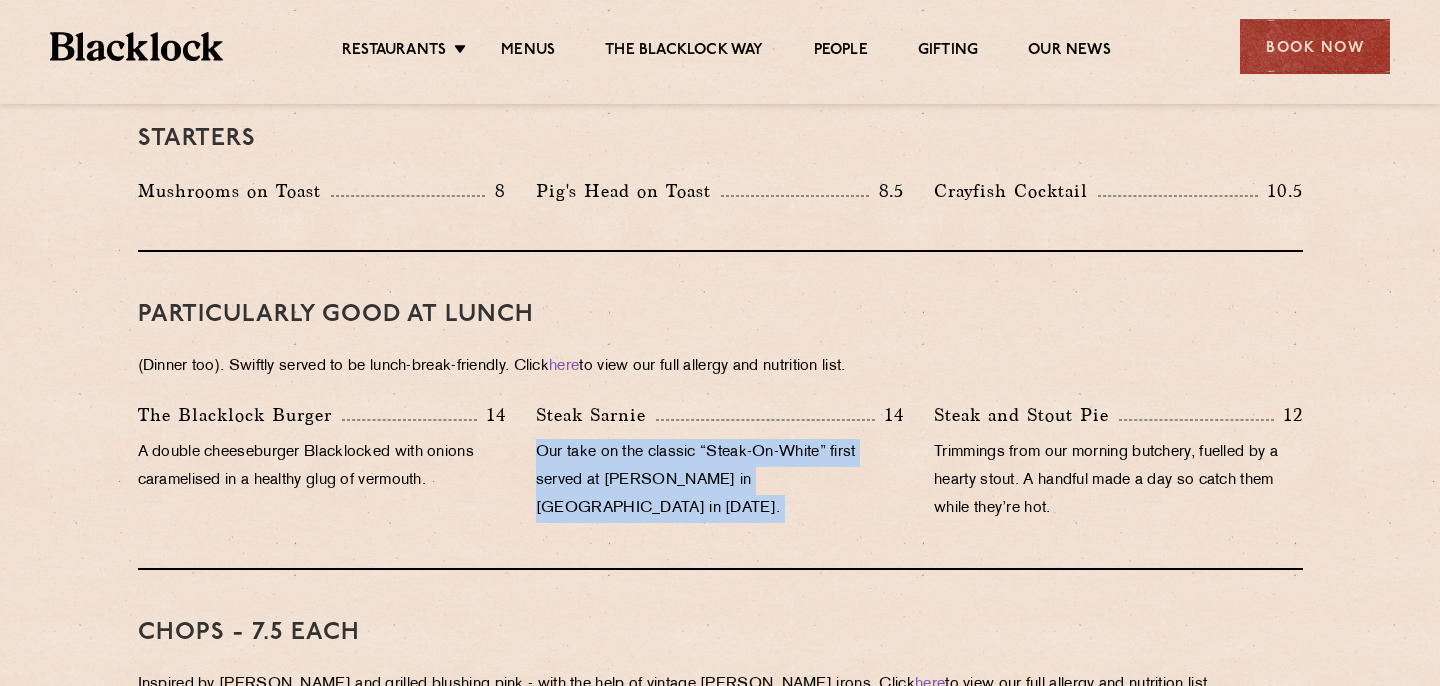 click on "Trimmings from our morning butchery, fuelled by a hearty stout. A handful made a day so catch them while they’re hot." at bounding box center [1118, 481] 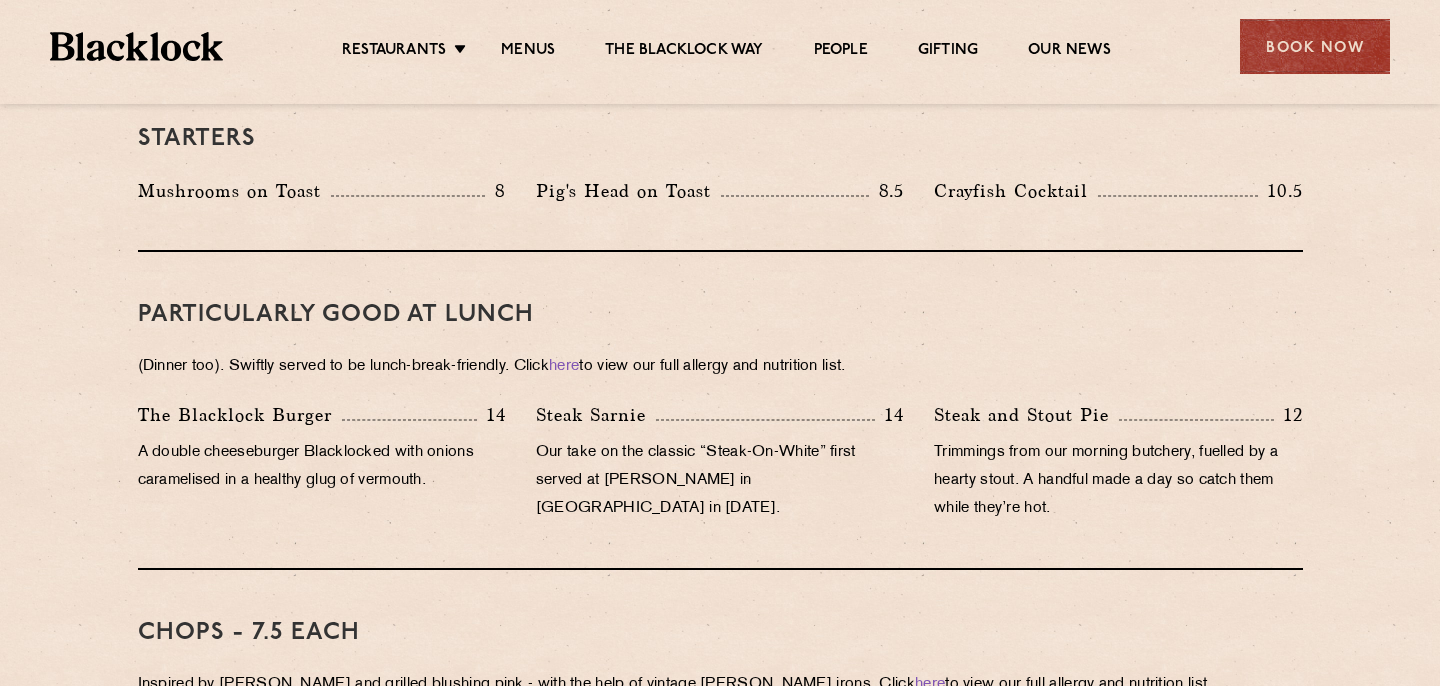 click on "Trimmings from our morning butchery, fuelled by a hearty stout. A handful made a day so catch them while they’re hot." at bounding box center [1118, 481] 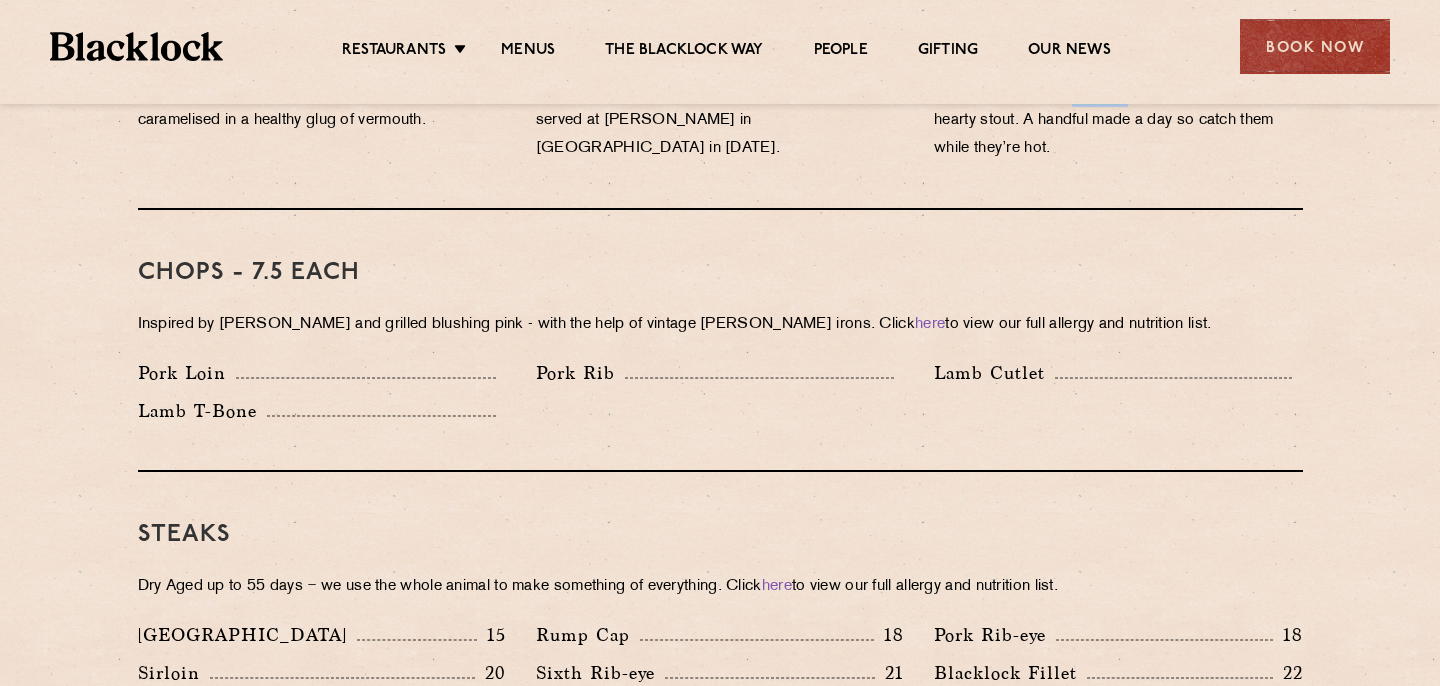 scroll, scrollTop: 1532, scrollLeft: 0, axis: vertical 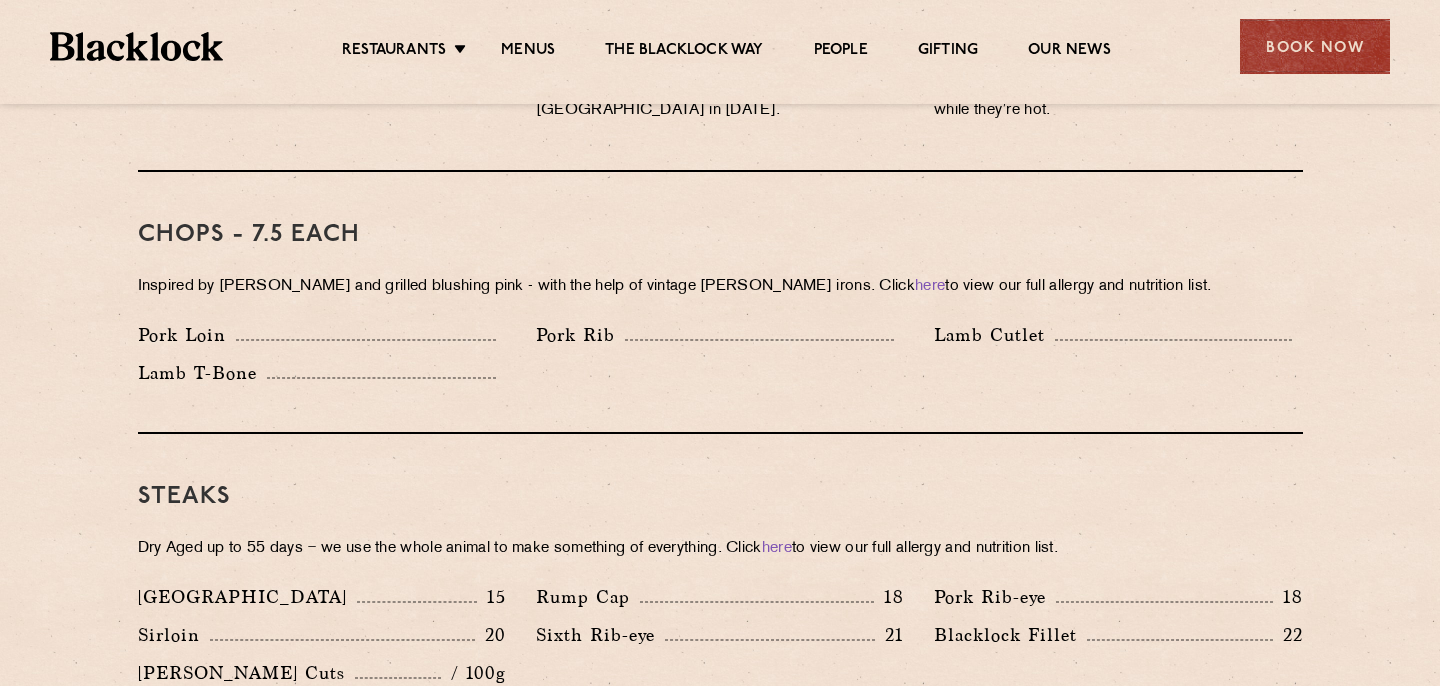 click on "Inspired by Joe Beef and grilled blushing pink - with the help of vintage Blacklock irons. Click  here  to view our full allergy and nutrition list." at bounding box center (720, 287) 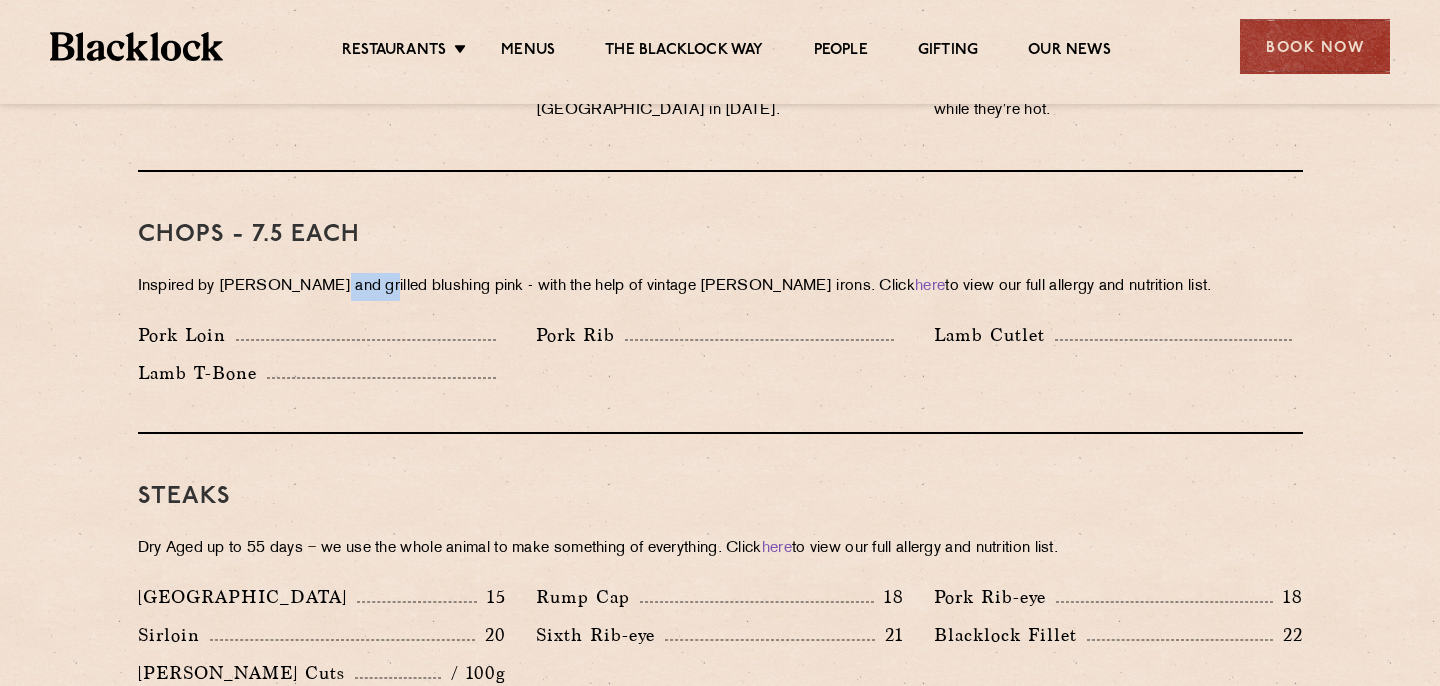 click on "Inspired by Joe Beef and grilled blushing pink - with the help of vintage Blacklock irons. Click  here  to view our full allergy and nutrition list." at bounding box center (720, 287) 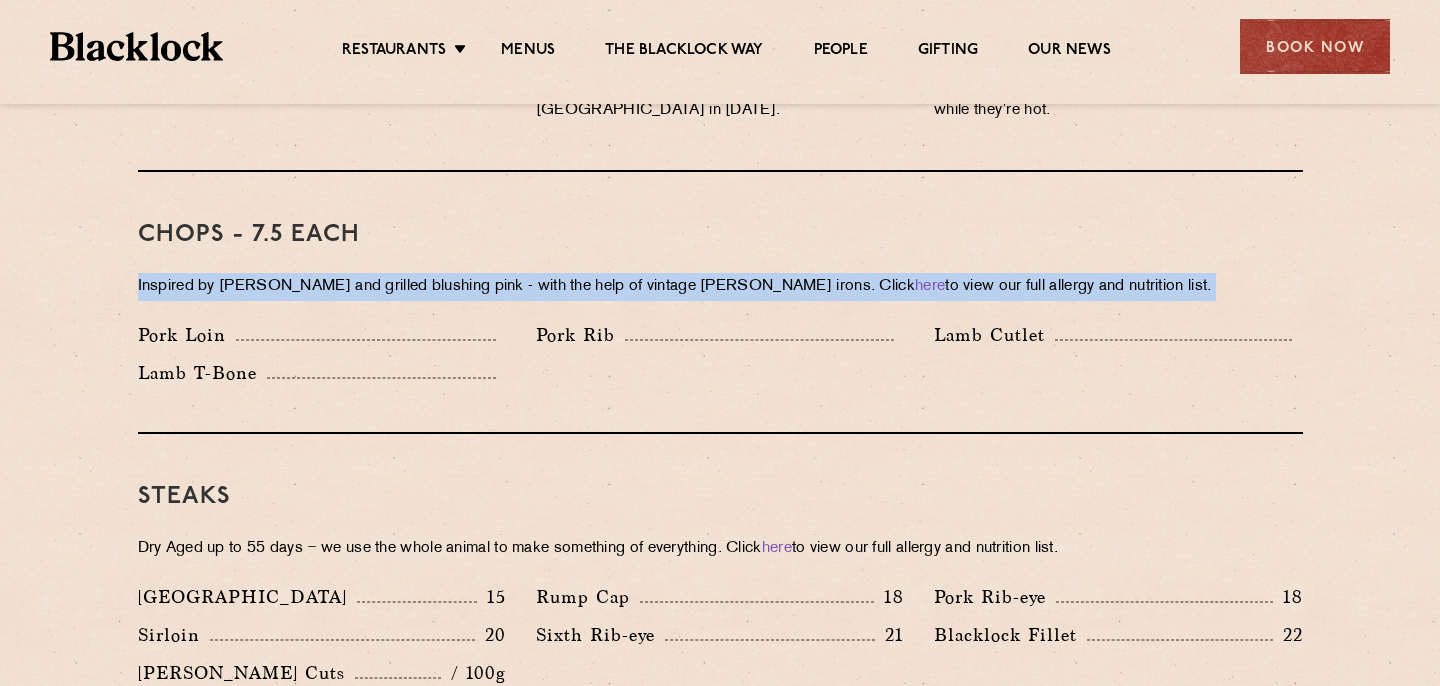 click on "Inspired by Joe Beef and grilled blushing pink - with the help of vintage Blacklock irons. Click  here  to view our full allergy and nutrition list." at bounding box center (720, 287) 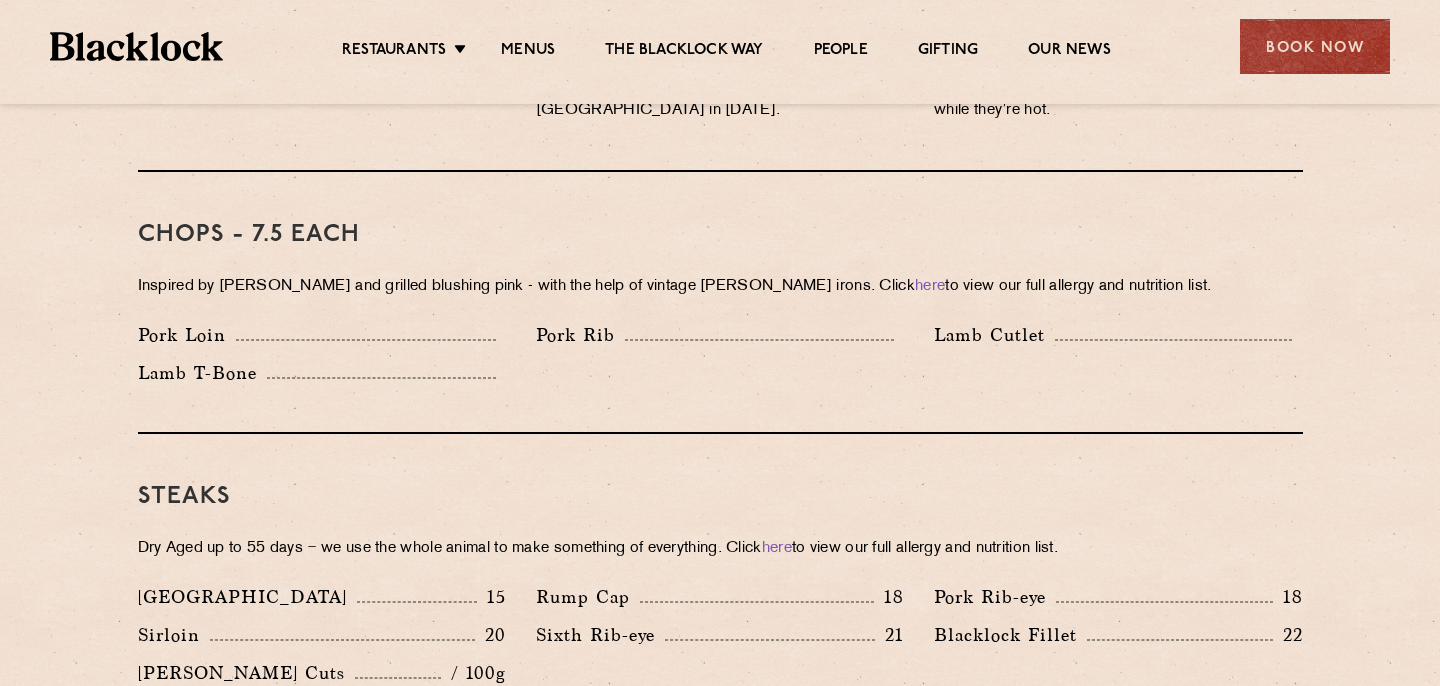 click on "Inspired by Joe Beef and grilled blushing pink - with the help of vintage Blacklock irons. Click  here  to view our full allergy and nutrition list." at bounding box center (720, 287) 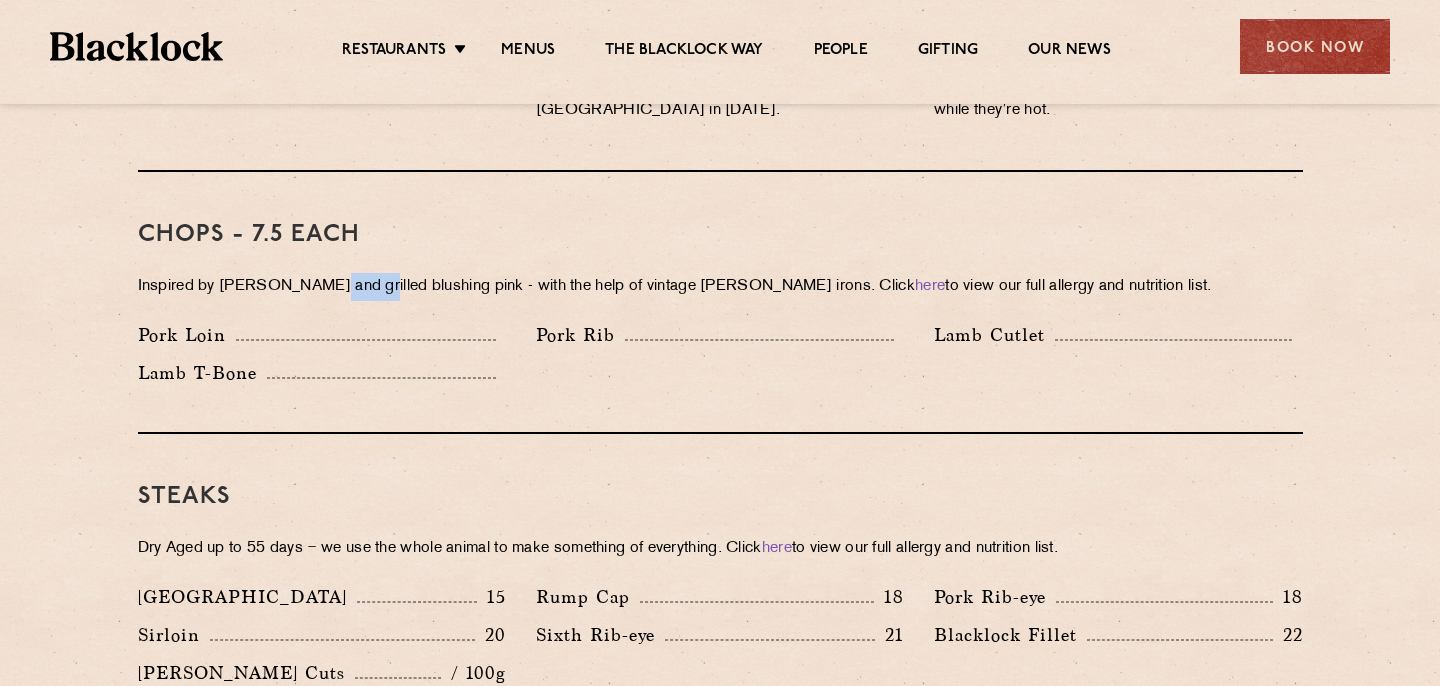 click on "Inspired by Joe Beef and grilled blushing pink - with the help of vintage Blacklock irons. Click  here  to view our full allergy and nutrition list." at bounding box center [720, 287] 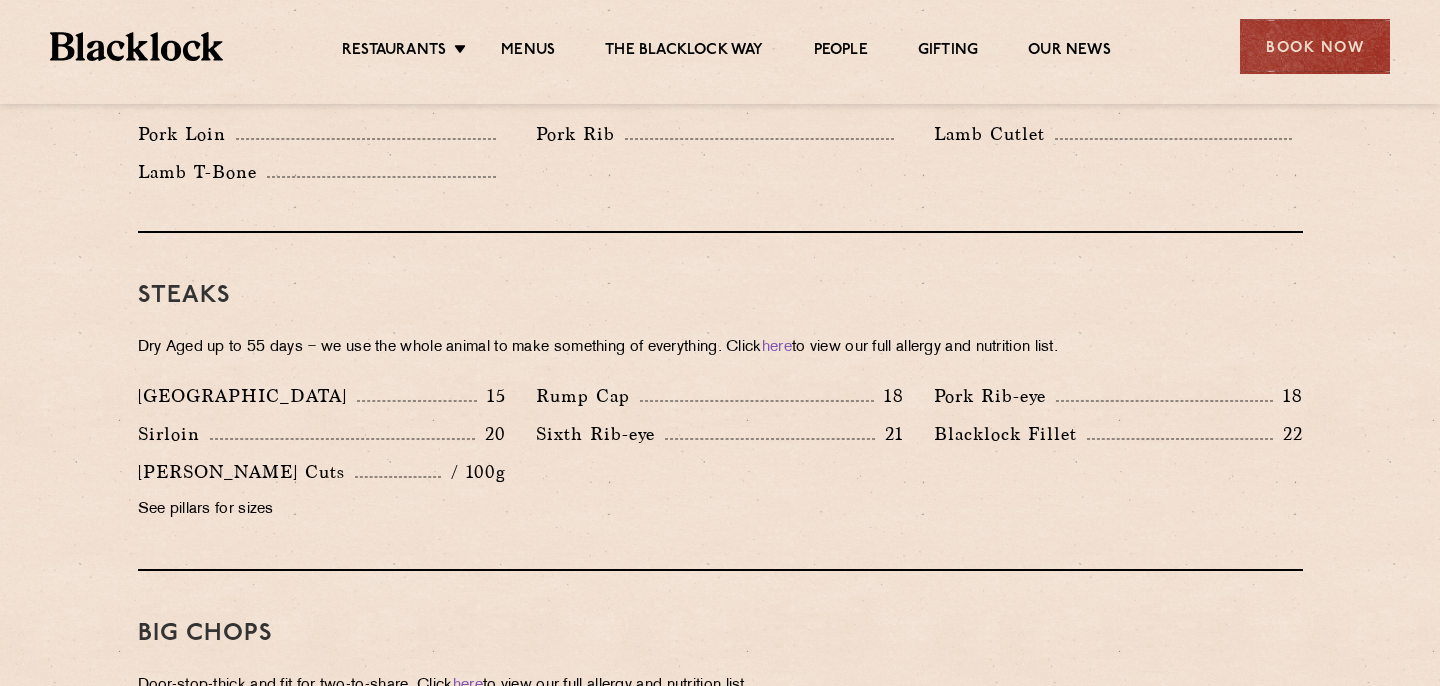 scroll, scrollTop: 1774, scrollLeft: 0, axis: vertical 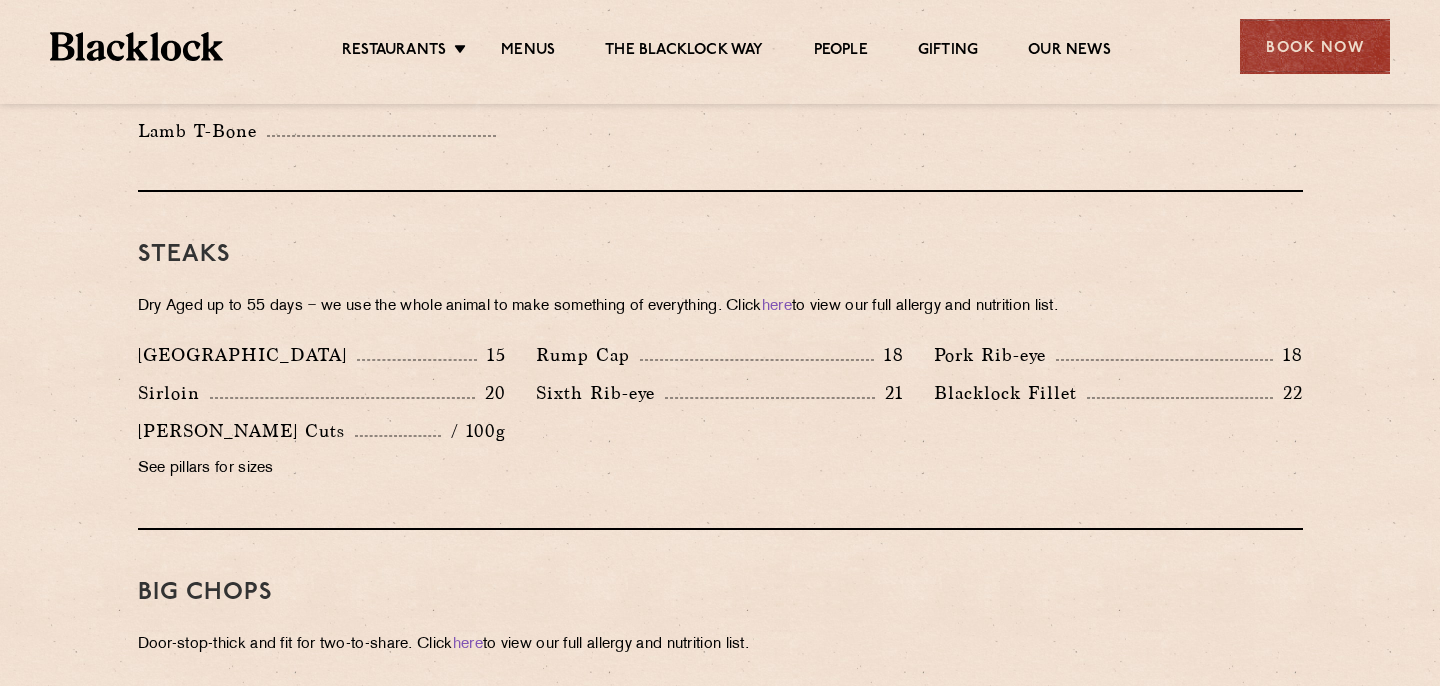 click on "Dry Aged up to 55 days − we use the whole animal to make something of everything. Click  here  to view our full allergy and nutrition list." at bounding box center (720, 307) 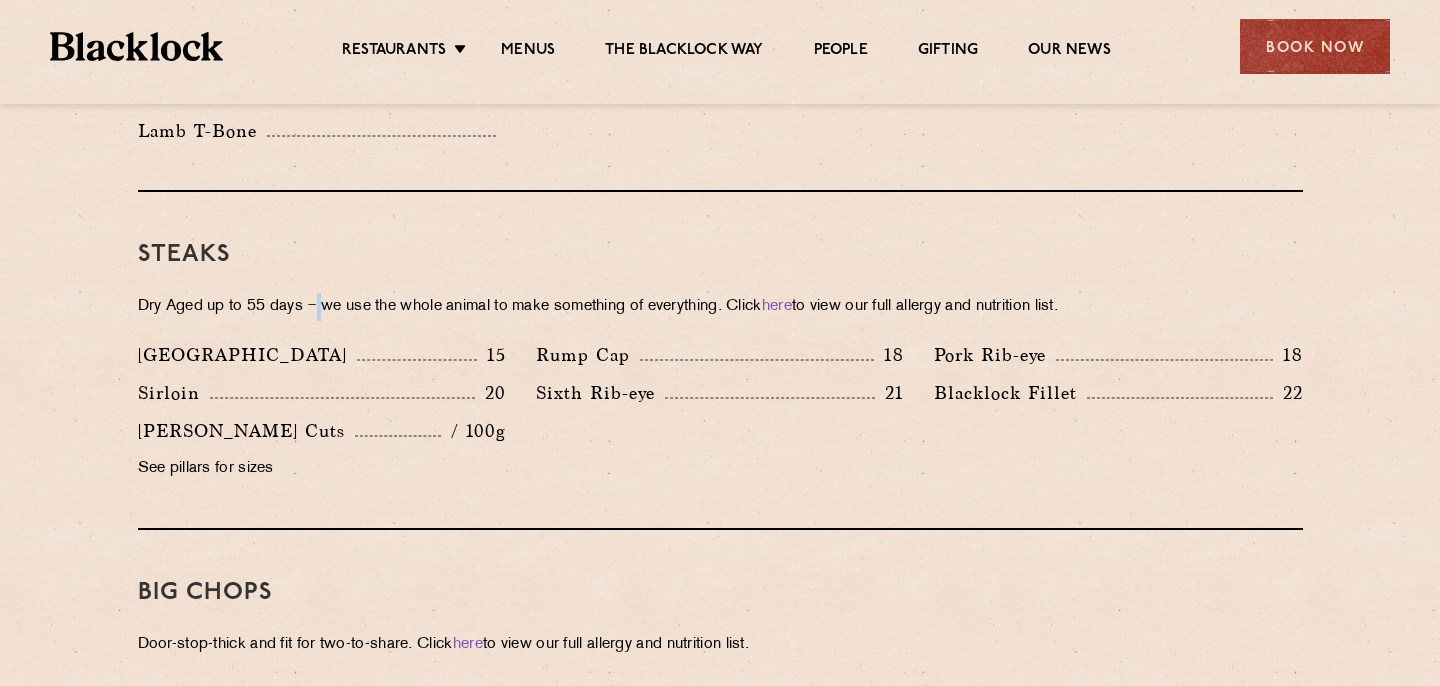 click on "Dry Aged up to 55 days − we use the whole animal to make something of everything. Click  here  to view our full allergy and nutrition list." at bounding box center (720, 307) 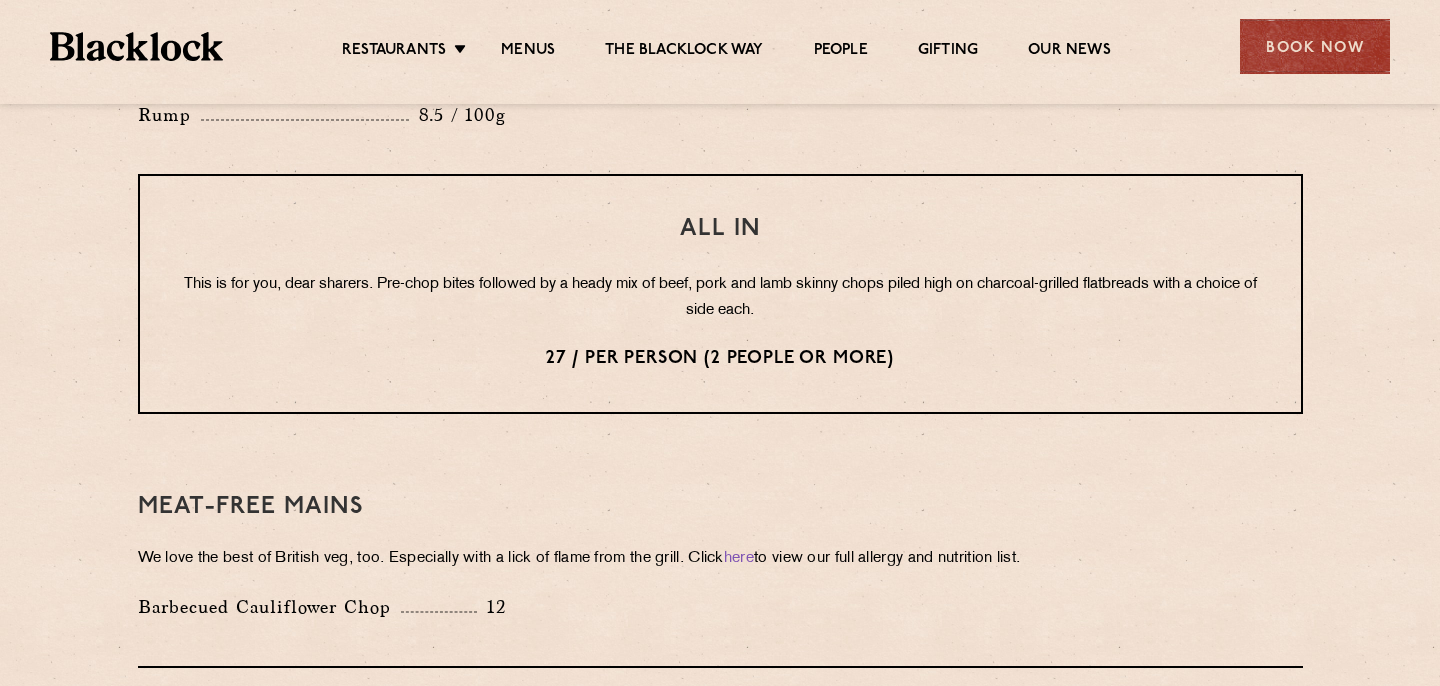 scroll, scrollTop: 2507, scrollLeft: 0, axis: vertical 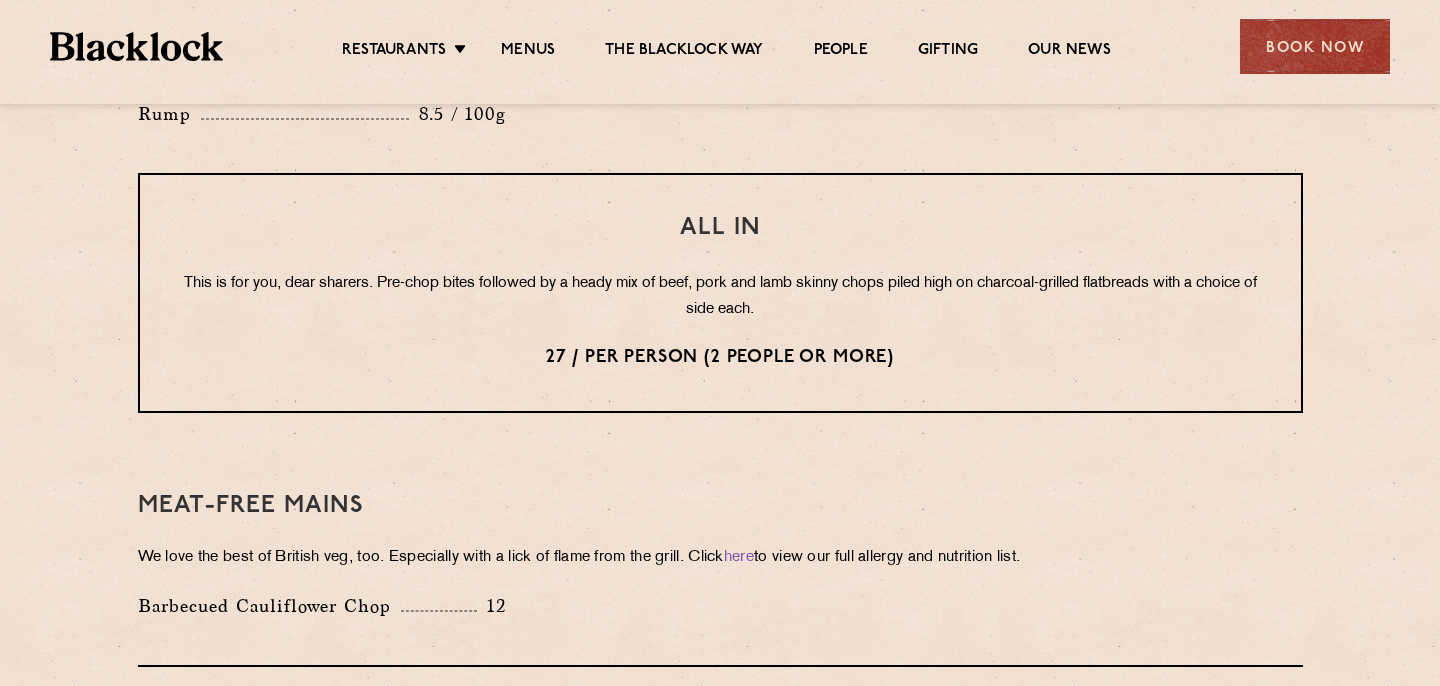 click on "This is for you, dear sharers. Pre-chop bites followed by a heady mix of beef, pork and lamb skinny chops piled high on charcoal-grilled flatbreads with a choice of side each." at bounding box center (720, 297) 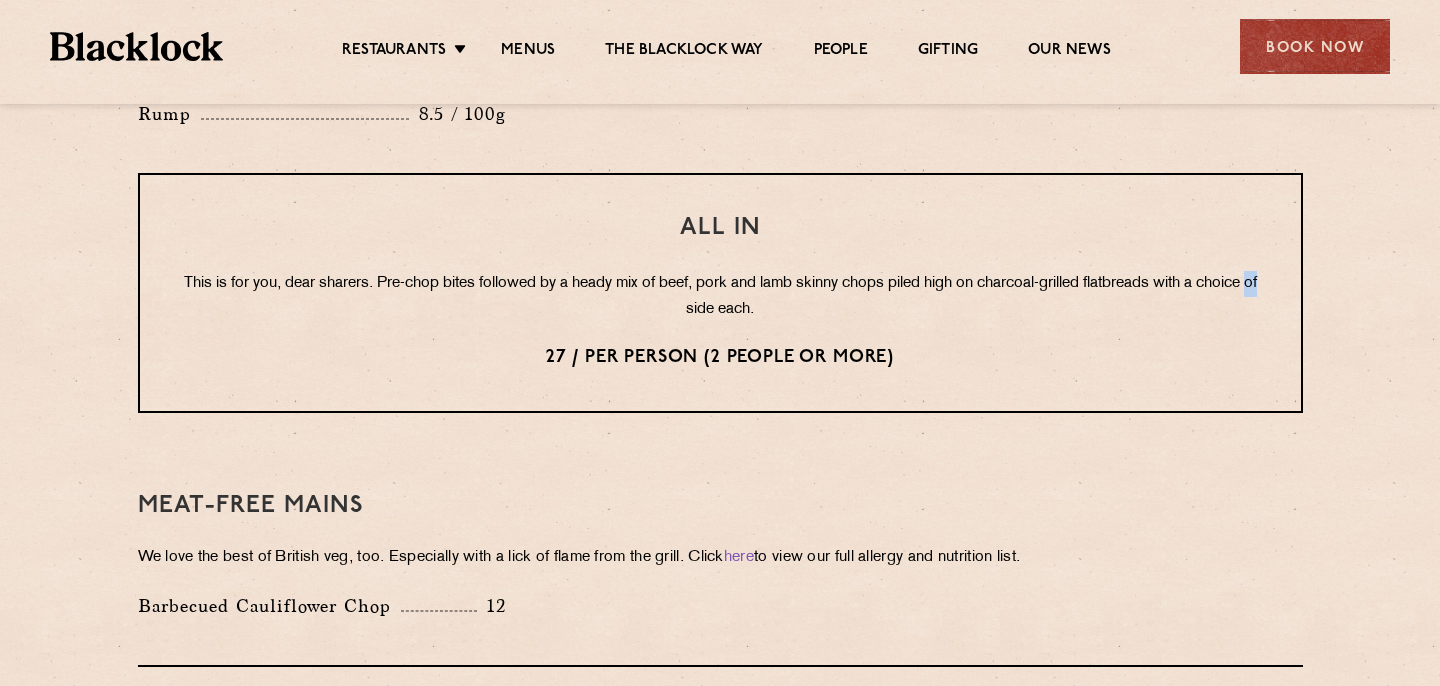 click on "This is for you, dear sharers. Pre-chop bites followed by a heady mix of beef, pork and lamb skinny chops piled high on charcoal-grilled flatbreads with a choice of side each." at bounding box center [720, 297] 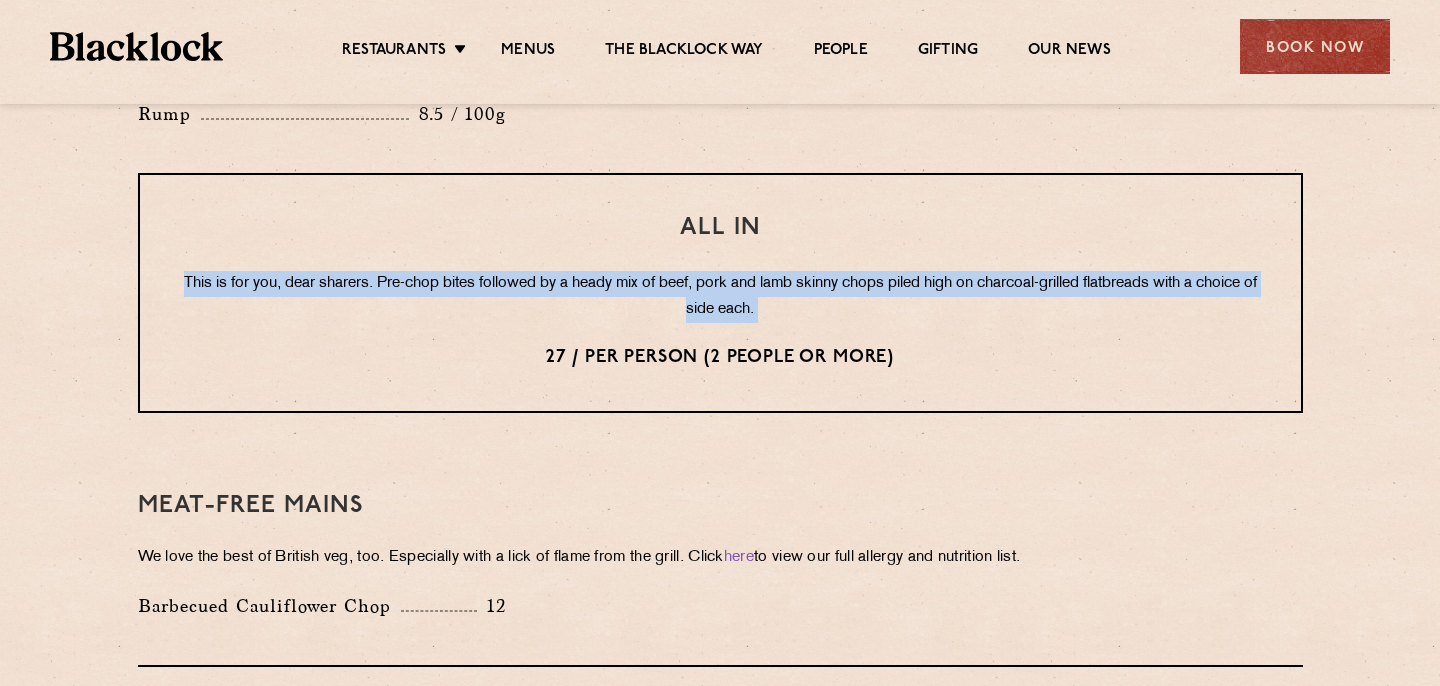 click on "This is for you, dear sharers. Pre-chop bites followed by a heady mix of beef, pork and lamb skinny chops piled high on charcoal-grilled flatbreads with a choice of side each." at bounding box center (720, 297) 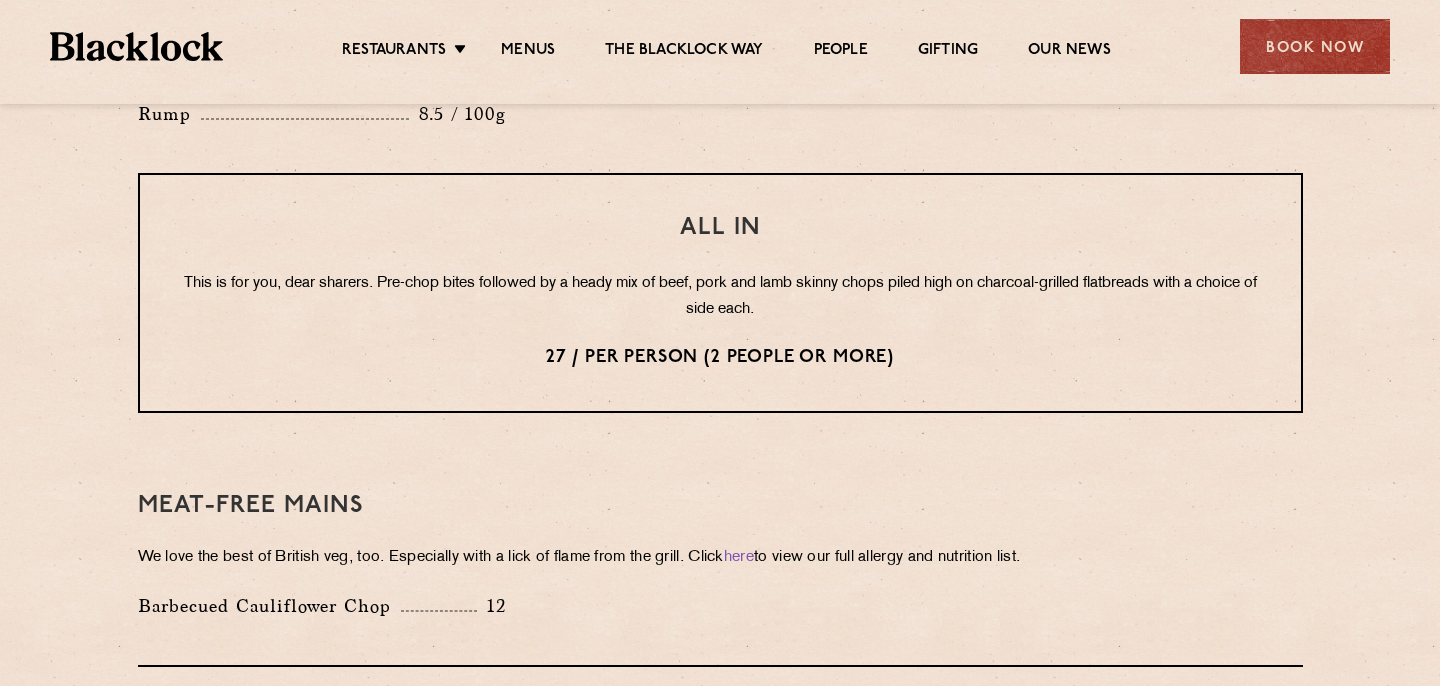 click on "This is for you, dear sharers. Pre-chop bites followed by a heady mix of beef, pork and lamb skinny chops piled high on charcoal-grilled flatbreads with a choice of side each." at bounding box center (720, 297) 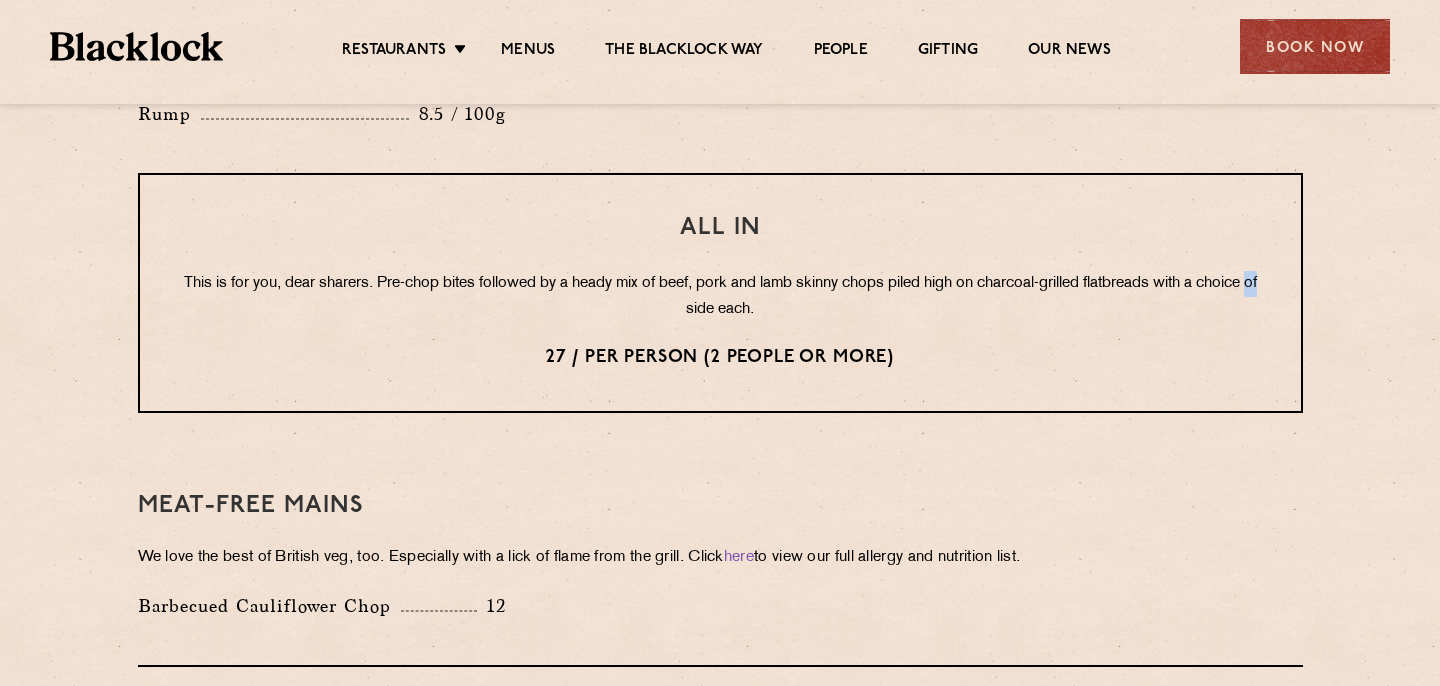 click on "This is for you, dear sharers. Pre-chop bites followed by a heady mix of beef, pork and lamb skinny chops piled high on charcoal-grilled flatbreads with a choice of side each." at bounding box center (720, 297) 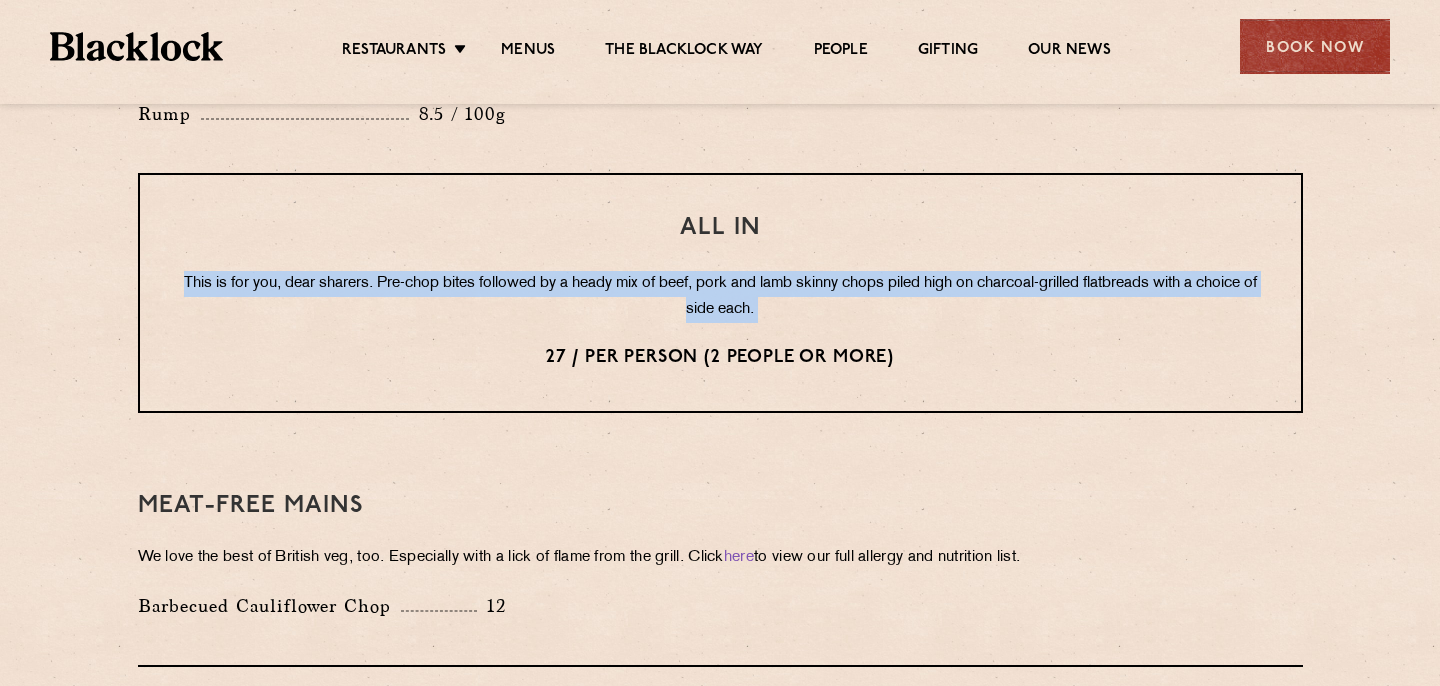 click on "This is for you, dear sharers. Pre-chop bites followed by a heady mix of beef, pork and lamb skinny chops piled high on charcoal-grilled flatbreads with a choice of side each." at bounding box center [720, 297] 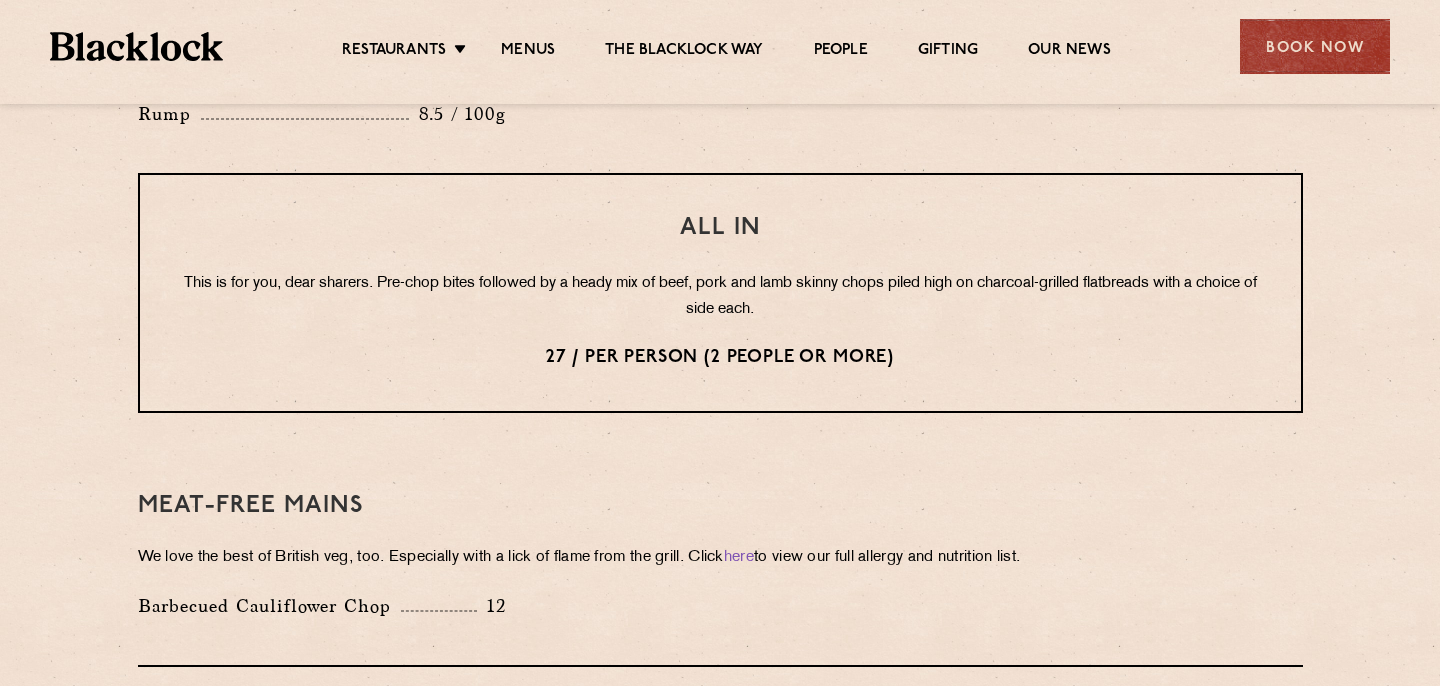 click on "This is for you, dear sharers. Pre-chop bites followed by a heady mix of beef, pork and lamb skinny chops piled high on charcoal-grilled flatbreads with a choice of side each." at bounding box center (720, 297) 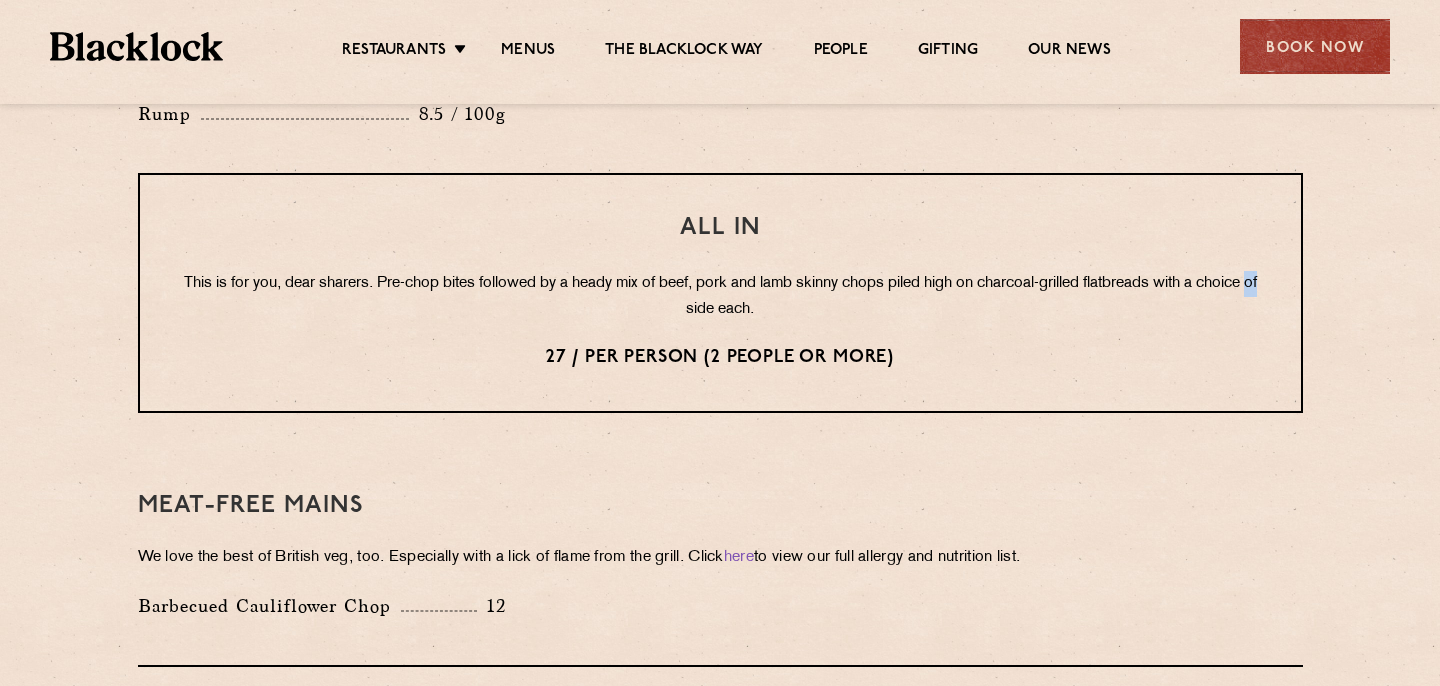 click on "This is for you, dear sharers. Pre-chop bites followed by a heady mix of beef, pork and lamb skinny chops piled high on charcoal-grilled flatbreads with a choice of side each." at bounding box center (720, 297) 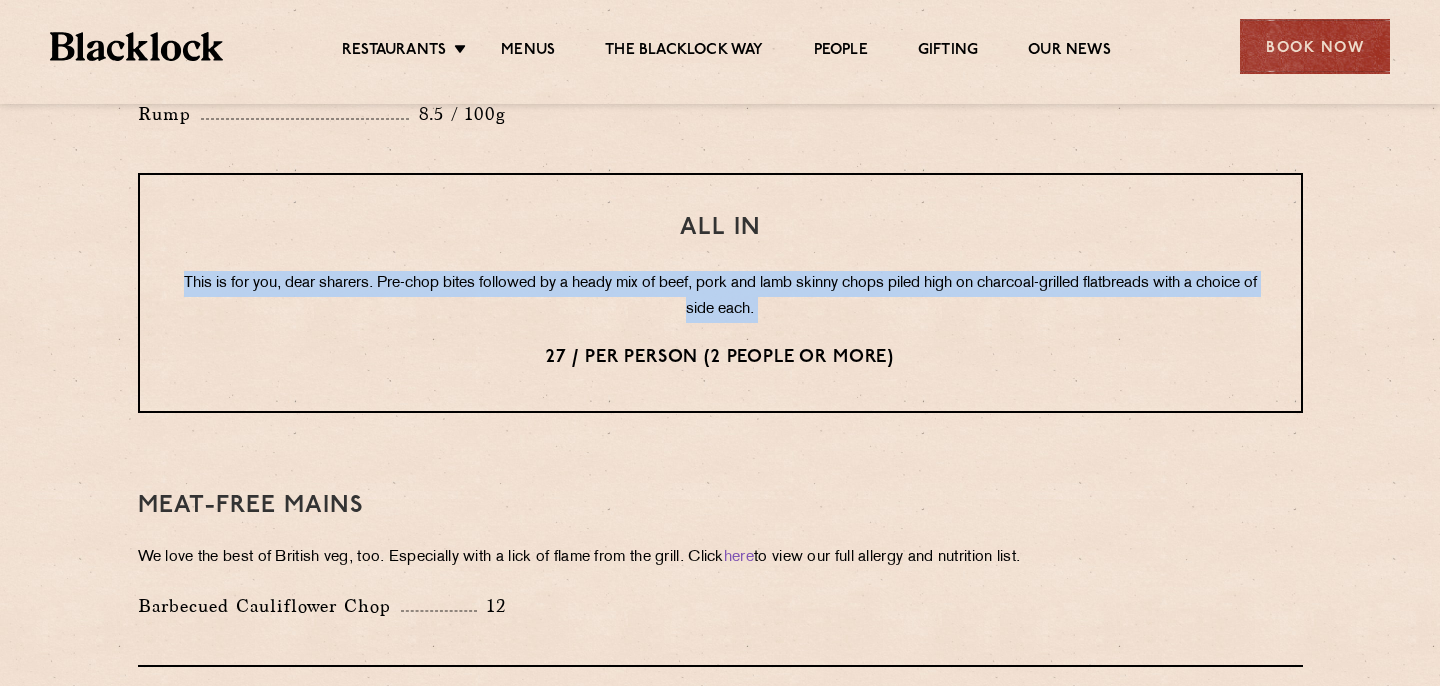 click on "This is for you, dear sharers. Pre-chop bites followed by a heady mix of beef, pork and lamb skinny chops piled high on charcoal-grilled flatbreads with a choice of side each." at bounding box center (720, 297) 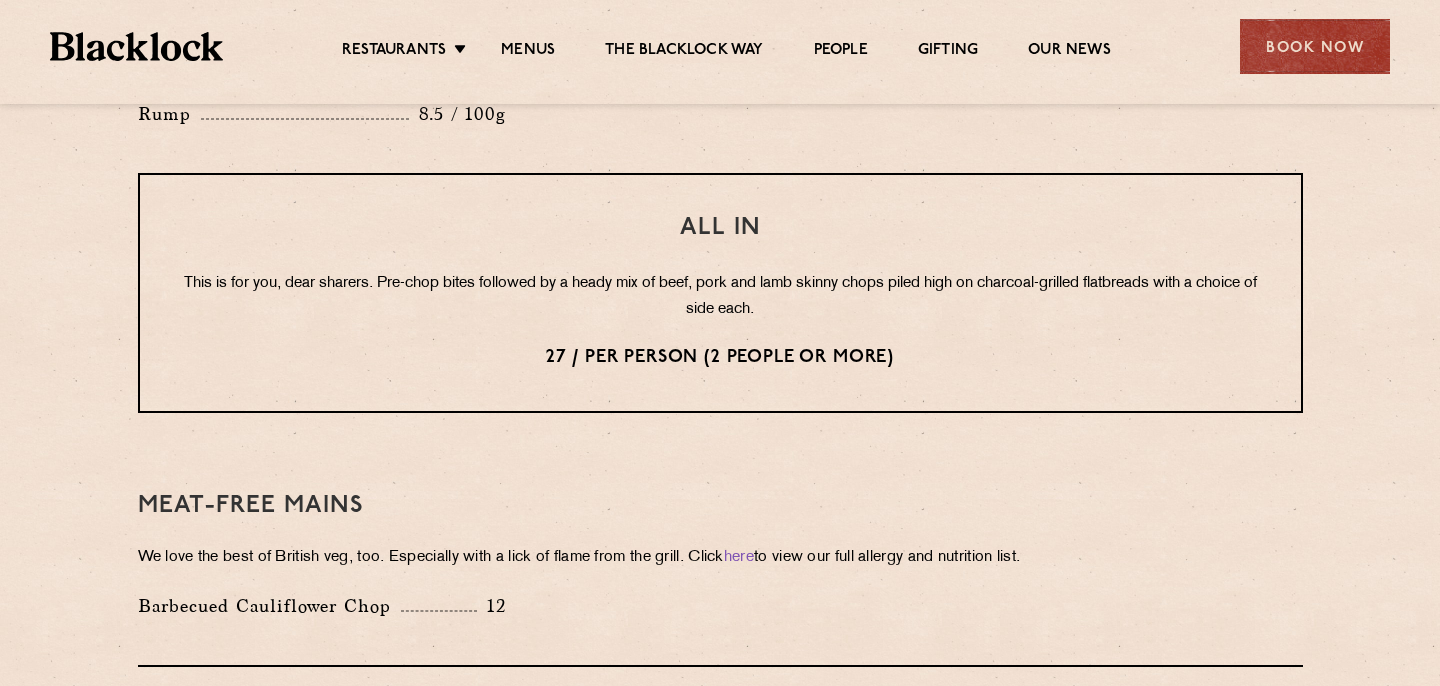 click on "This is for you, dear sharers. Pre-chop bites followed by a heady mix of beef, pork and lamb skinny chops piled high on charcoal-grilled flatbreads with a choice of side each." at bounding box center (720, 297) 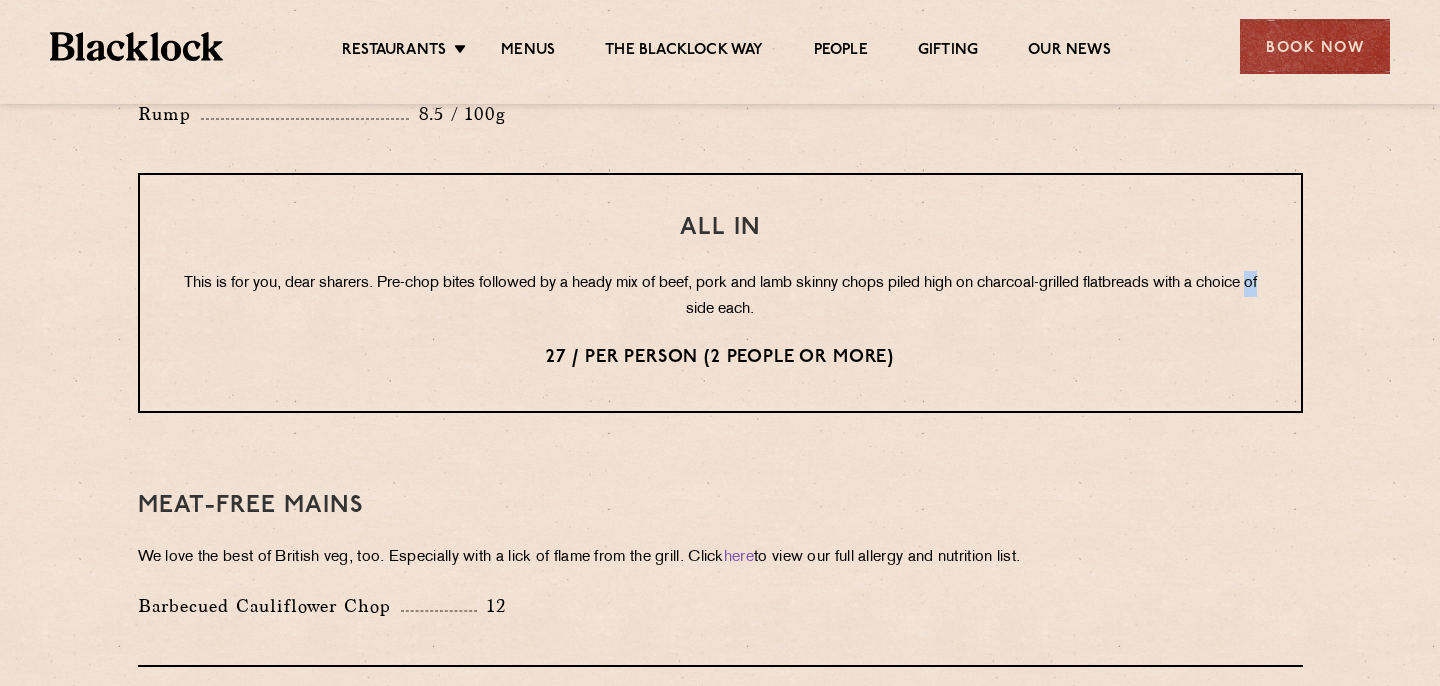 click on "This is for you, dear sharers. Pre-chop bites followed by a heady mix of beef, pork and lamb skinny chops piled high on charcoal-grilled flatbreads with a choice of side each." at bounding box center [720, 297] 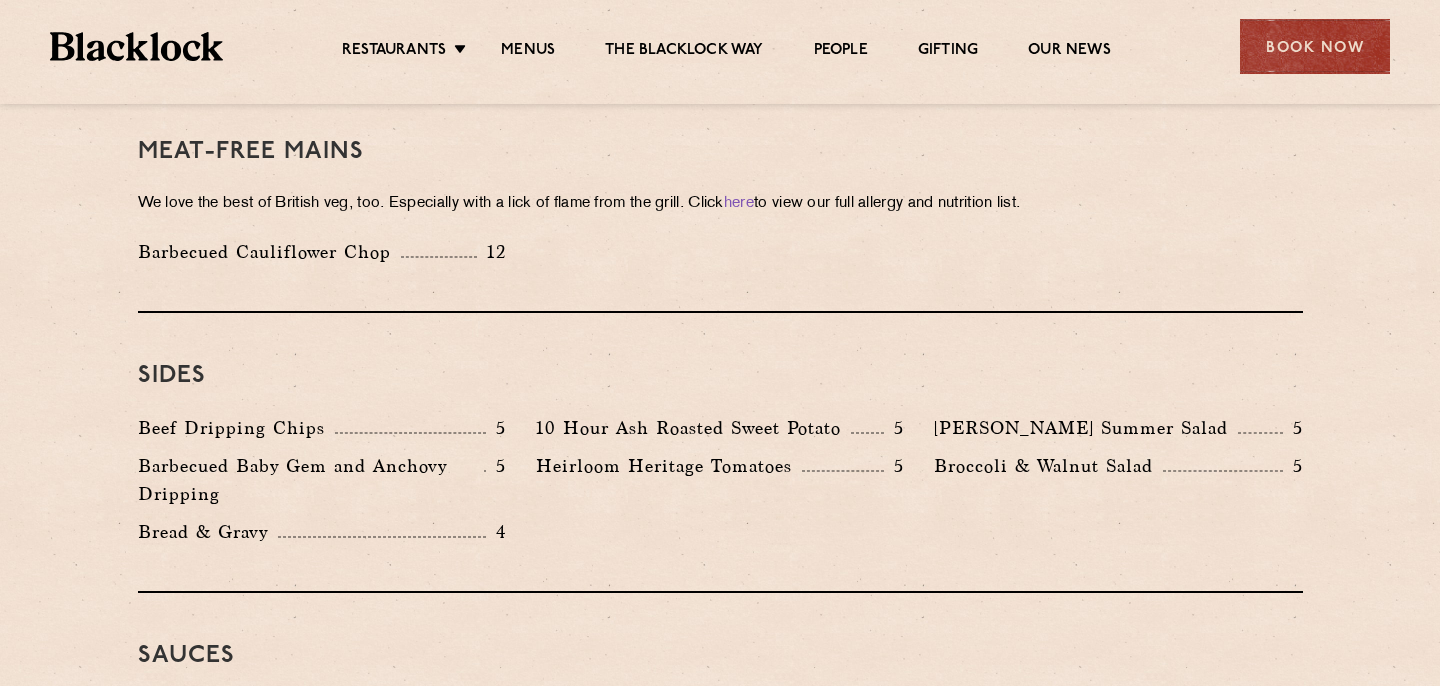 scroll, scrollTop: 2874, scrollLeft: 0, axis: vertical 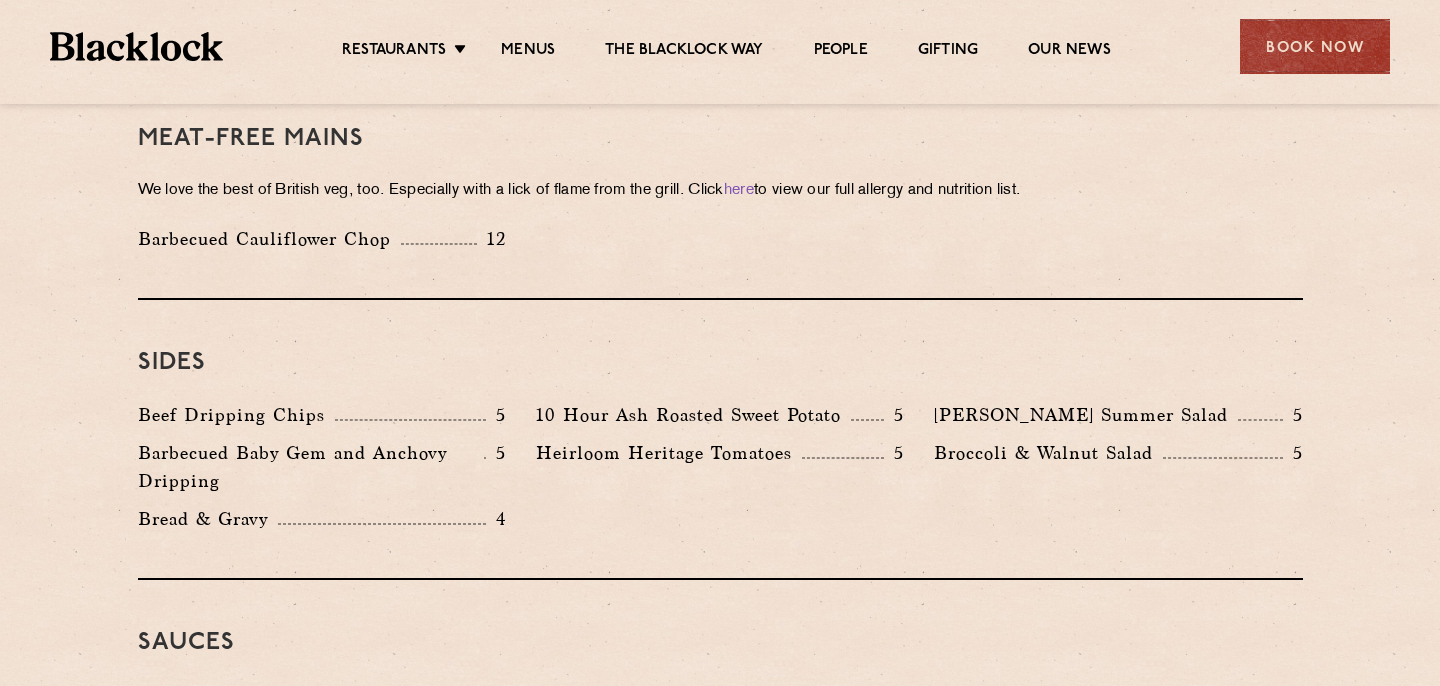 click on "Beef Dripping Chips" at bounding box center [236, 415] 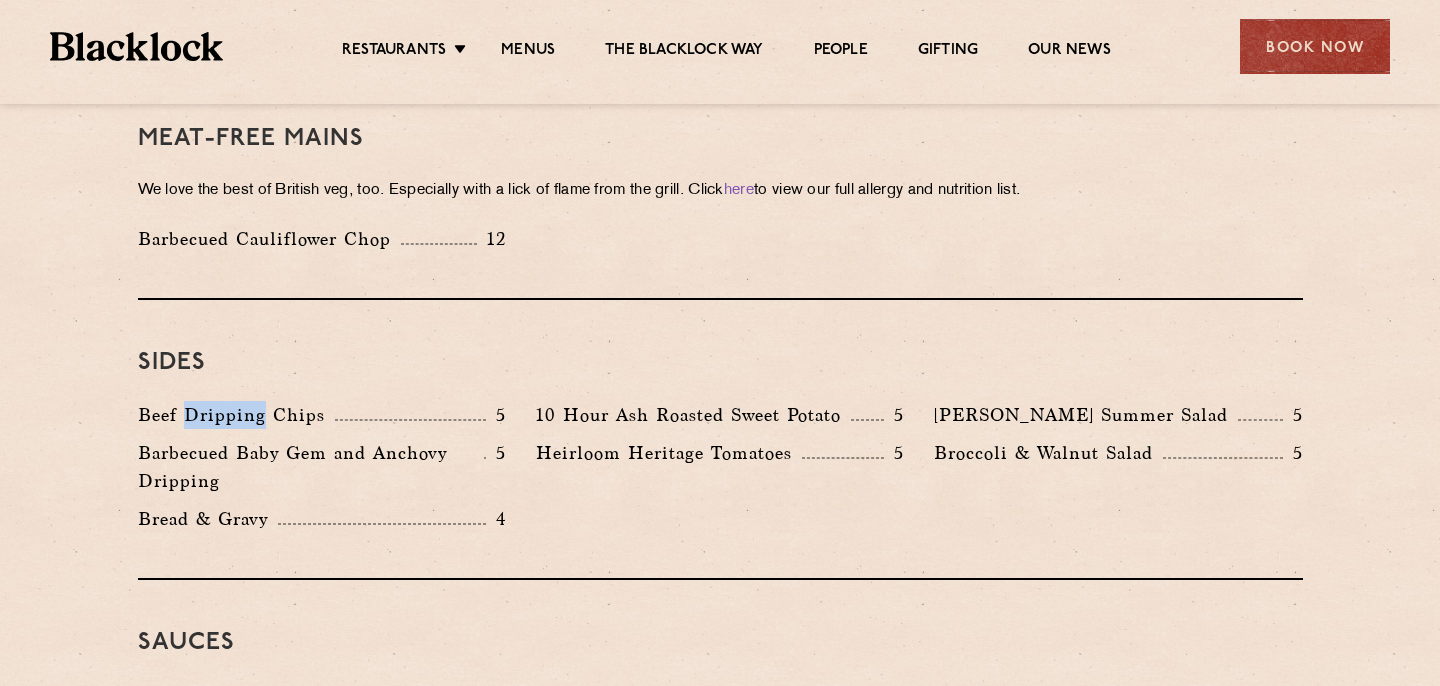 click on "Beef Dripping Chips" at bounding box center [236, 415] 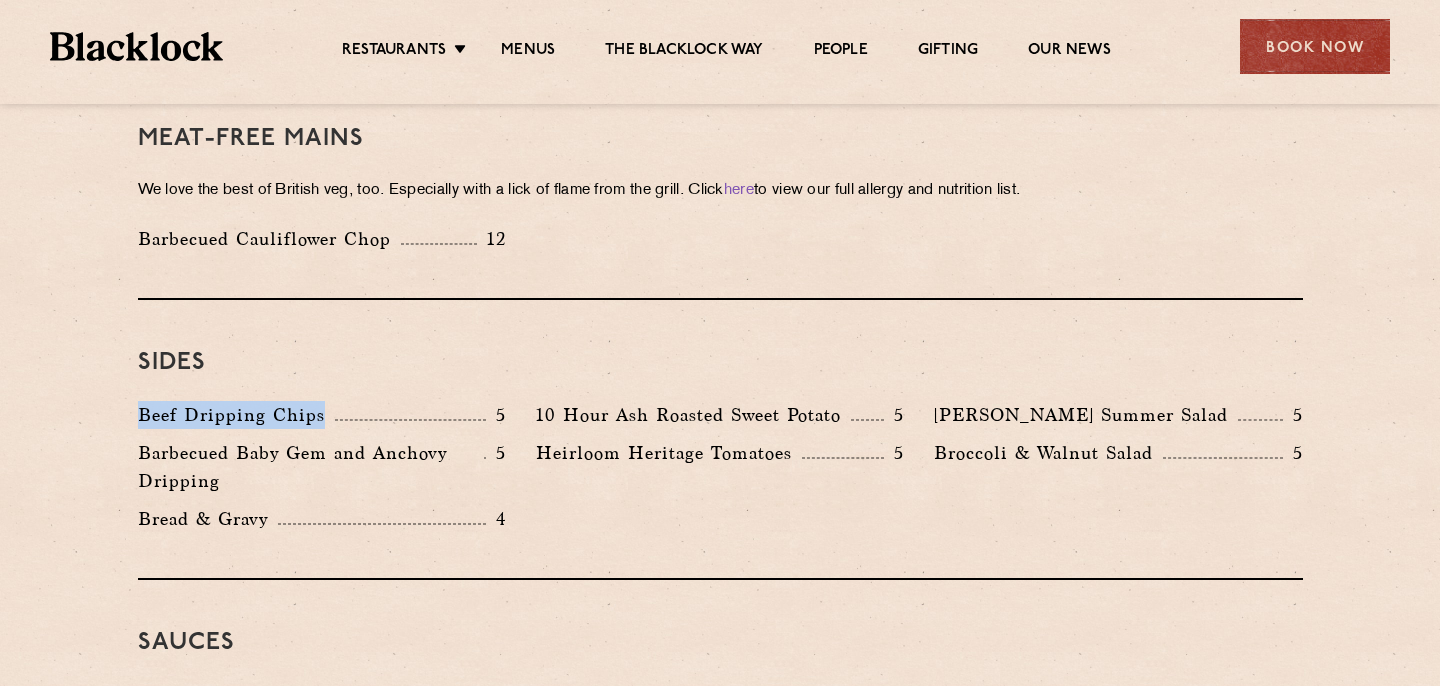 click on "Barbecued Baby Gem and Anchovy Dripping" at bounding box center [311, 467] 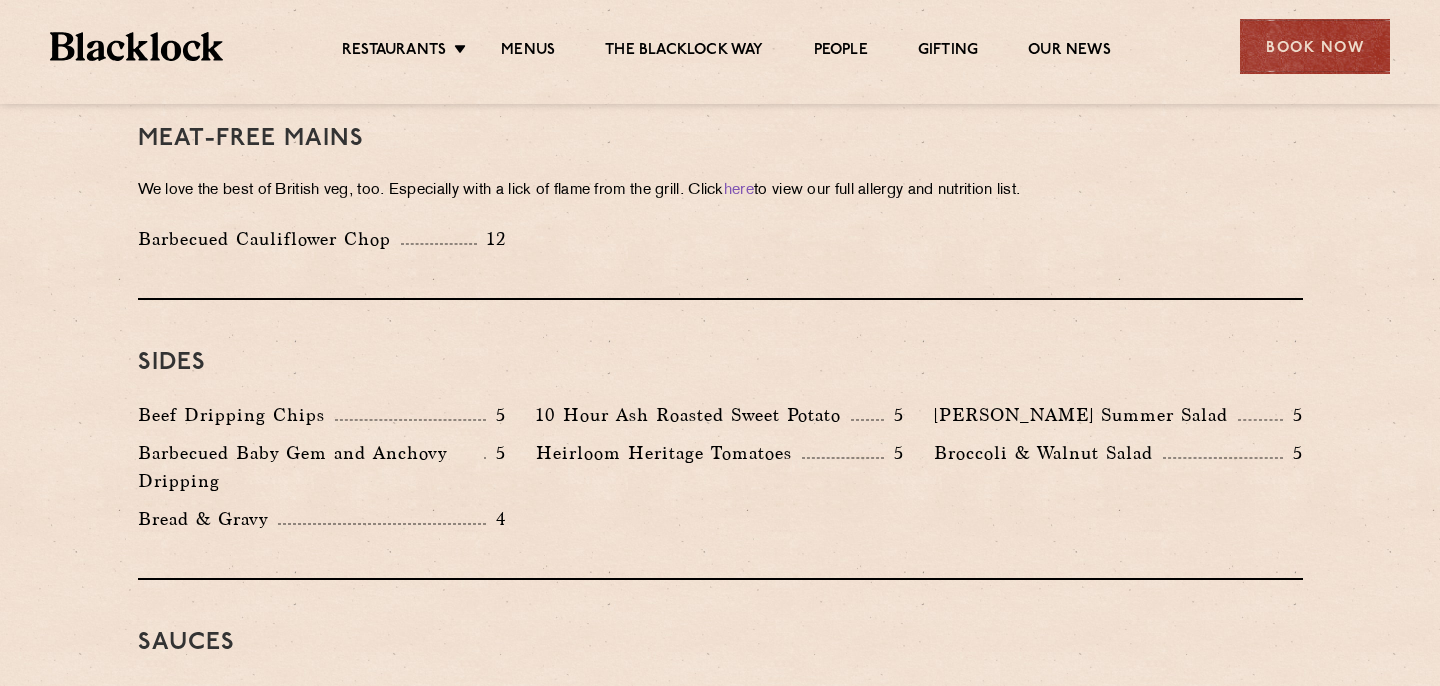 click on "Barbecued Baby Gem and Anchovy Dripping" at bounding box center (311, 467) 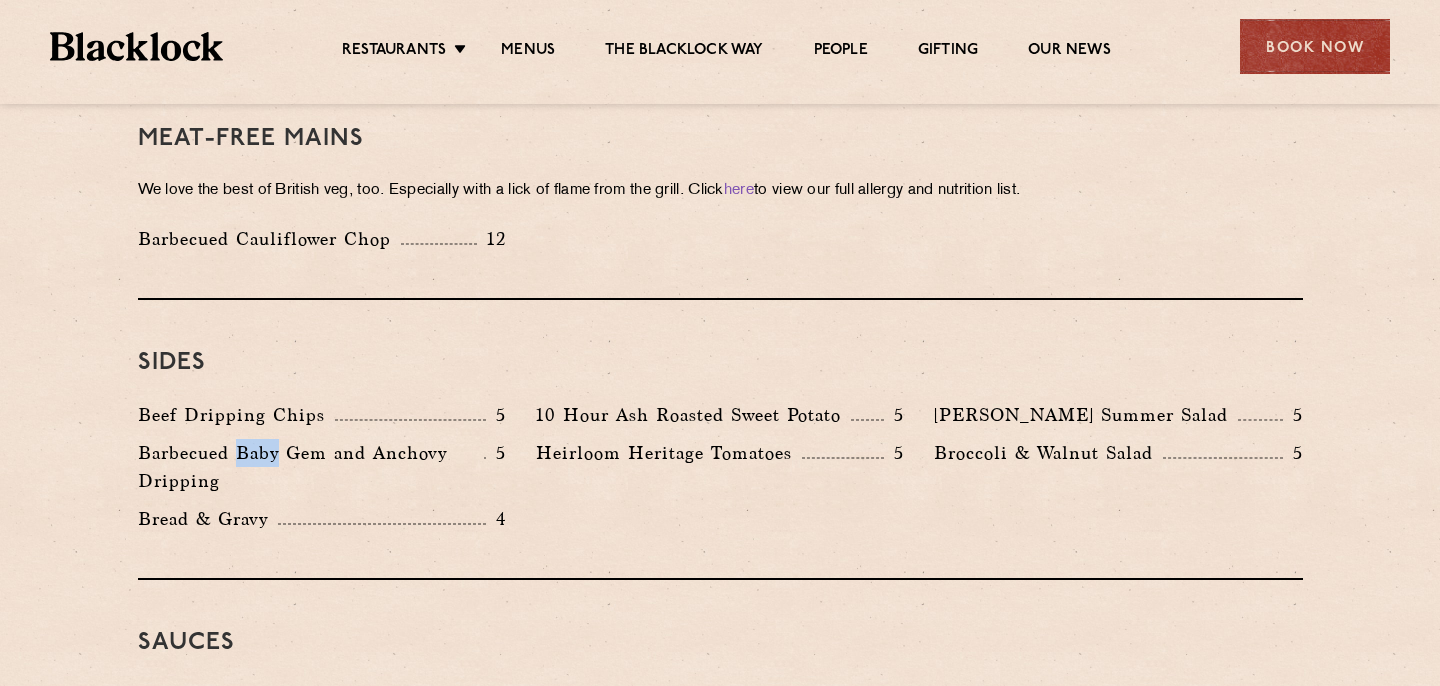 click on "Barbecued Baby Gem and Anchovy Dripping" at bounding box center (311, 467) 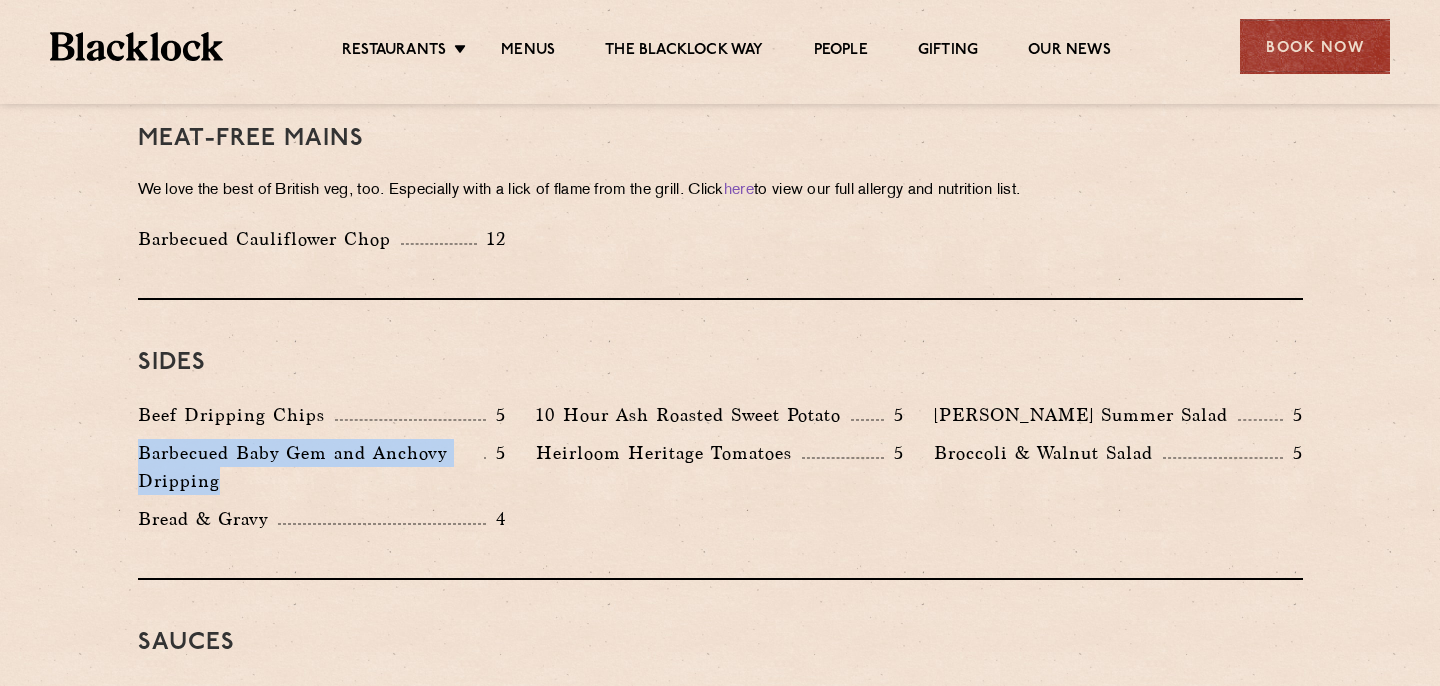 click on "Bread & Gravy" at bounding box center (208, 519) 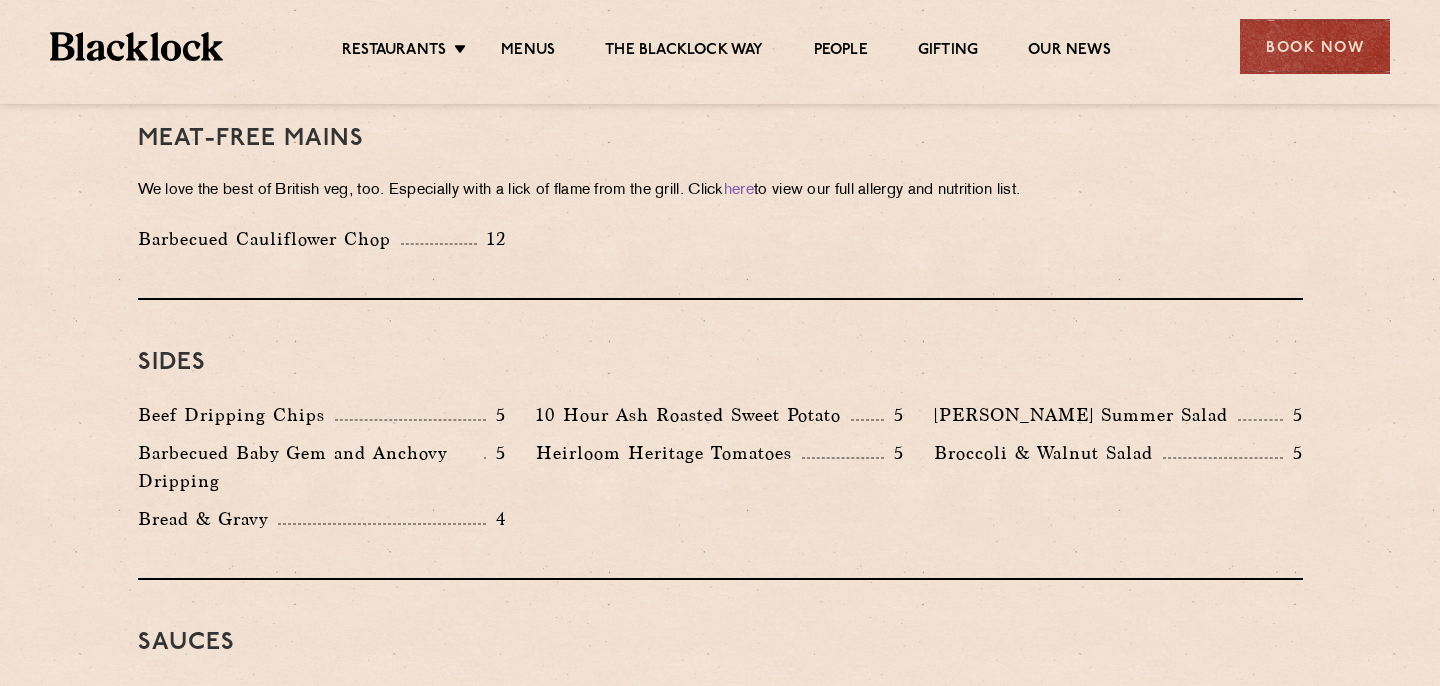 click on "Bread & Gravy" at bounding box center [208, 519] 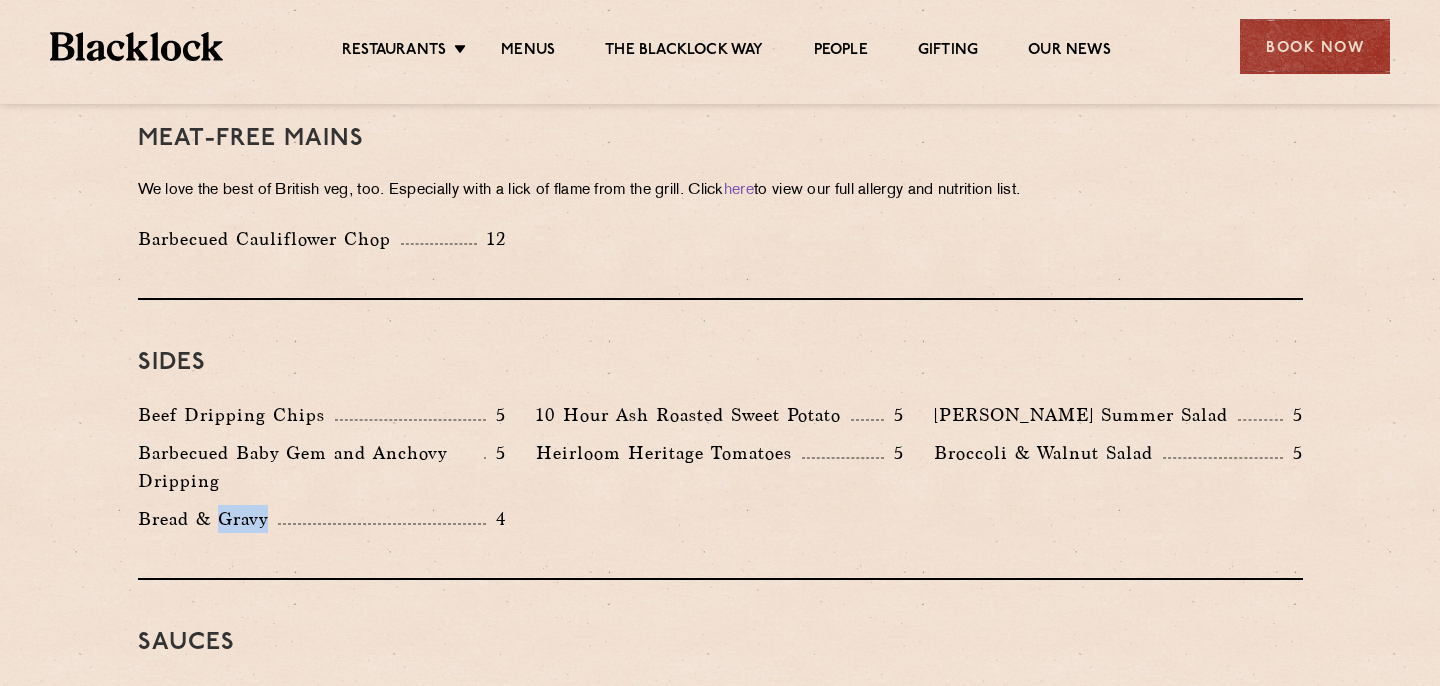 click on "Bread & Gravy" at bounding box center [208, 519] 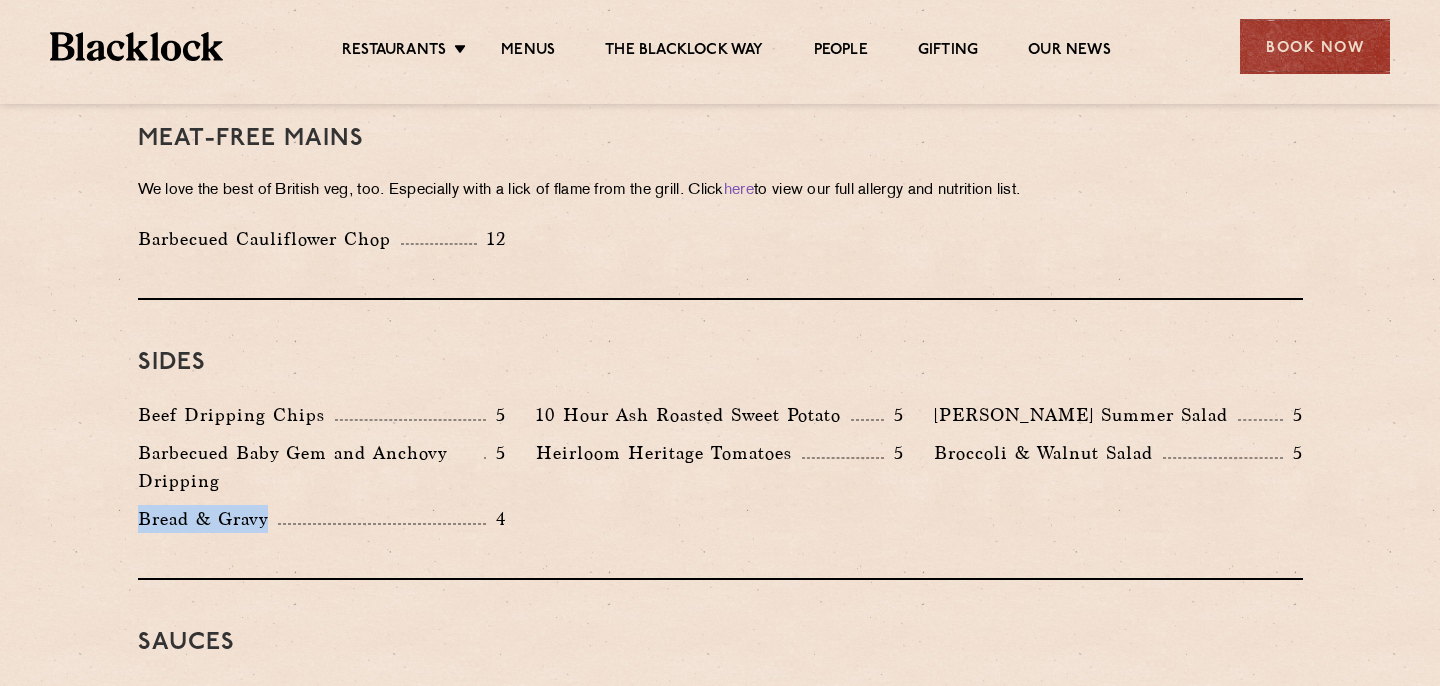 click on "10 Hour Ash Roasted Sweet Potato" at bounding box center [693, 415] 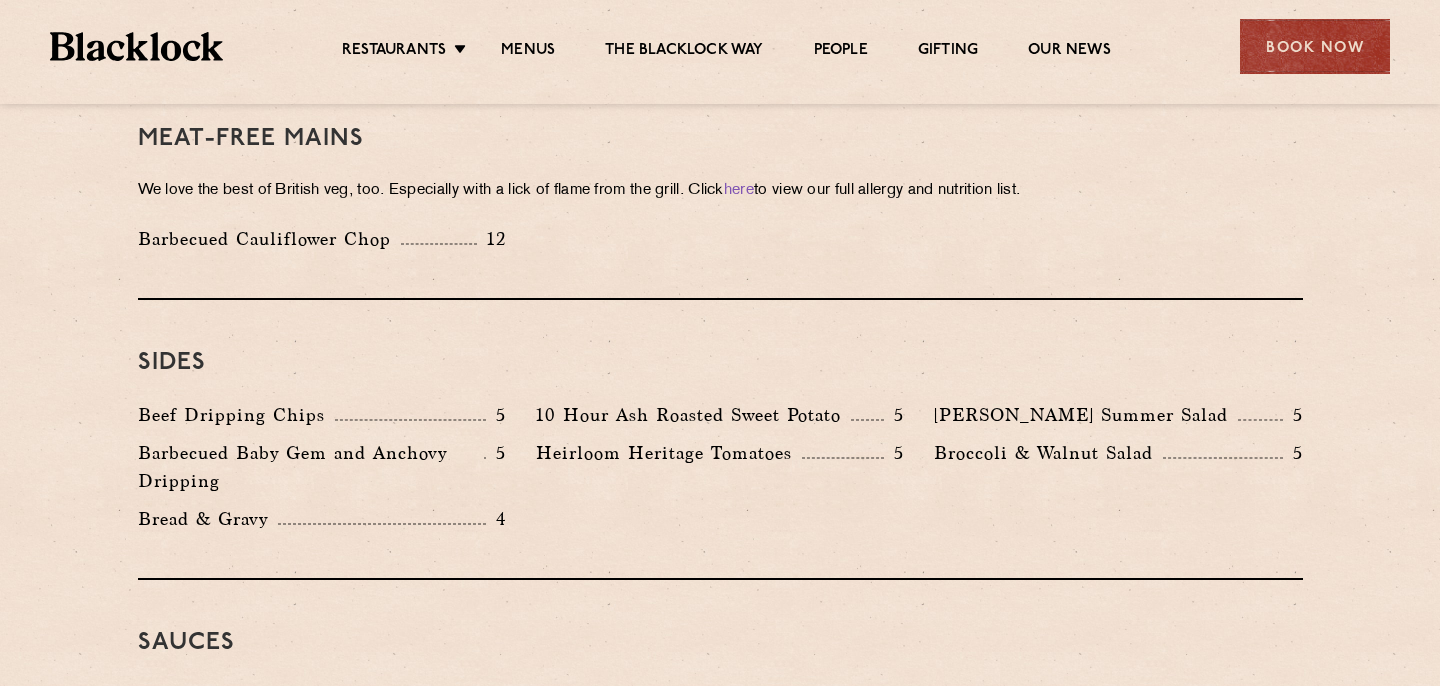 click on "10 Hour Ash Roasted Sweet Potato" at bounding box center [693, 415] 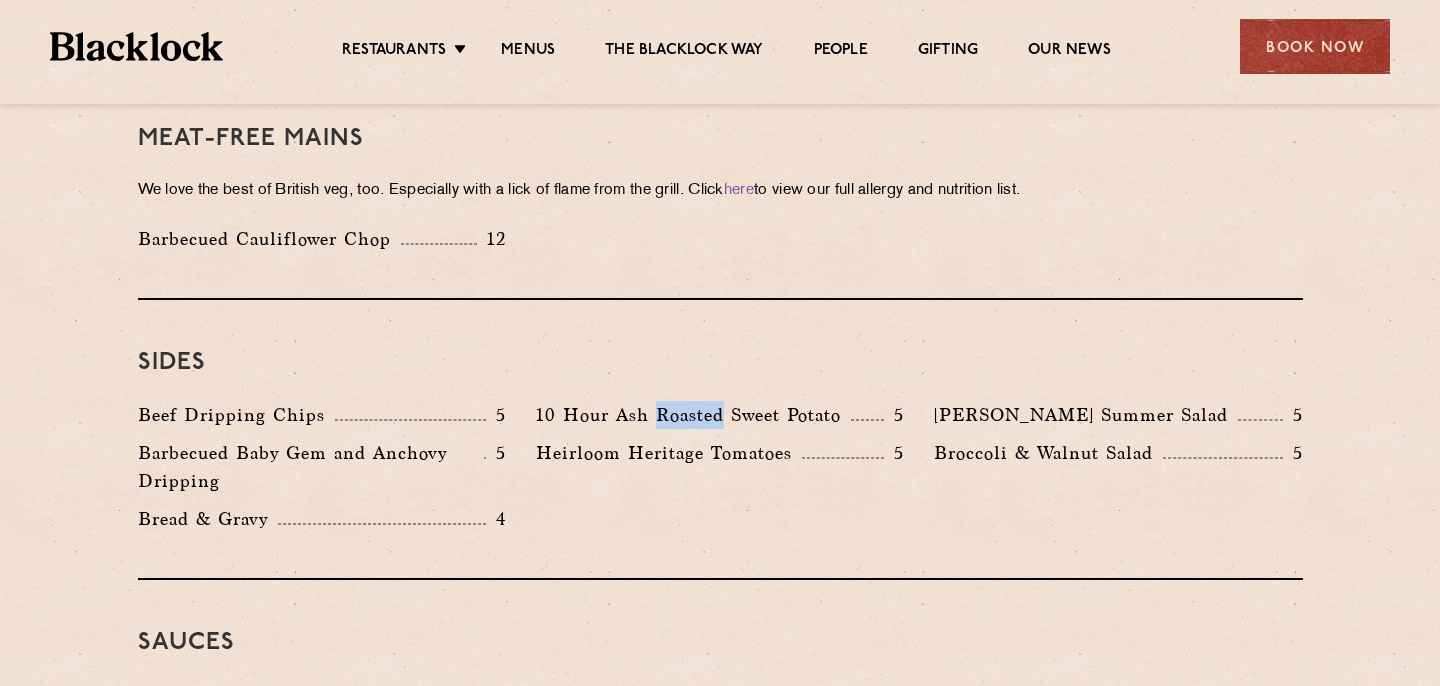 click on "10 Hour Ash Roasted Sweet Potato" at bounding box center [693, 415] 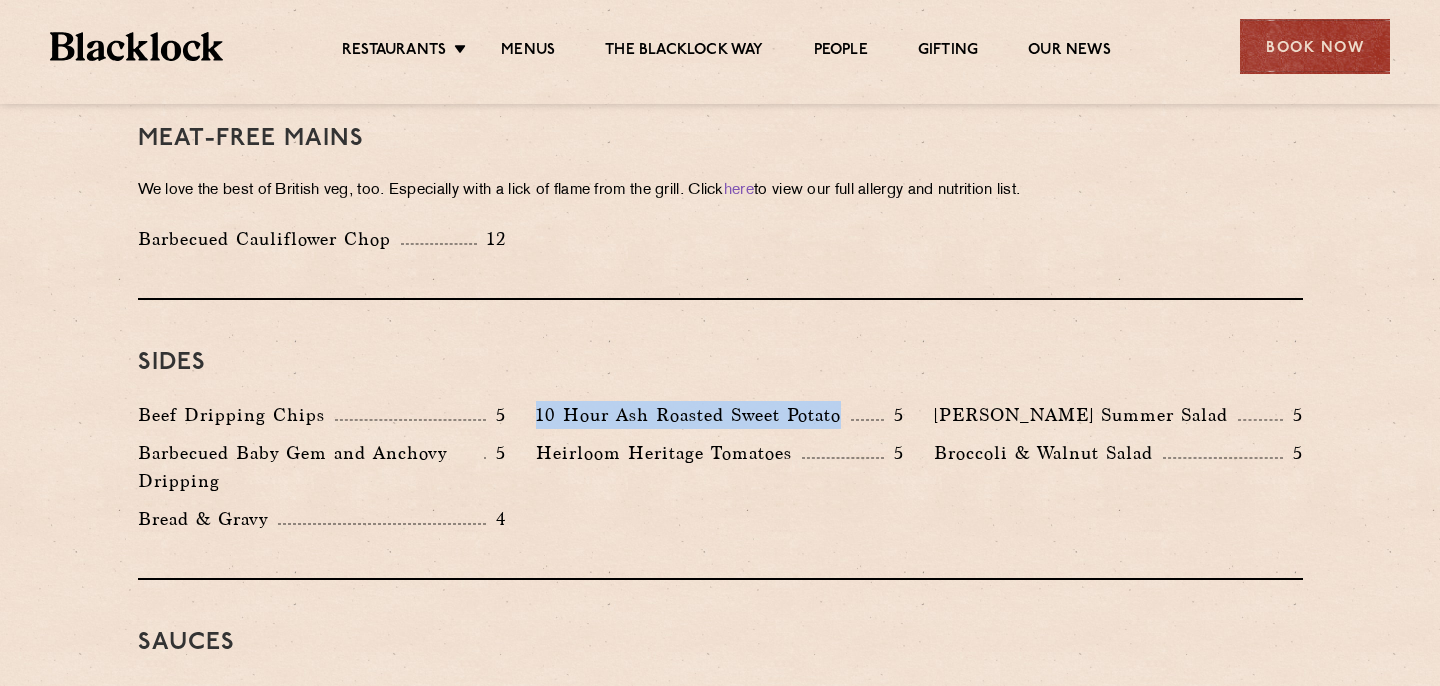 click on "Heirloom Heritage Tomatoes" at bounding box center [669, 453] 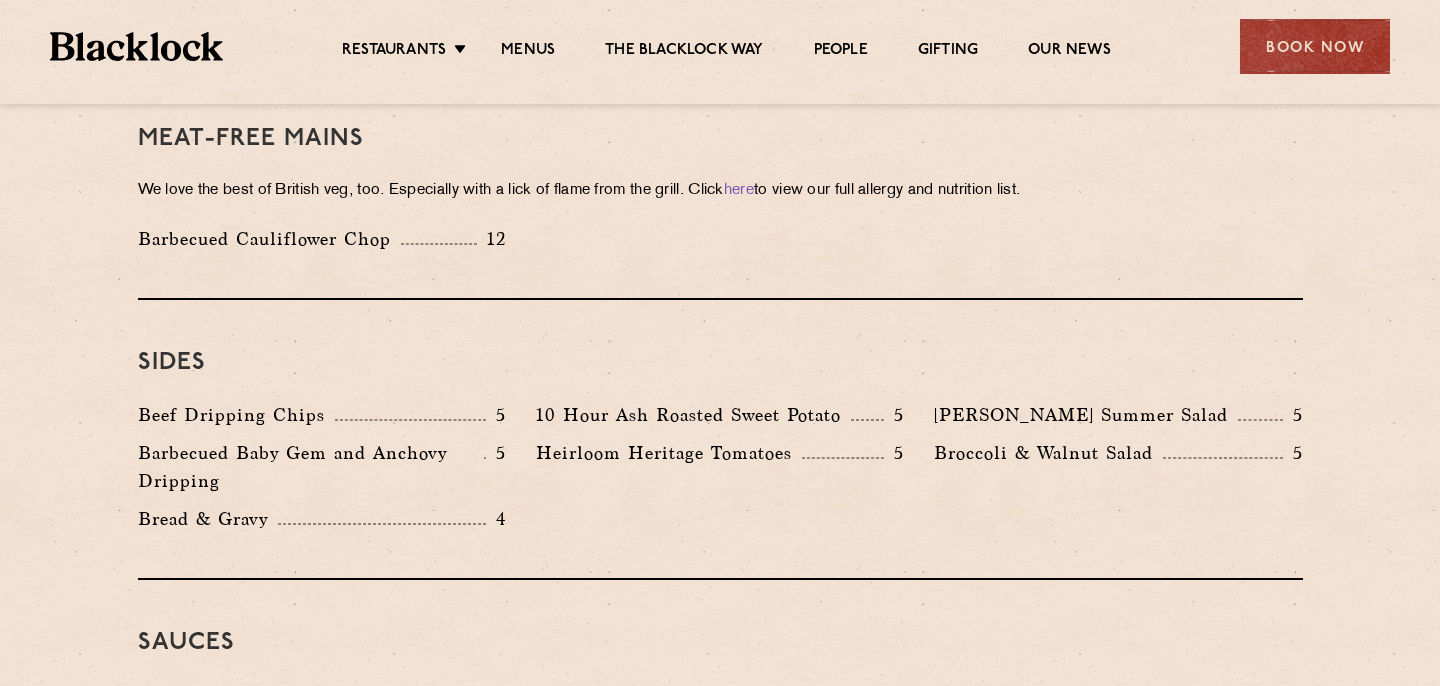 click on "Heirloom Heritage Tomatoes" at bounding box center (669, 453) 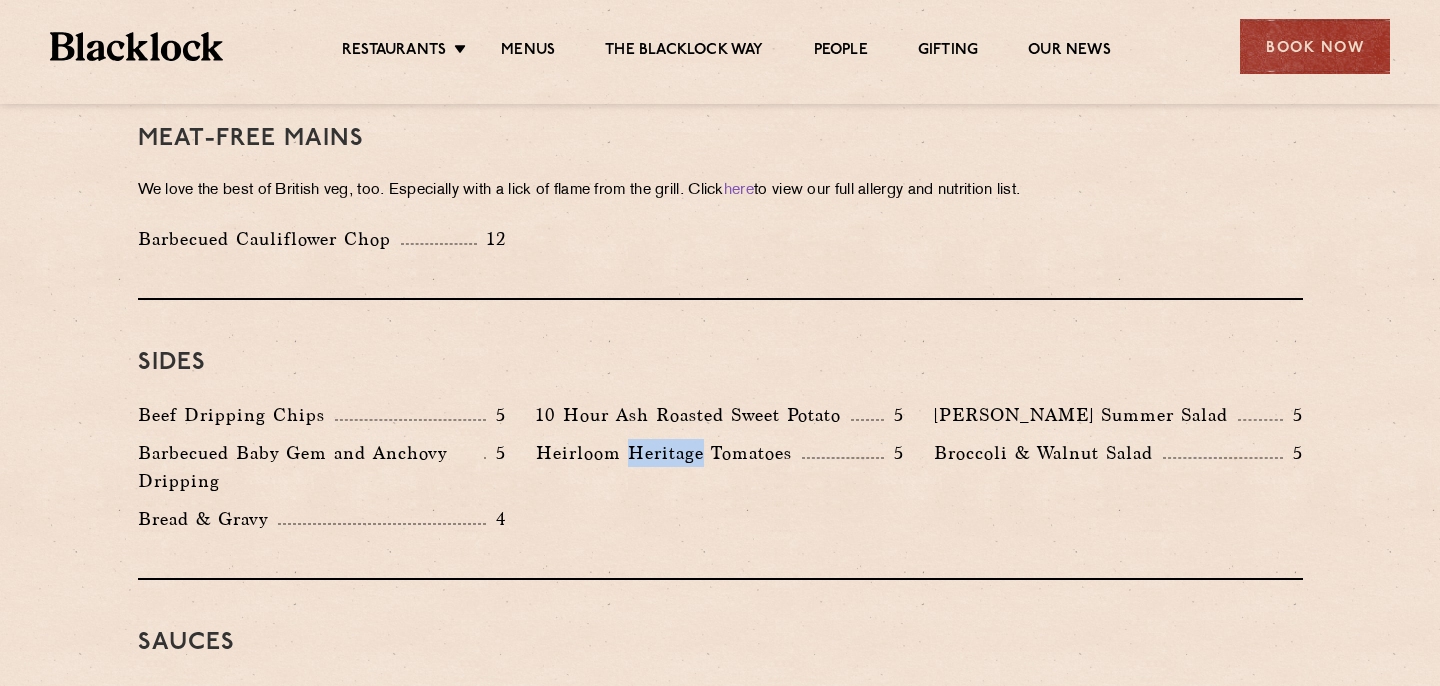click on "Heirloom Heritage Tomatoes" at bounding box center (669, 453) 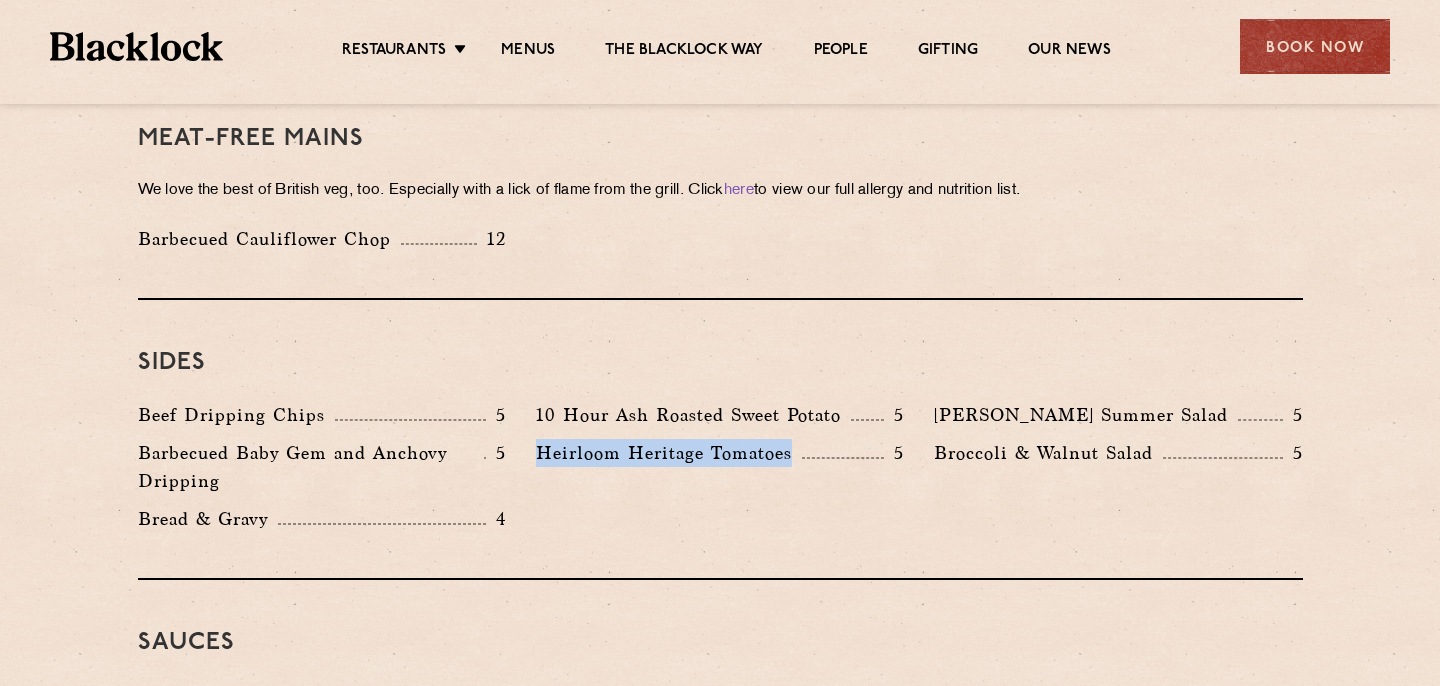 click on "Roy's Summer Salad" at bounding box center (1086, 415) 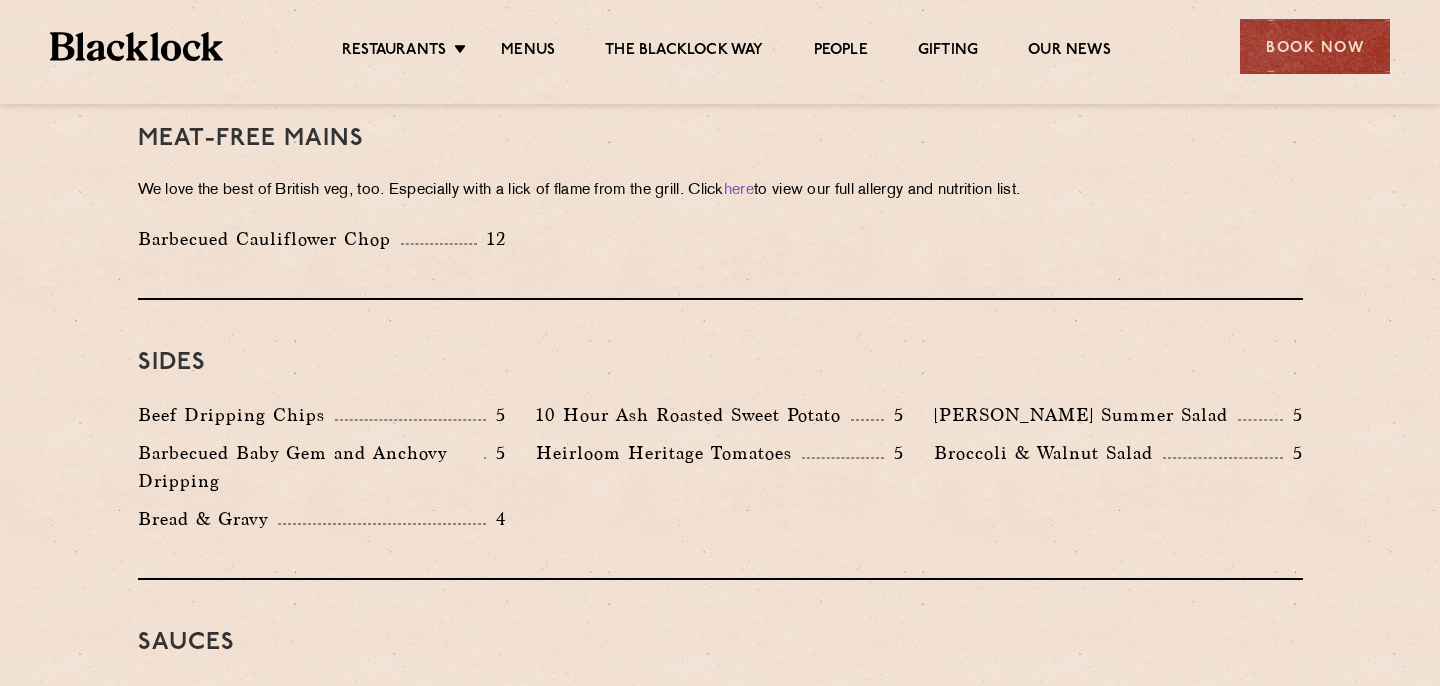 click on "Roy's Summer Salad" at bounding box center (1086, 415) 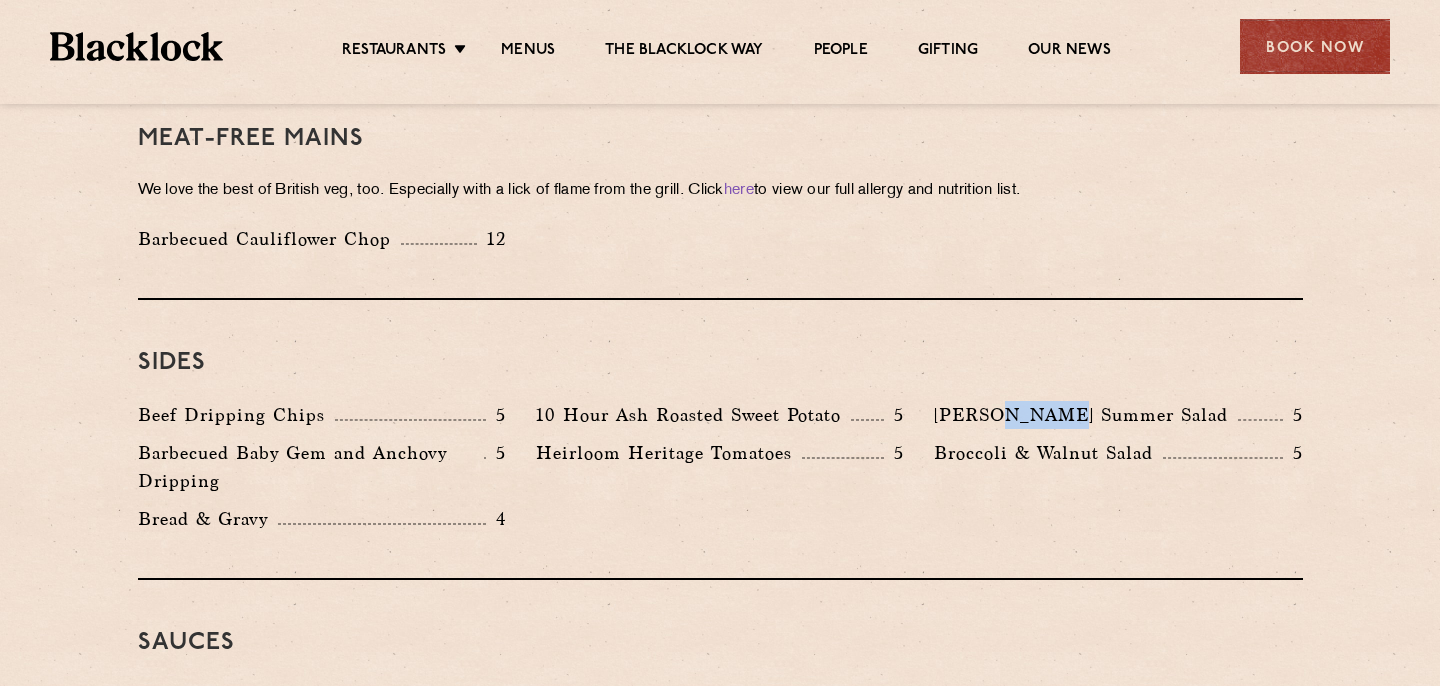 click on "Roy's Summer Salad" at bounding box center [1086, 415] 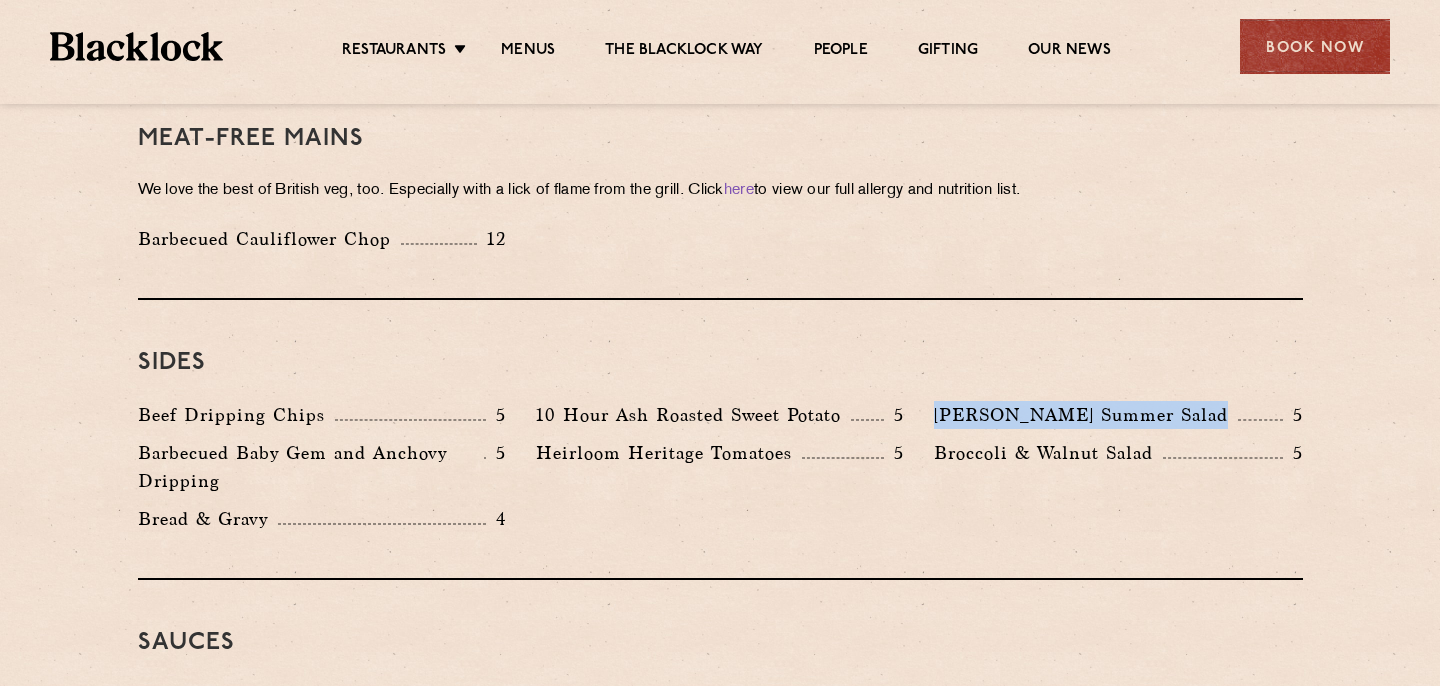 click on "Broccoli & Walnut Salad" at bounding box center (1048, 453) 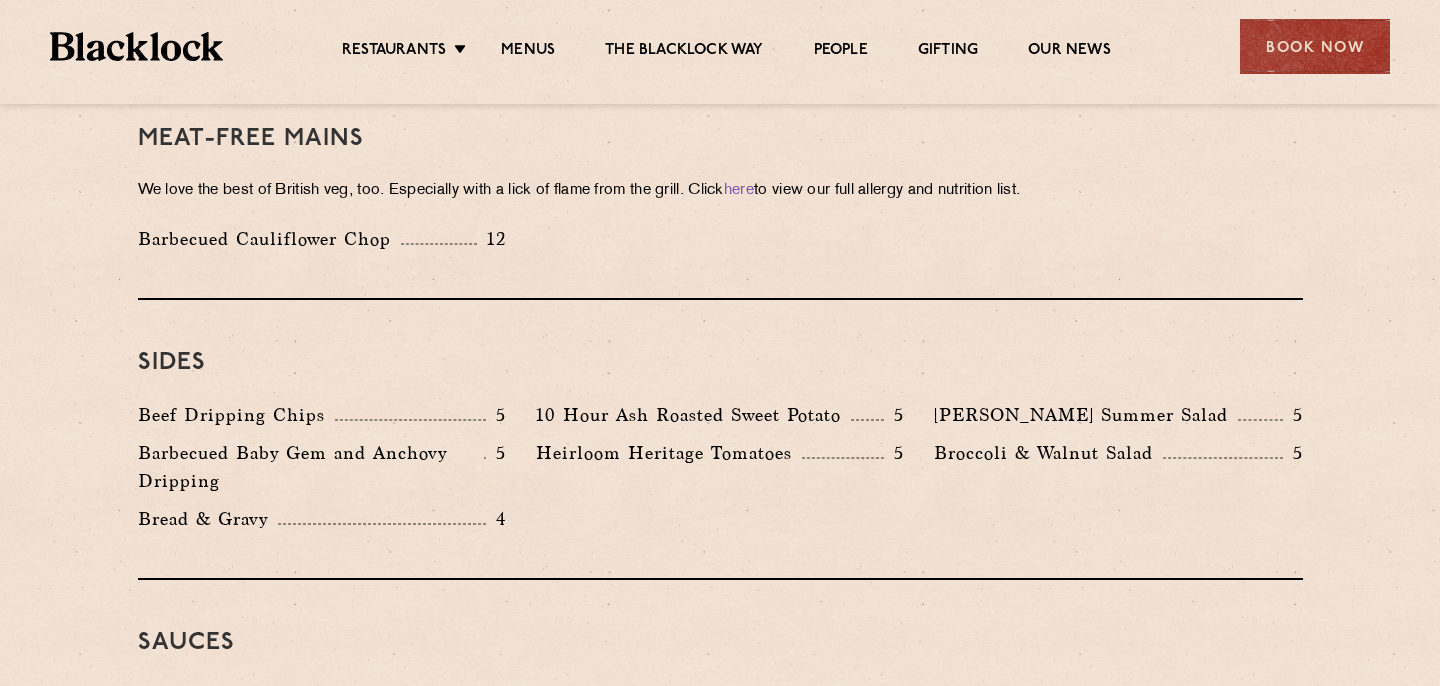 click on "Broccoli & Walnut Salad" at bounding box center [1048, 453] 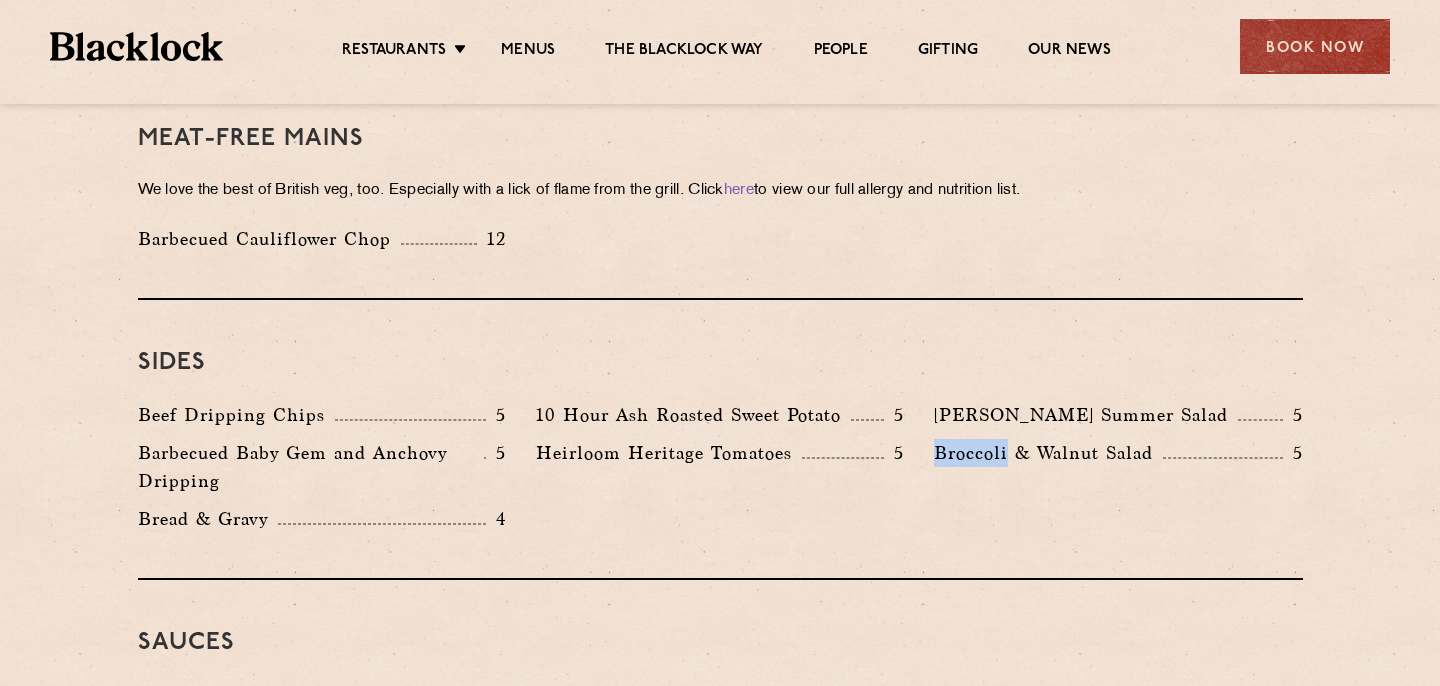 click on "Broccoli & Walnut Salad" at bounding box center [1048, 453] 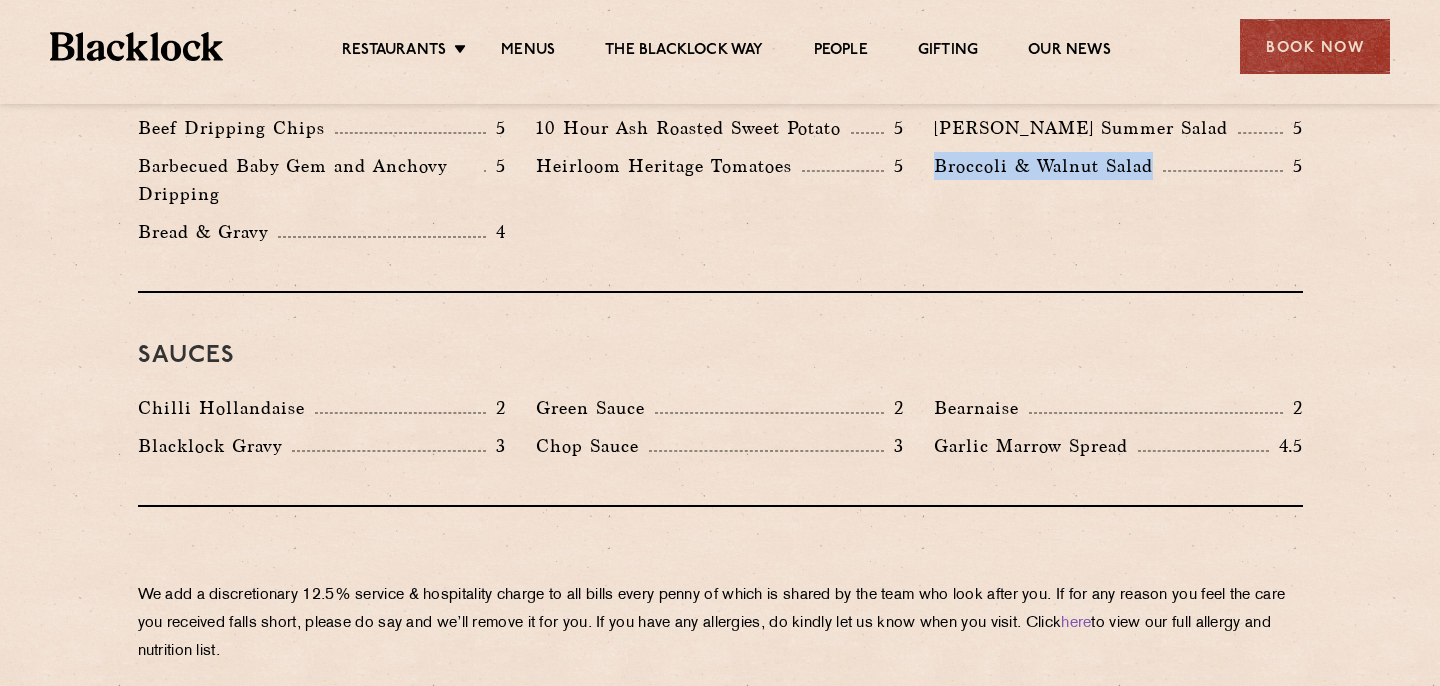 scroll, scrollTop: 3182, scrollLeft: 0, axis: vertical 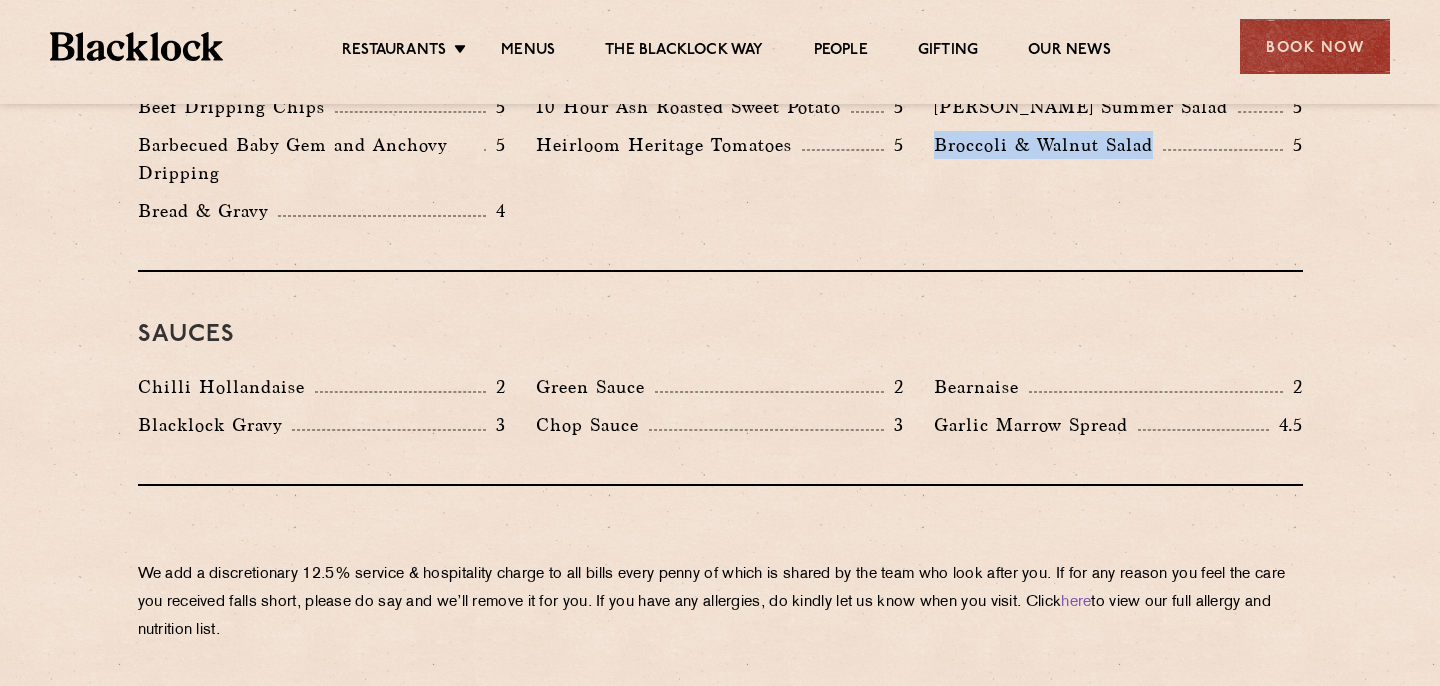 click on "Chilli Hollandaise" at bounding box center (226, 387) 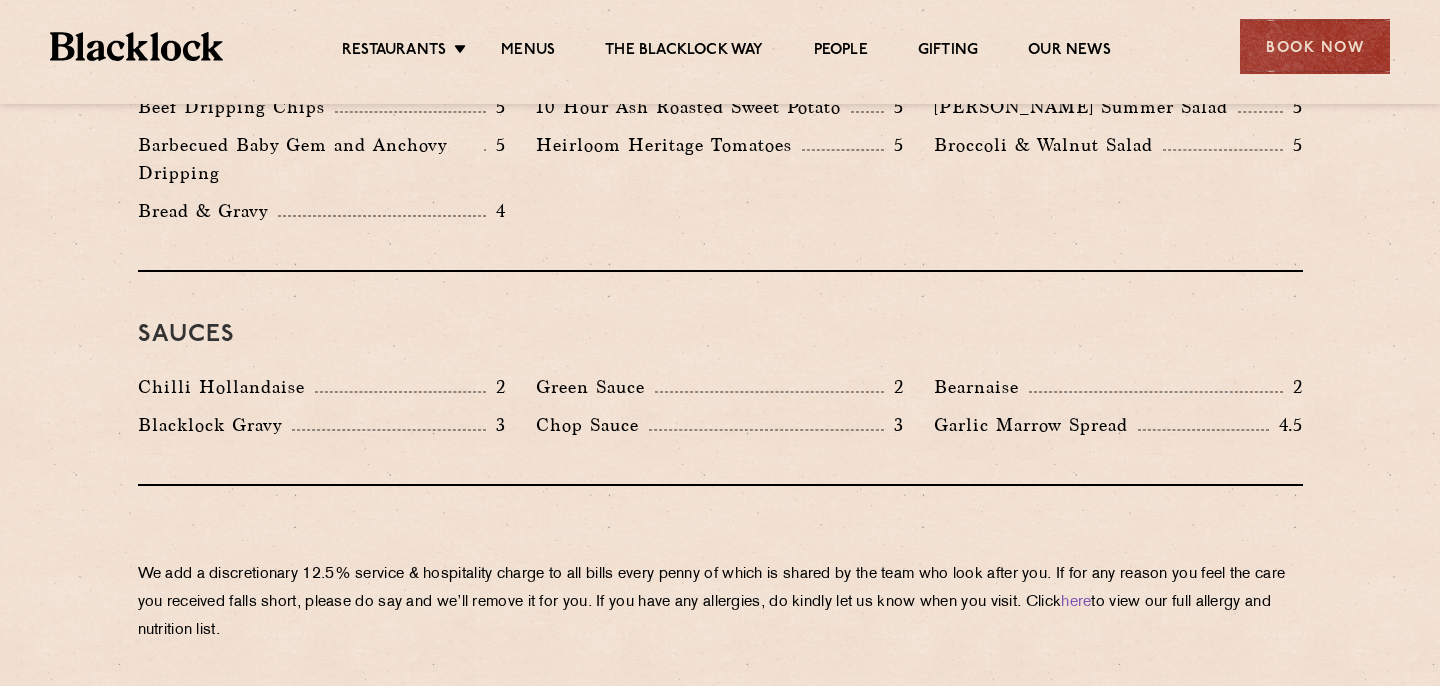 click on "Chilli Hollandaise" at bounding box center [226, 387] 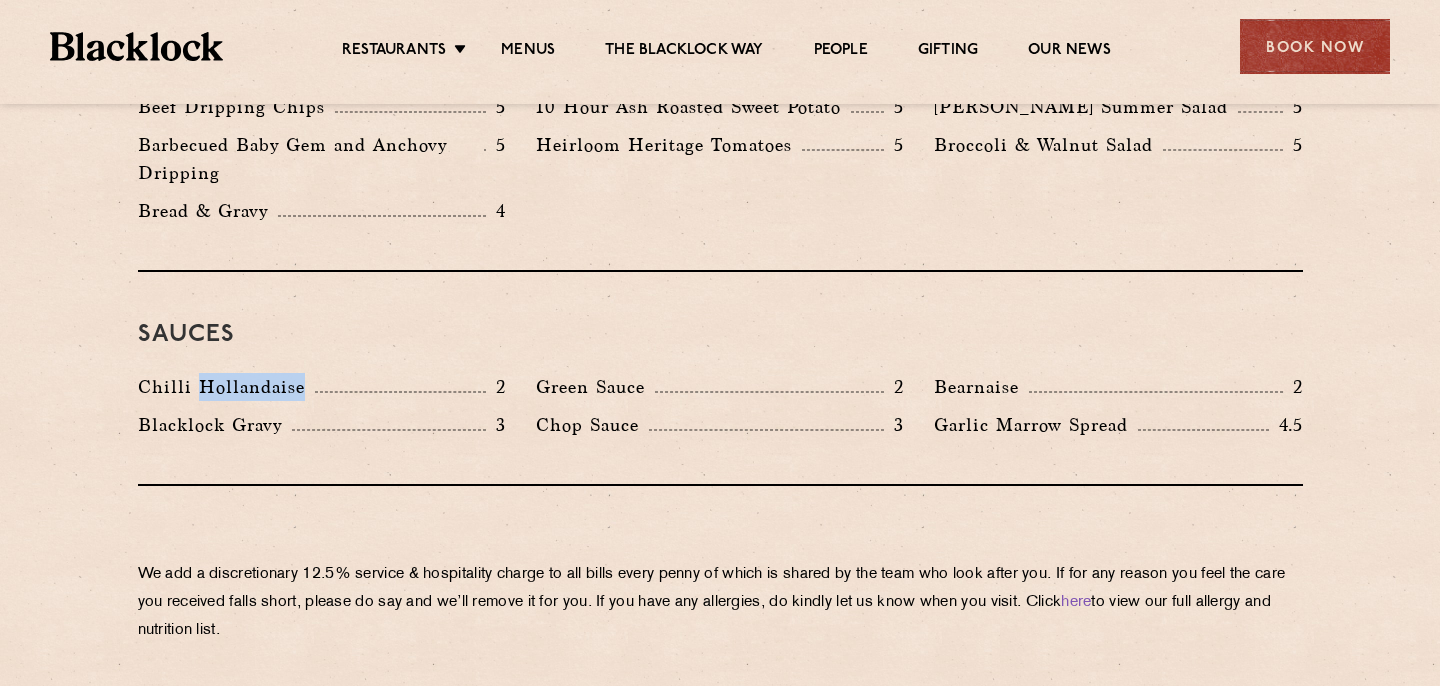 click on "Chilli Hollandaise" at bounding box center [226, 387] 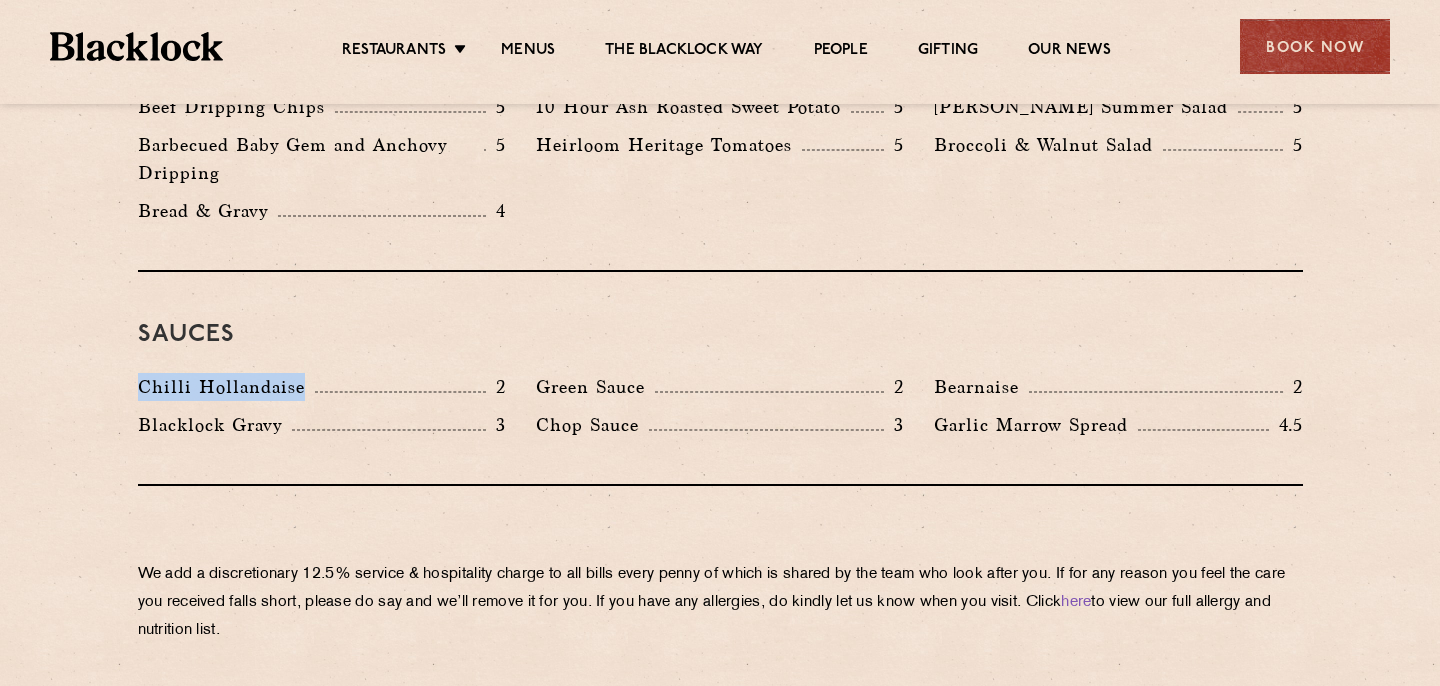 click on "Green Sauce" at bounding box center [595, 387] 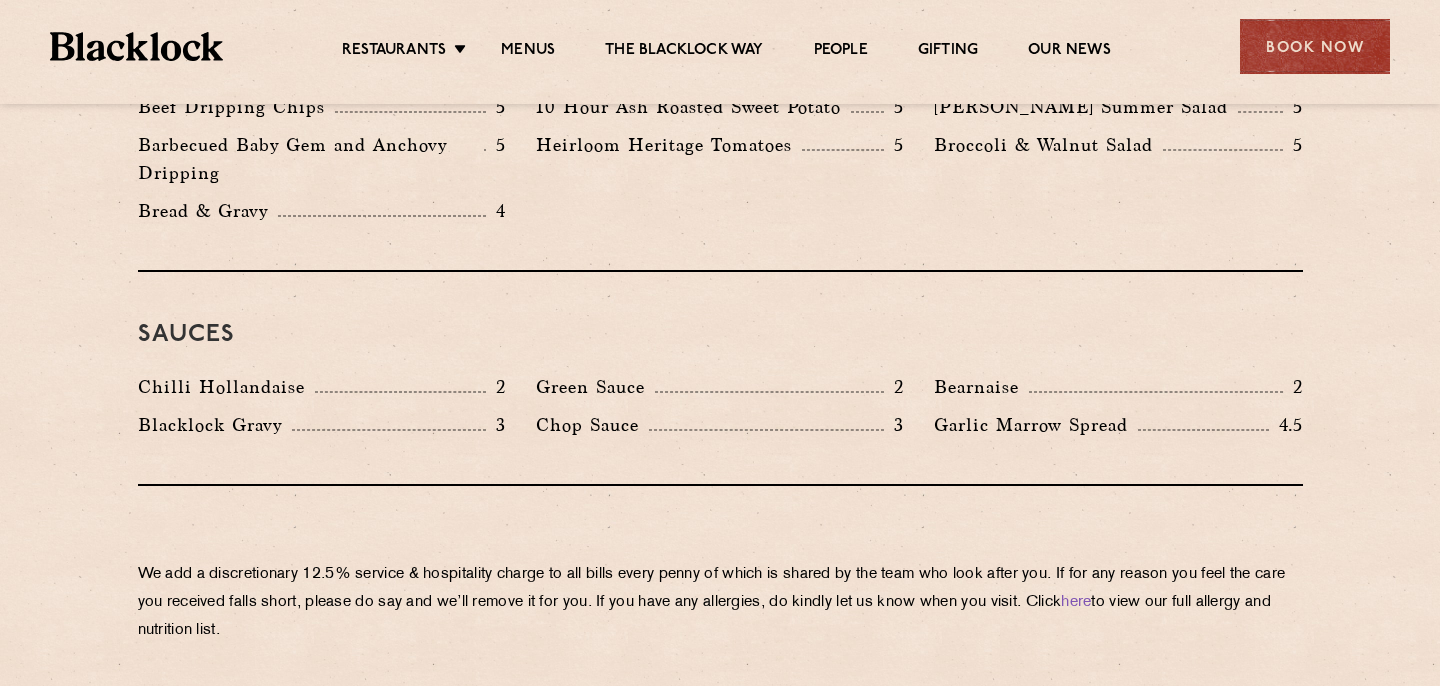 click on "Green Sauce" at bounding box center (595, 387) 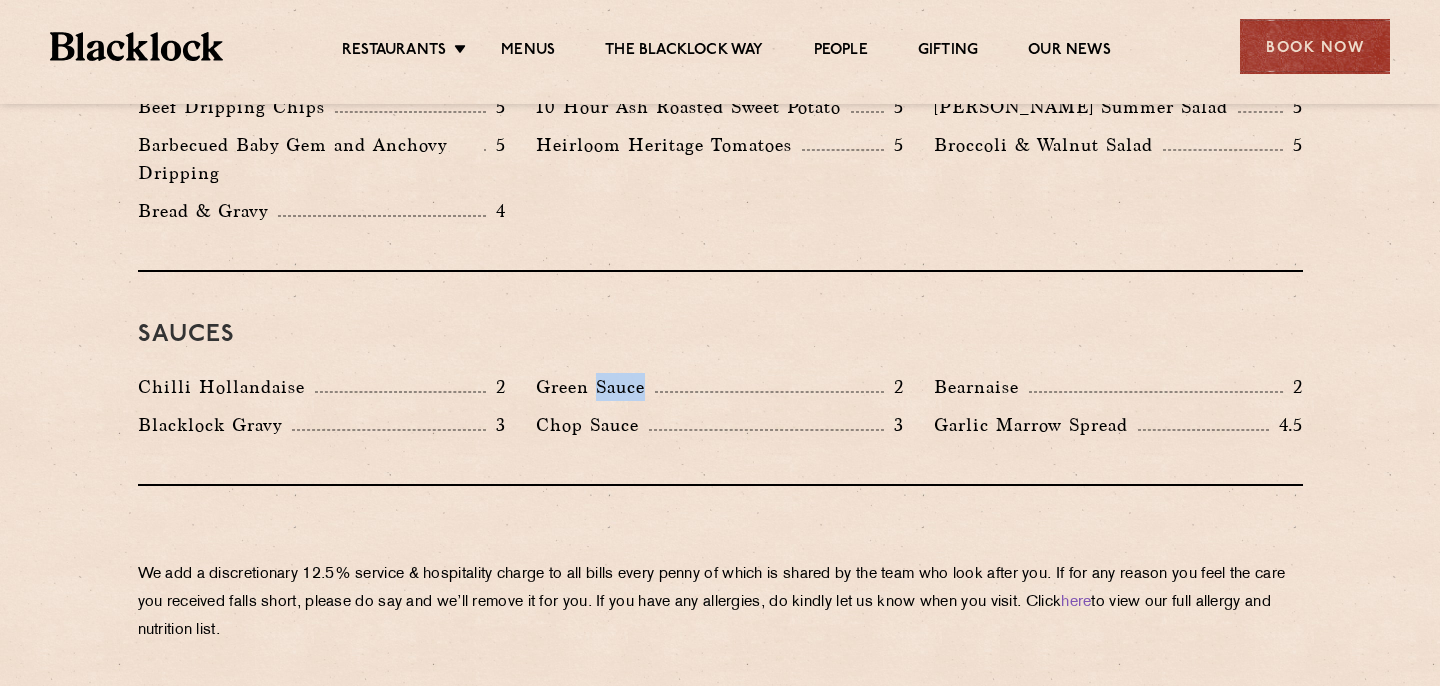 click on "Green Sauce" at bounding box center (595, 387) 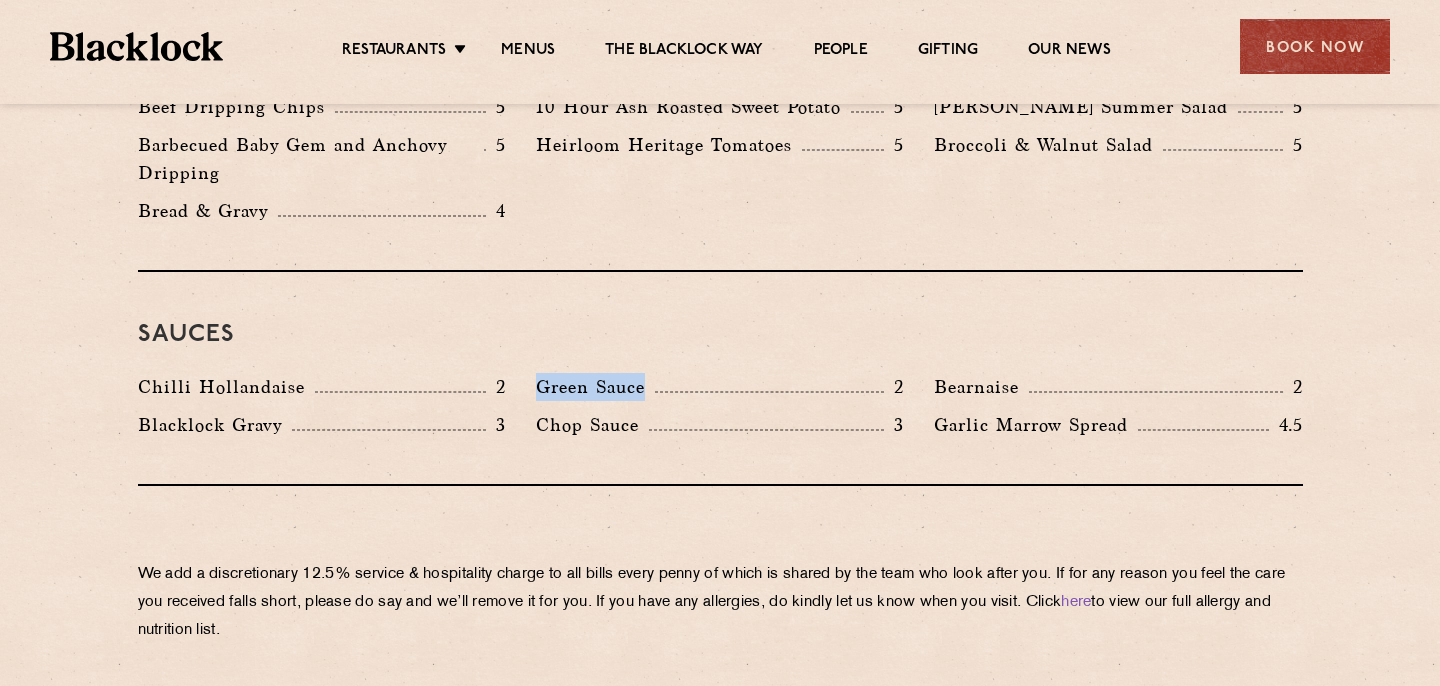 click on "Blacklock Gravy 3" at bounding box center [322, 425] 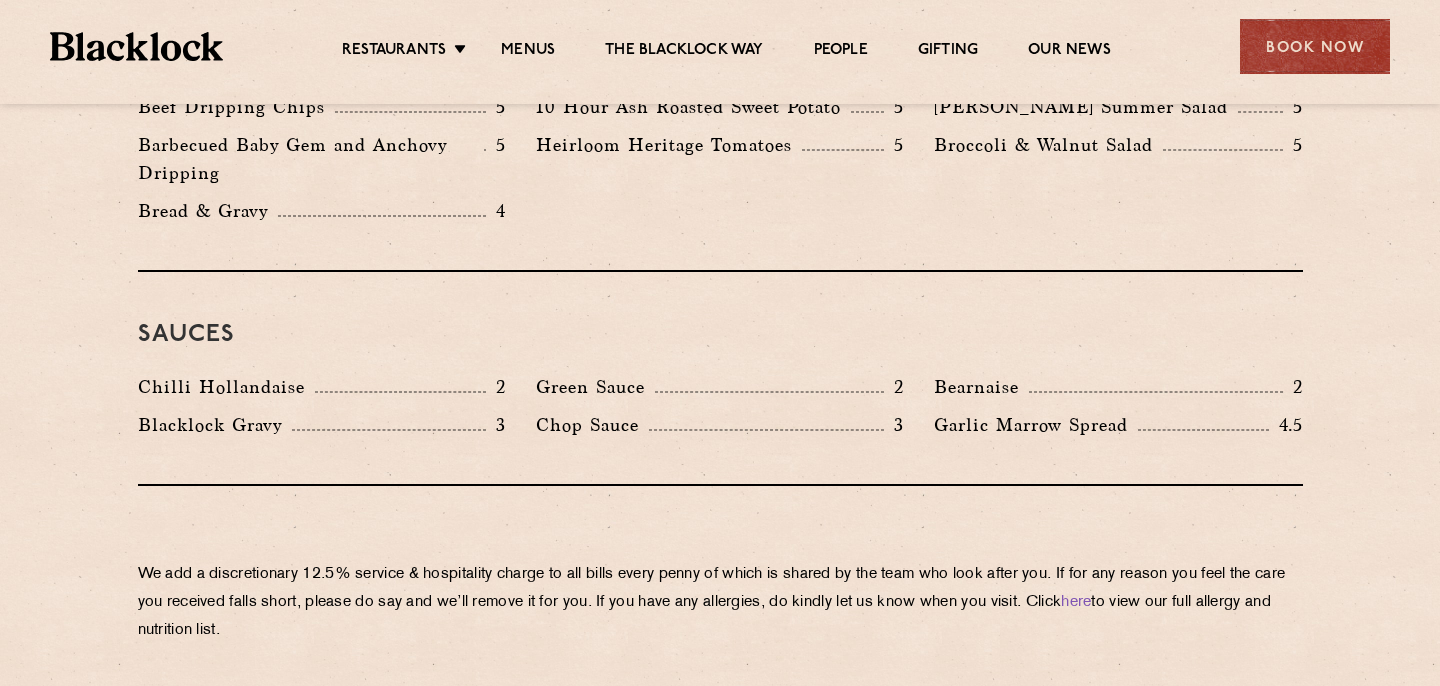 click on "Blacklock Gravy 3" at bounding box center [322, 425] 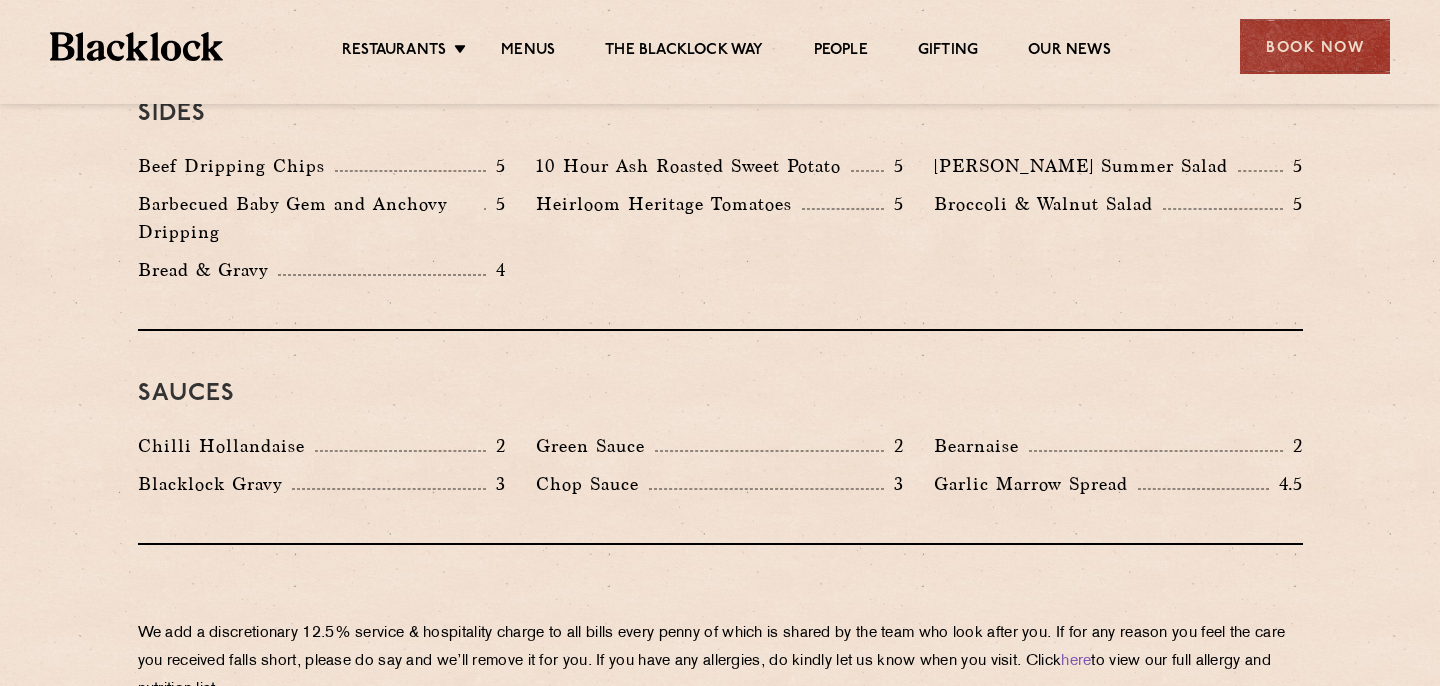 scroll, scrollTop: 3119, scrollLeft: 0, axis: vertical 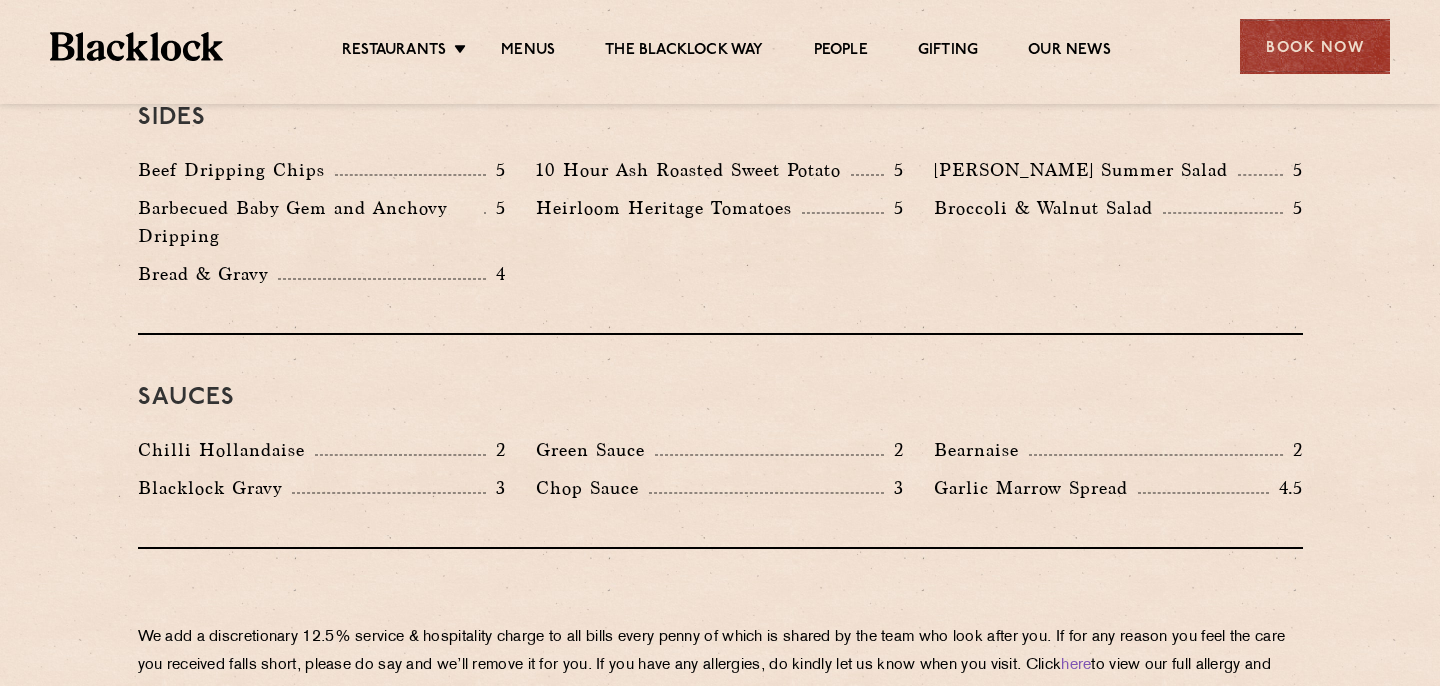 click on "Bread & Gravy" at bounding box center (208, 274) 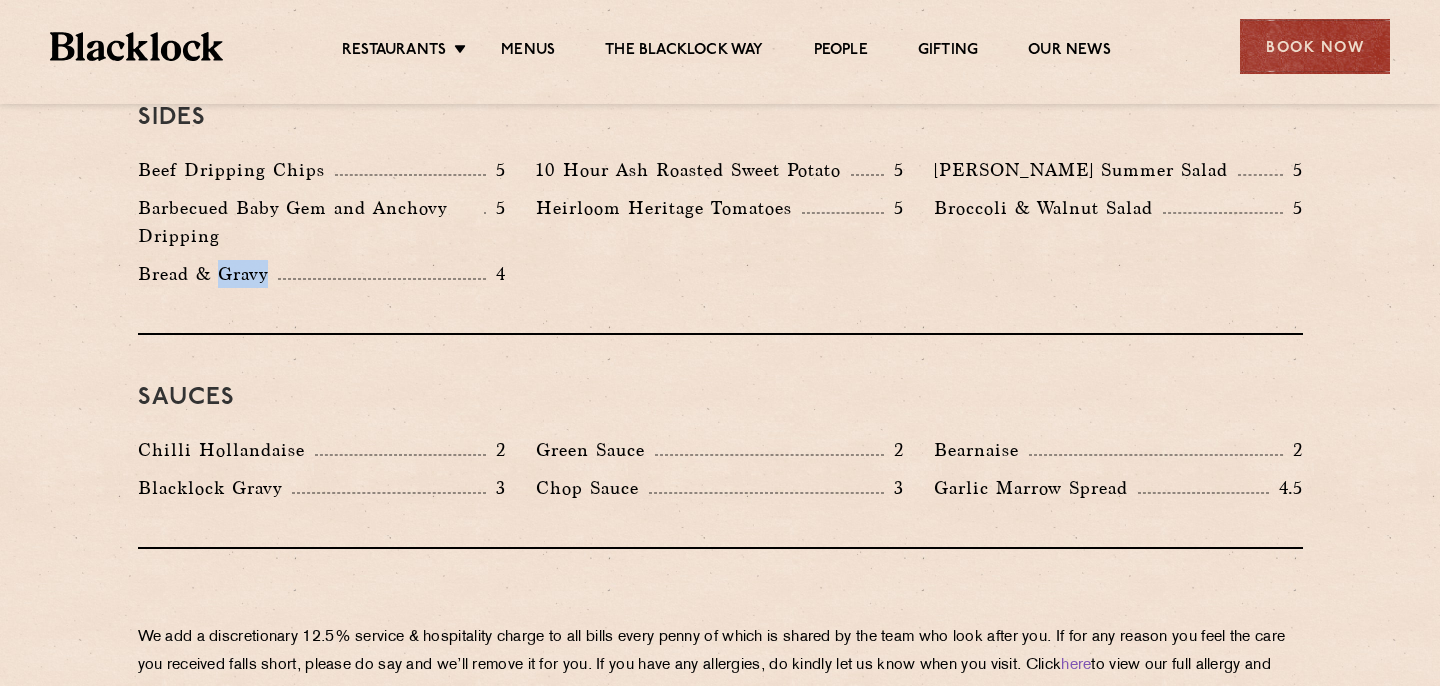click on "Bread & Gravy" at bounding box center (208, 274) 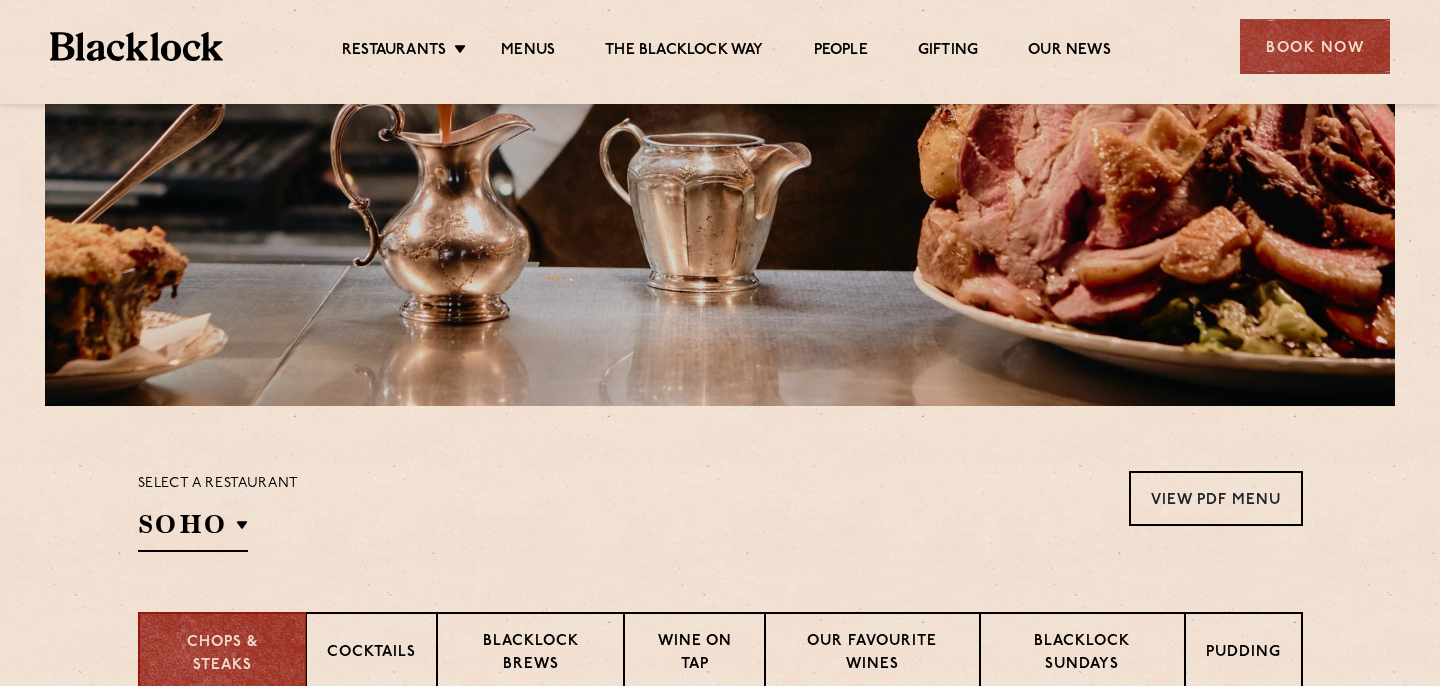 scroll, scrollTop: 389, scrollLeft: 0, axis: vertical 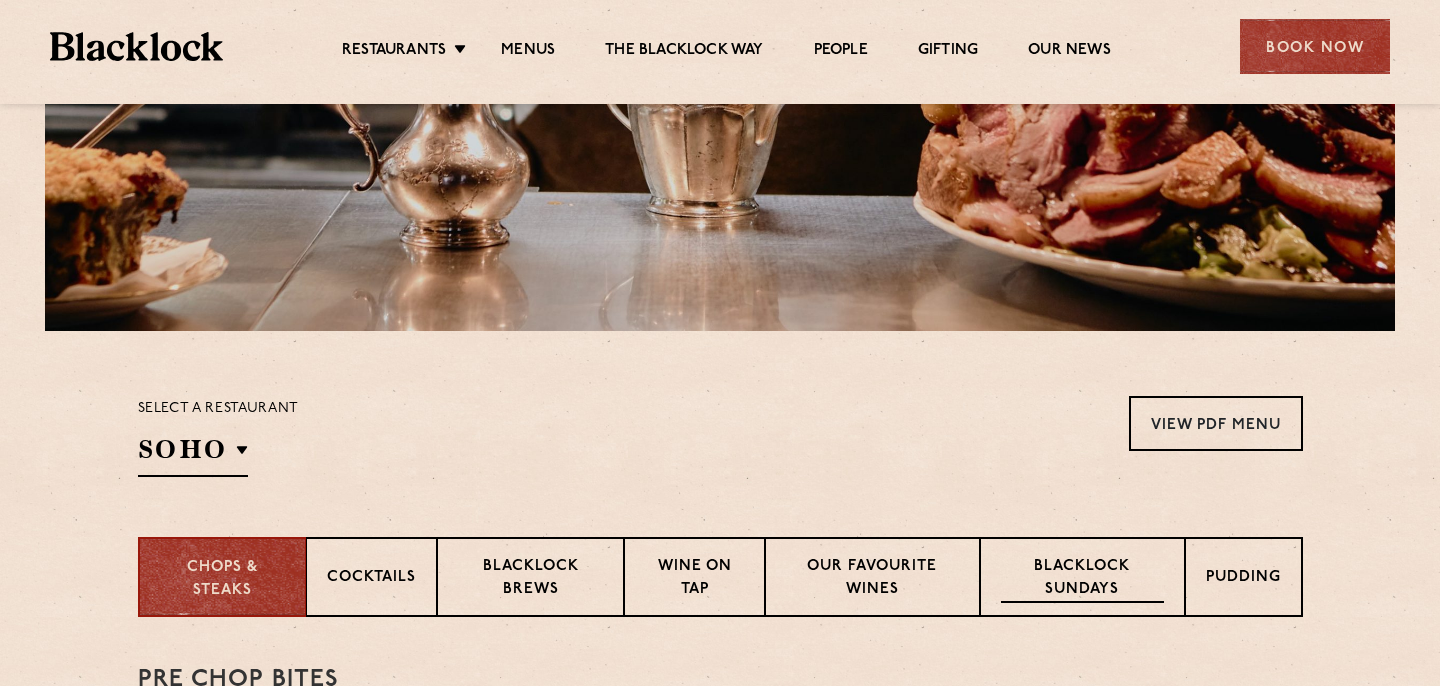 click on "Blacklock Sundays" at bounding box center (1082, 579) 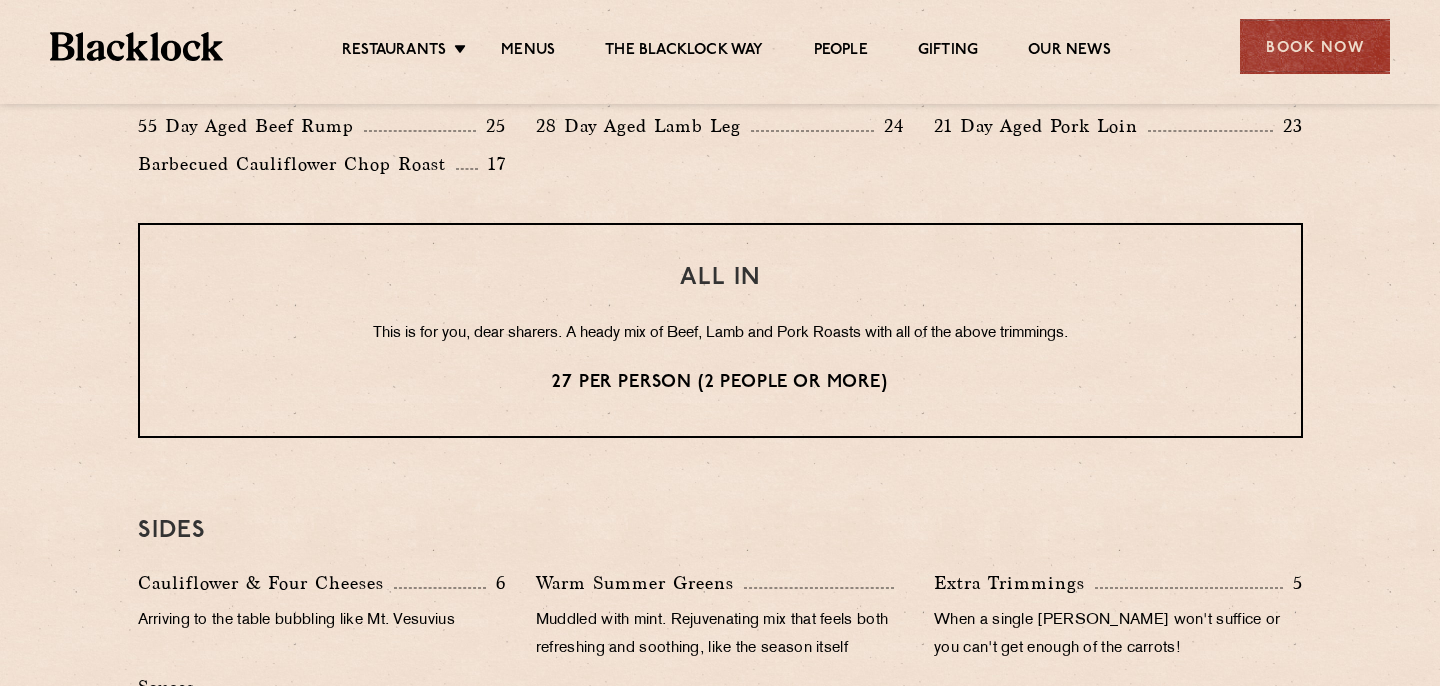 scroll, scrollTop: 1608, scrollLeft: 0, axis: vertical 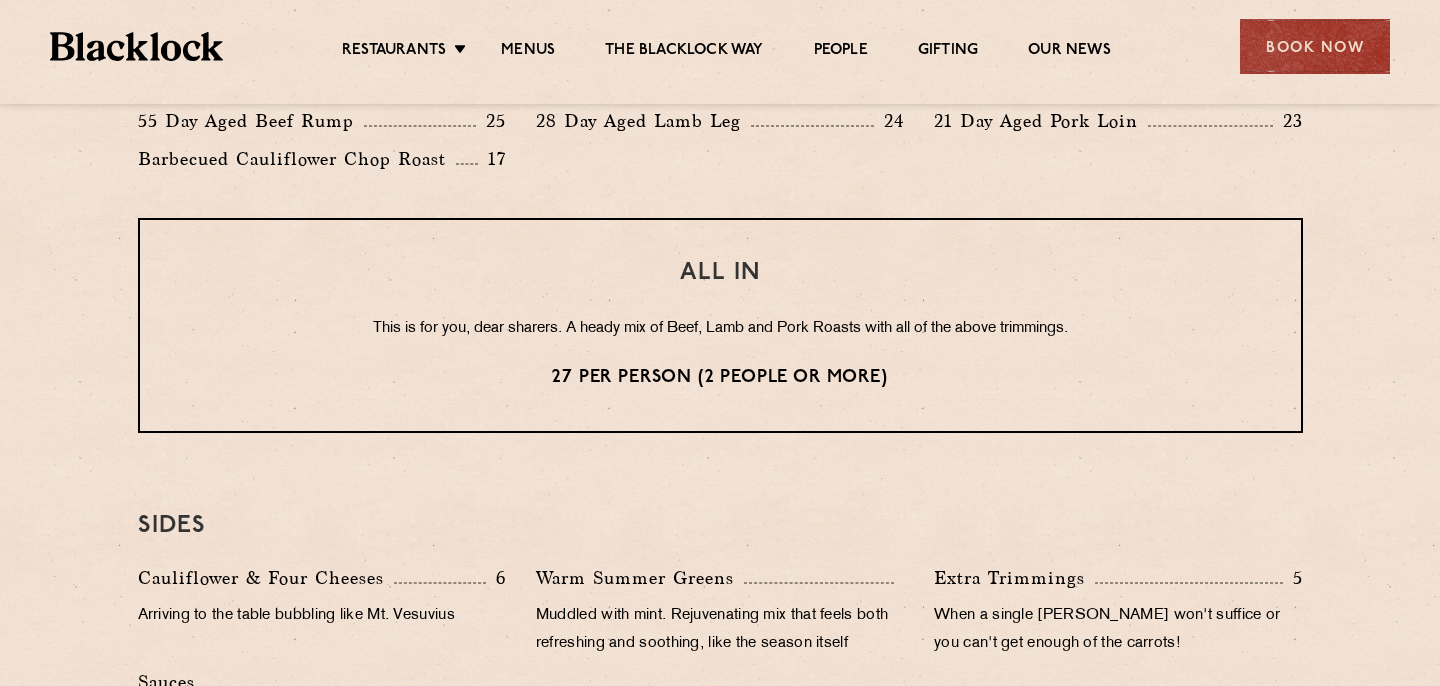 click on "This is for you, dear sharers.
A heady mix of Beef, Lamb and Pork Roasts with all of the above trimmings." at bounding box center (720, 329) 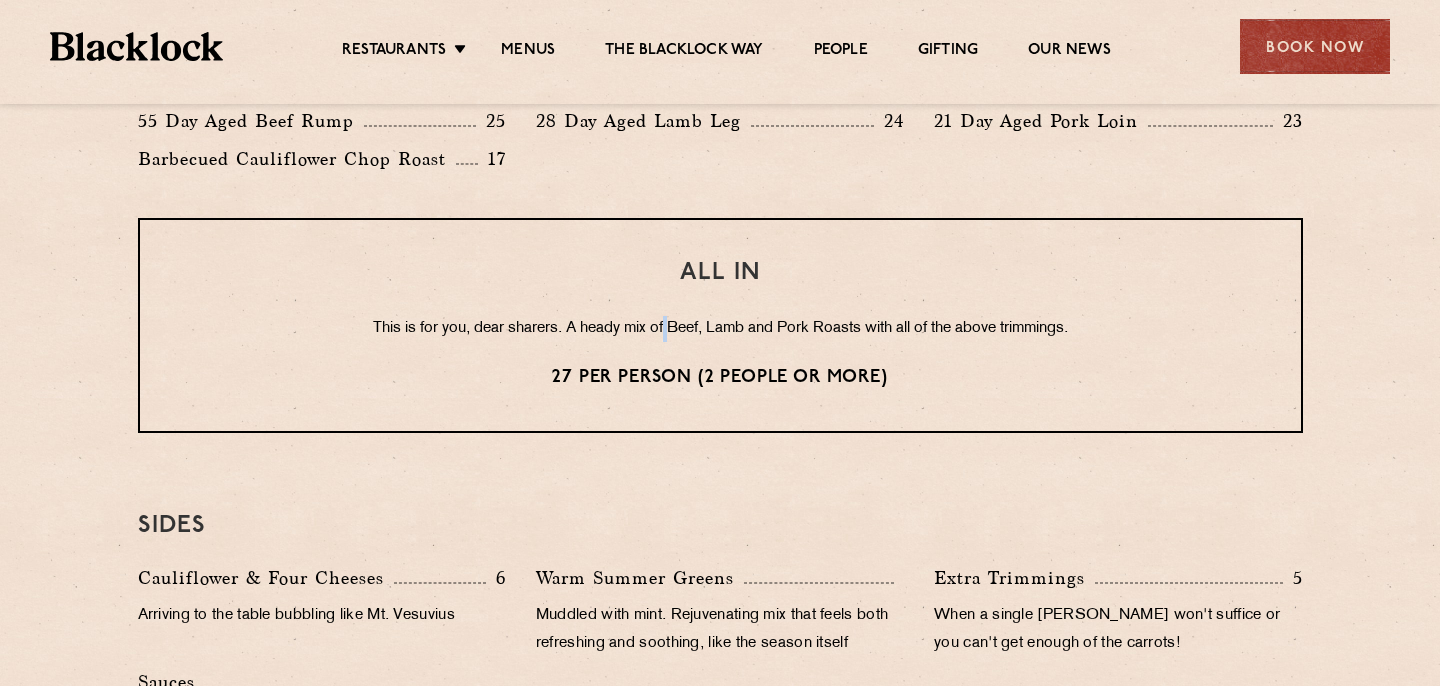click on "This is for you, dear sharers.
A heady mix of Beef, Lamb and Pork Roasts with all of the above trimmings." at bounding box center [720, 329] 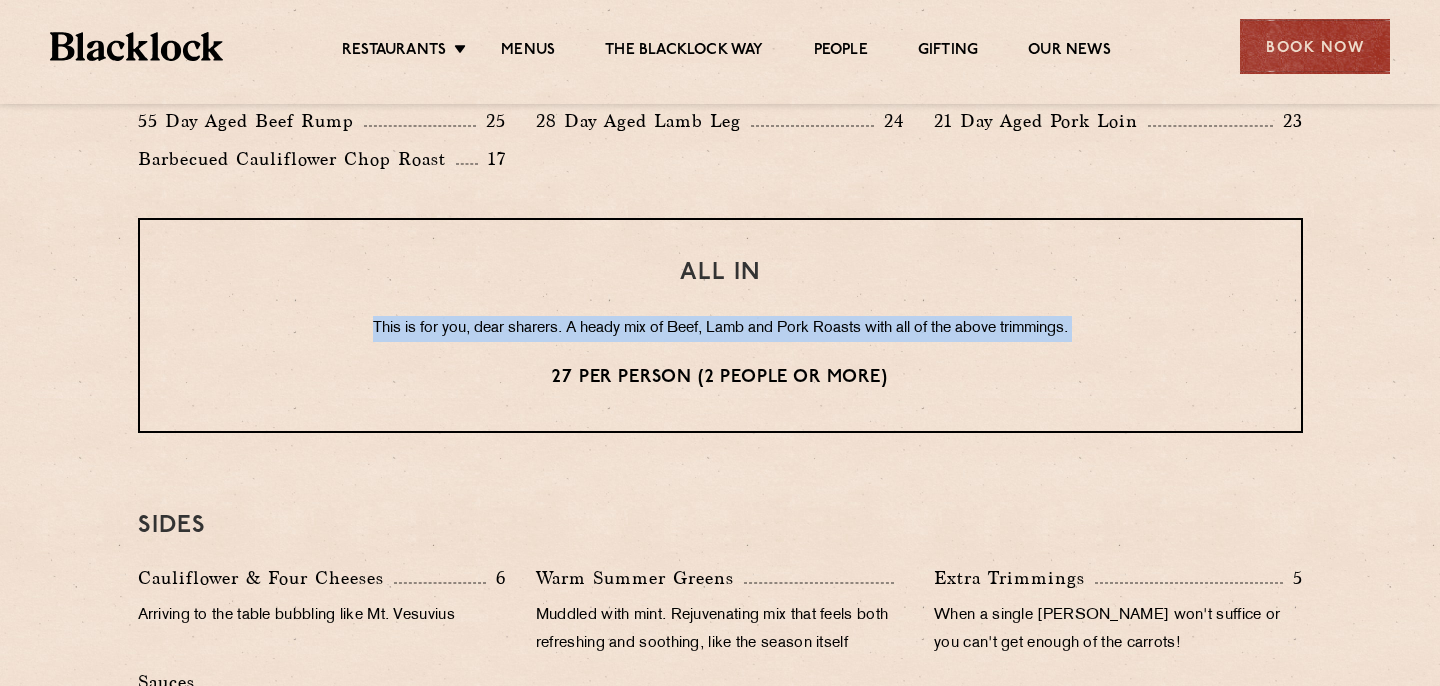 click on "This is for you, dear sharers.
A heady mix of Beef, Lamb and Pork Roasts with all of the above trimmings." at bounding box center (720, 329) 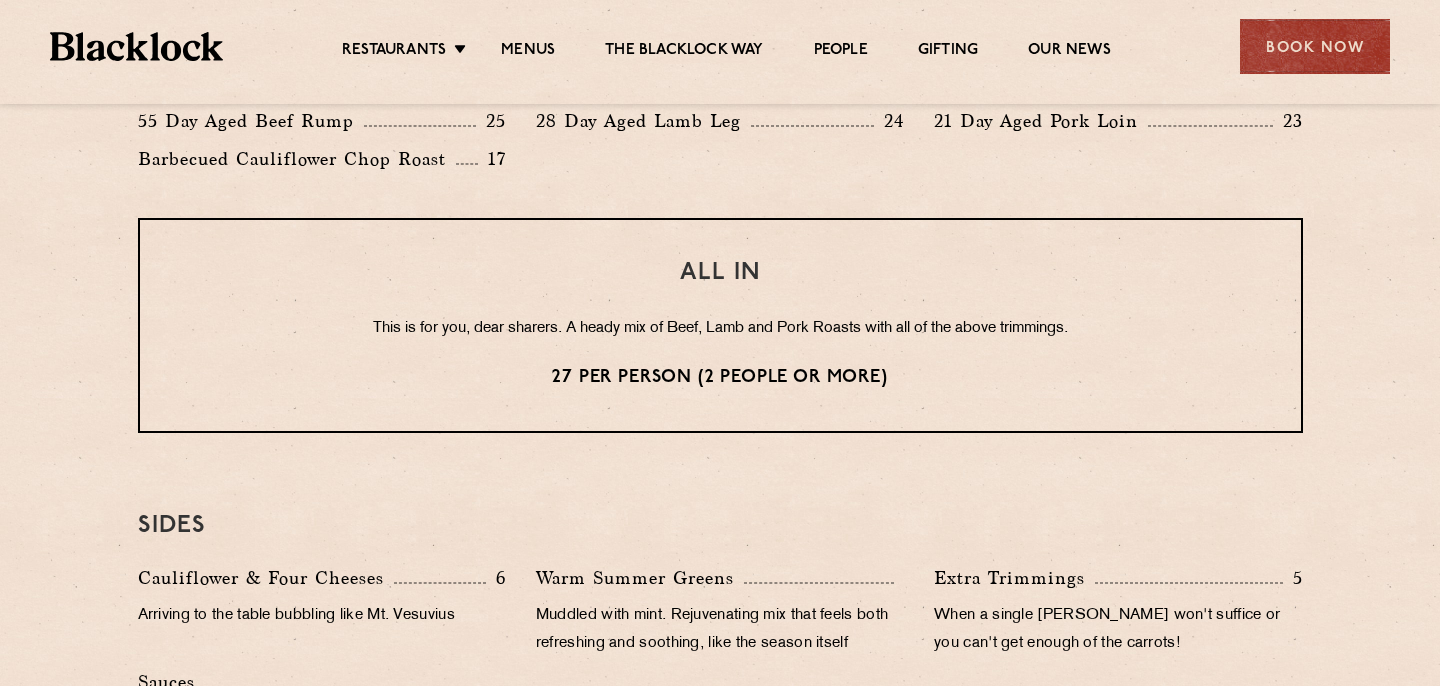 click on "This is for you, dear sharers.
A heady mix of Beef, Lamb and Pork Roasts with all of the above trimmings." at bounding box center [720, 329] 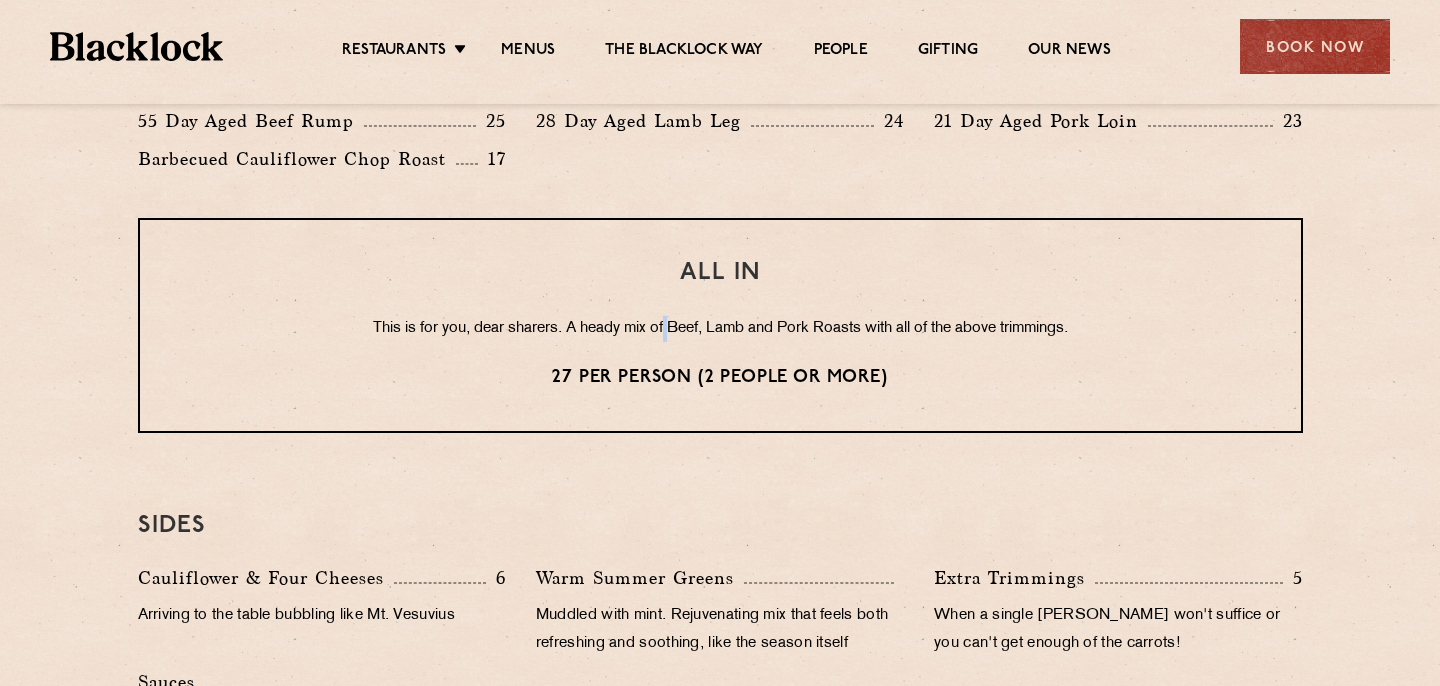 click on "This is for you, dear sharers.
A heady mix of Beef, Lamb and Pork Roasts with all of the above trimmings." at bounding box center [720, 329] 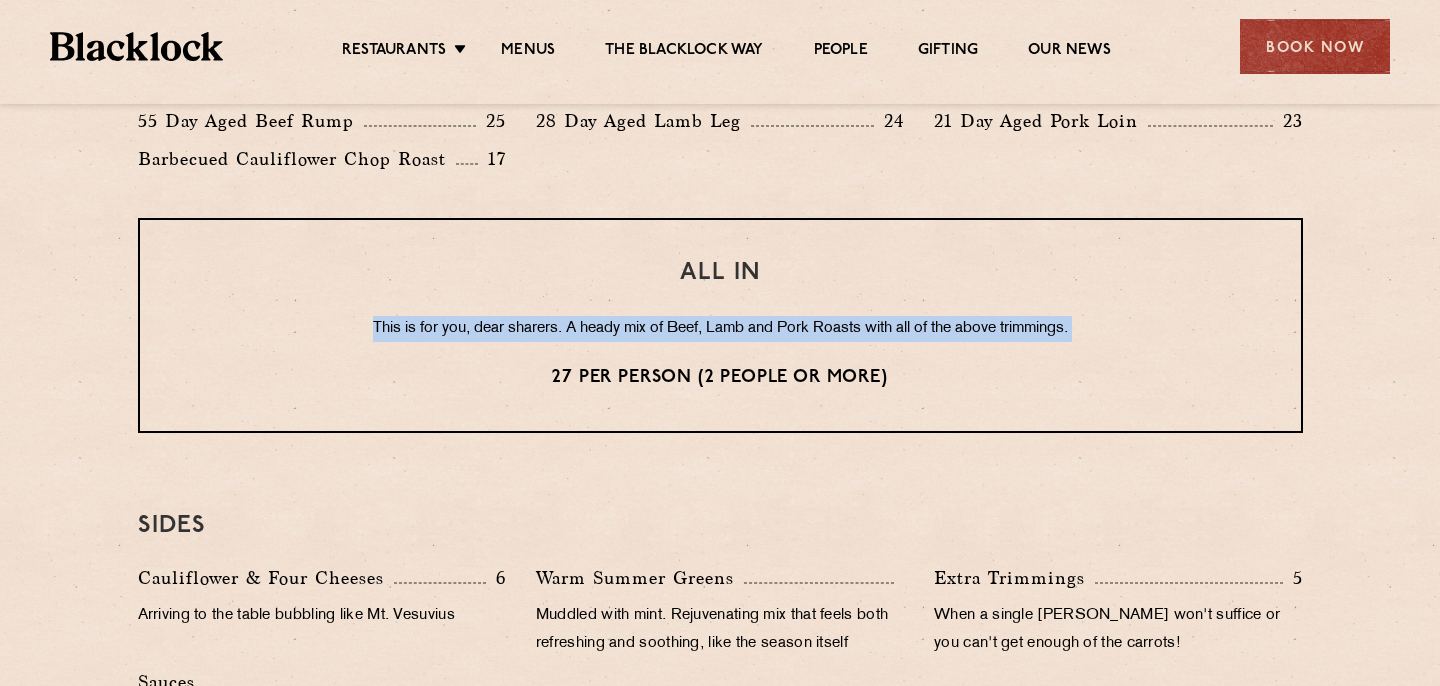 click on "This is for you, dear sharers.
A heady mix of Beef, Lamb and Pork Roasts with all of the above trimmings." at bounding box center (720, 329) 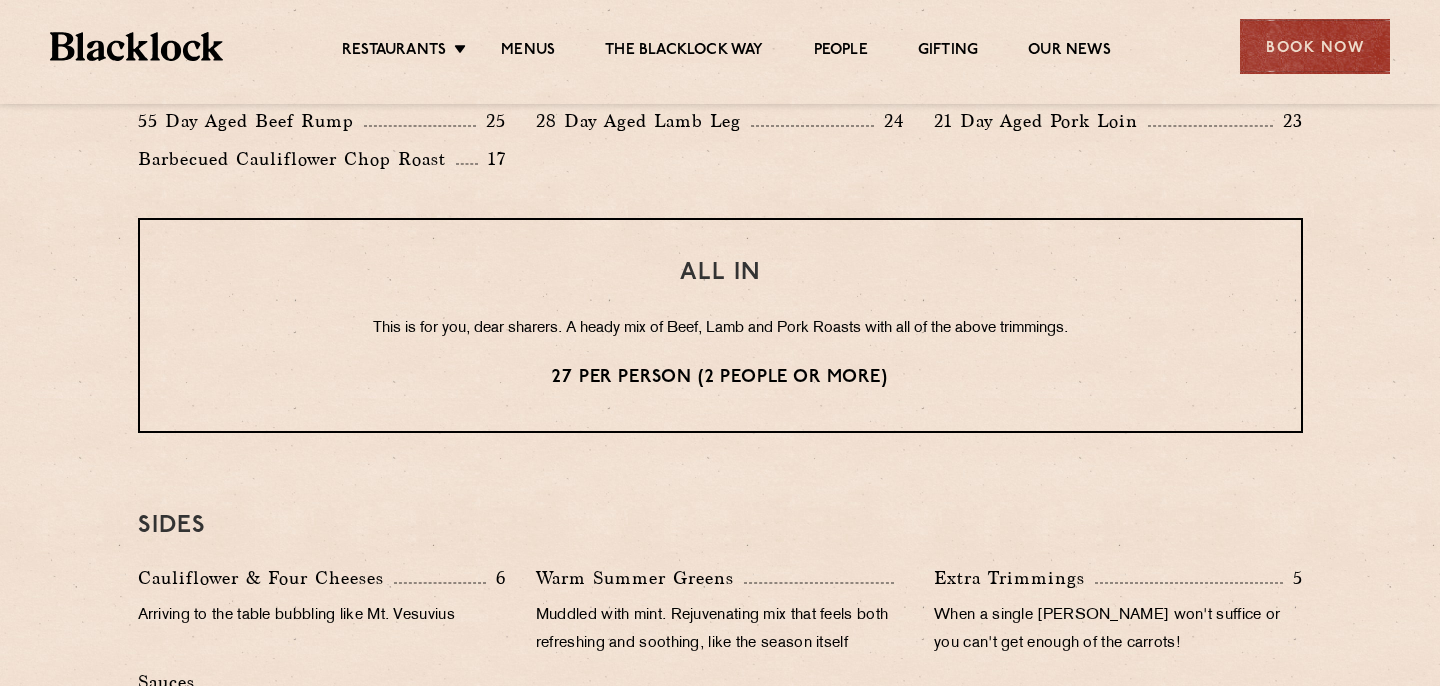 click on "This is for you, dear sharers.
A heady mix of Beef, Lamb and Pork Roasts with all of the above trimmings." at bounding box center (720, 329) 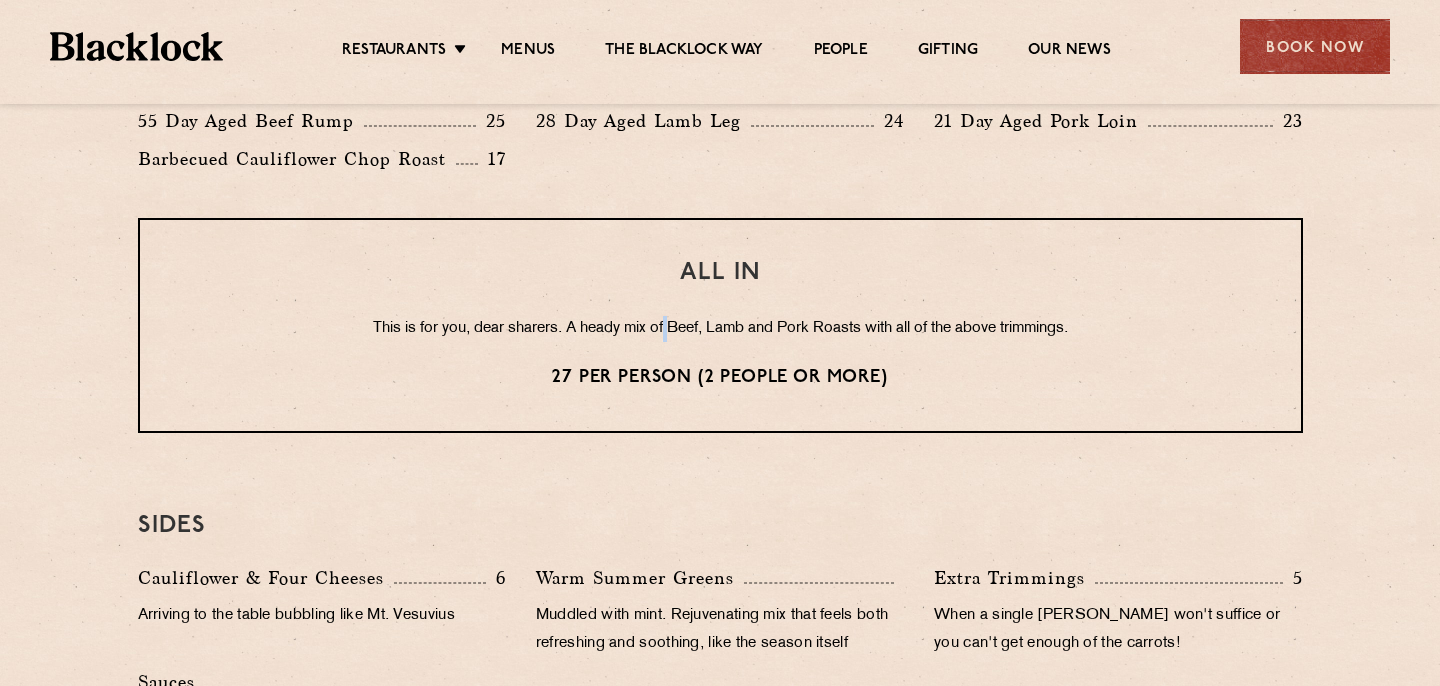 click on "This is for you, dear sharers.
A heady mix of Beef, Lamb and Pork Roasts with all of the above trimmings." at bounding box center [720, 329] 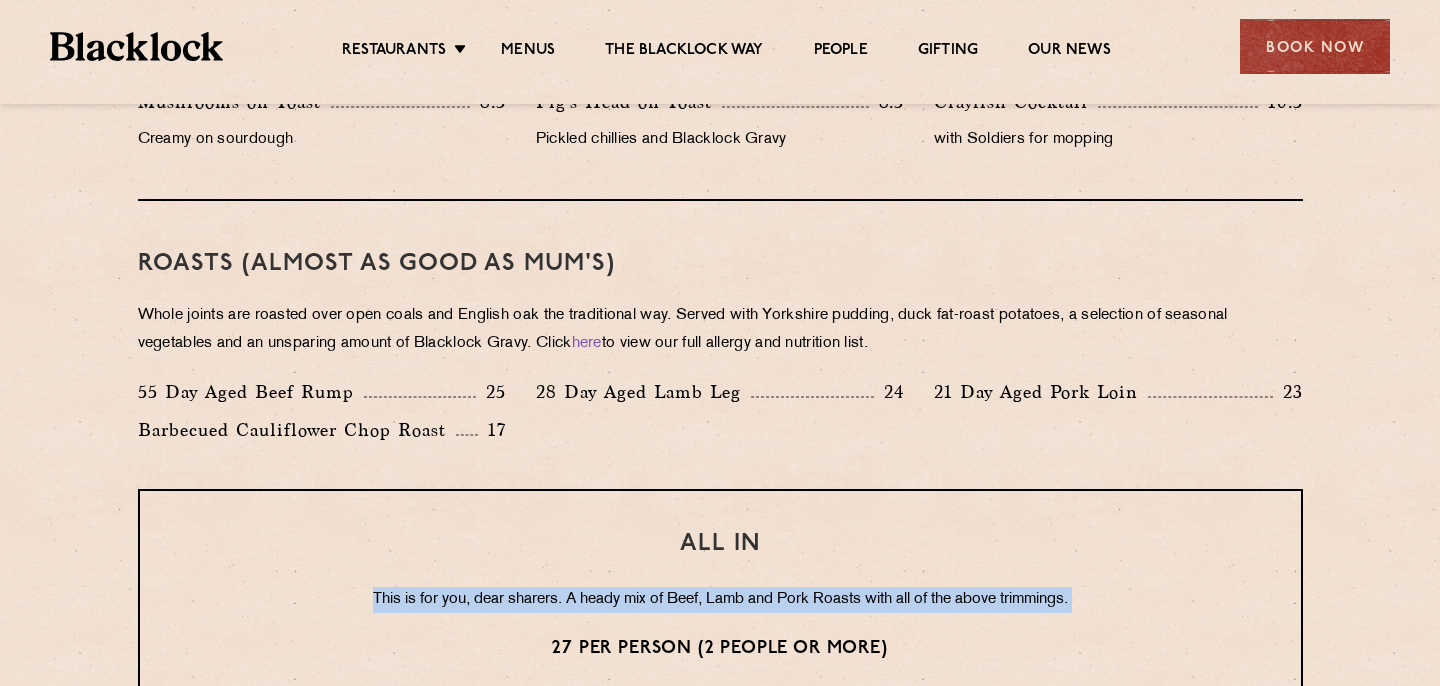 scroll, scrollTop: 1338, scrollLeft: 0, axis: vertical 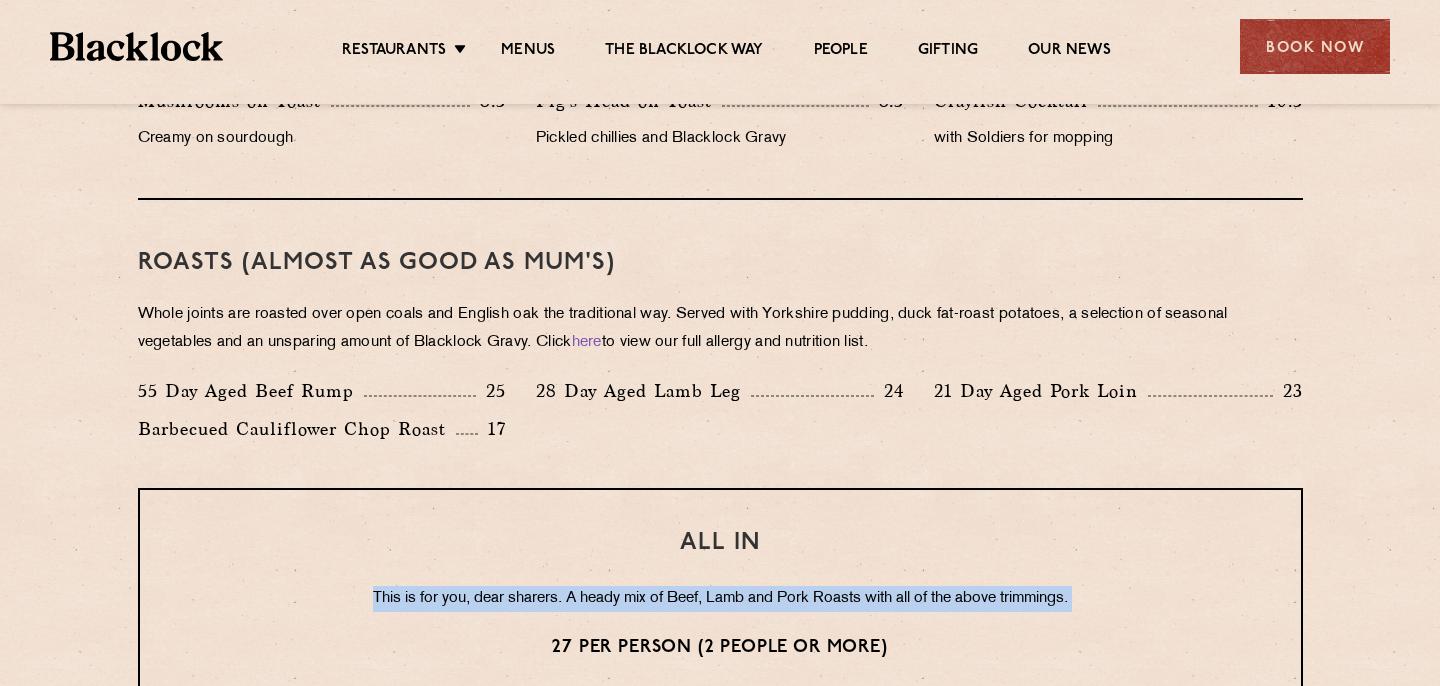 click on "Whole joints are roasted over open coals and English oak the traditional way. Served with Yorkshire pudding, duck fat-roast potatoes, a selection of seasonal vegetables and an unsparing amount of Blacklock Gravy. Click  here  to view our full allergy and nutrition list." at bounding box center [720, 329] 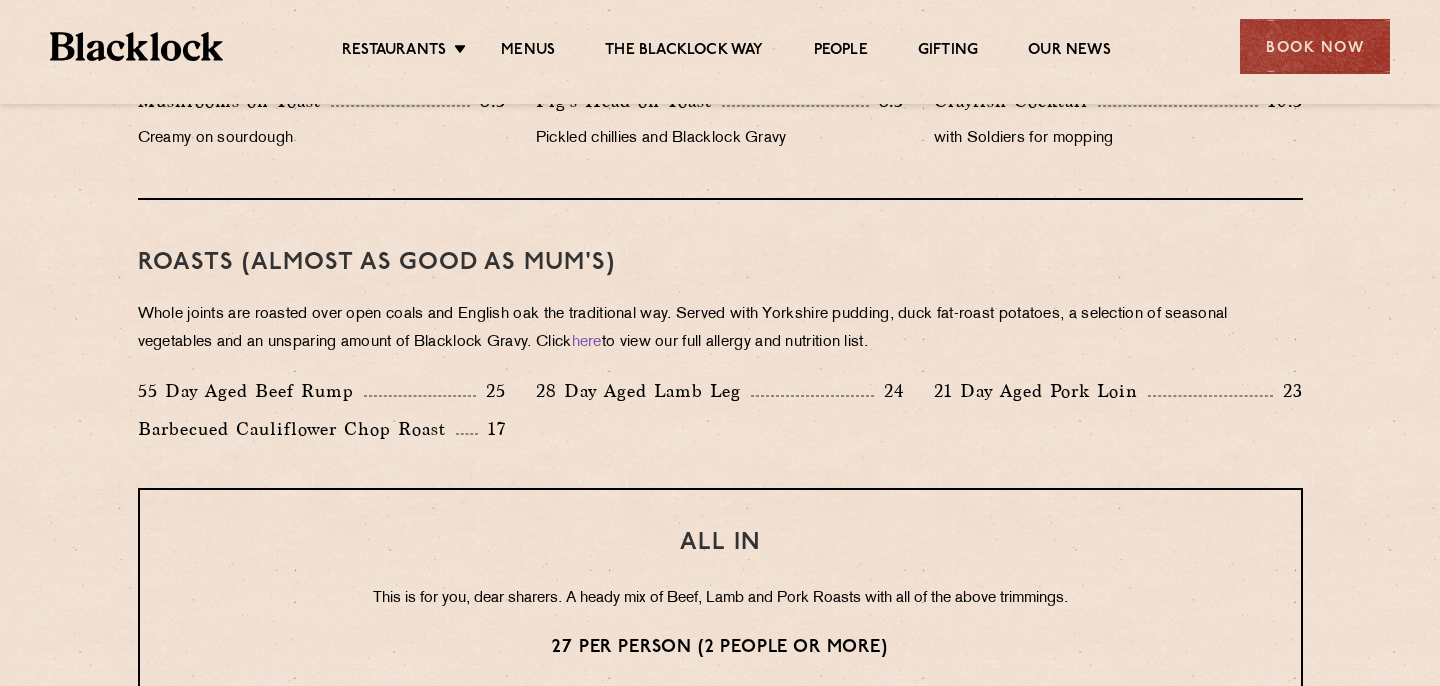 click on "Whole joints are roasted over open coals and English oak the traditional way. Served with Yorkshire pudding, duck fat-roast potatoes, a selection of seasonal vegetables and an unsparing amount of Blacklock Gravy. Click  here  to view our full allergy and nutrition list." at bounding box center [720, 329] 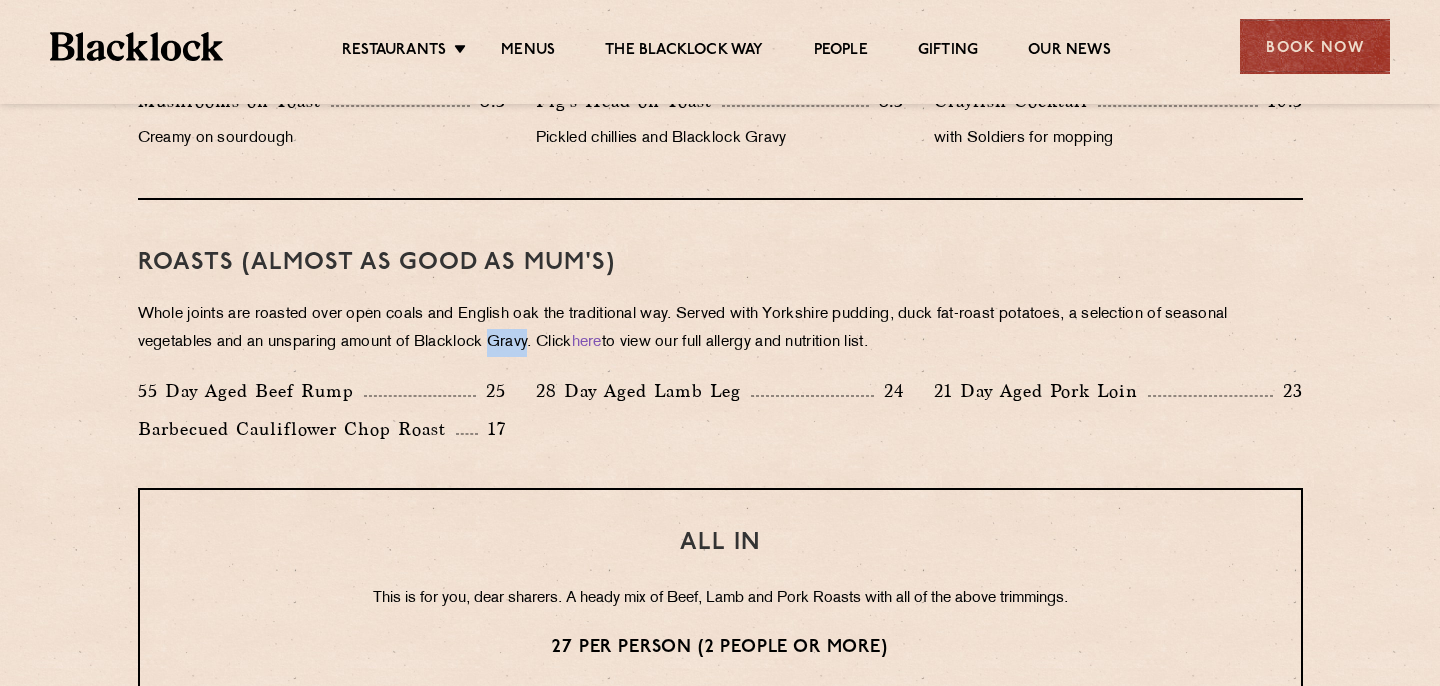 click on "Whole joints are roasted over open coals and English oak the traditional way. Served with Yorkshire pudding, duck fat-roast potatoes, a selection of seasonal vegetables and an unsparing amount of Blacklock Gravy. Click  here  to view our full allergy and nutrition list." at bounding box center (720, 329) 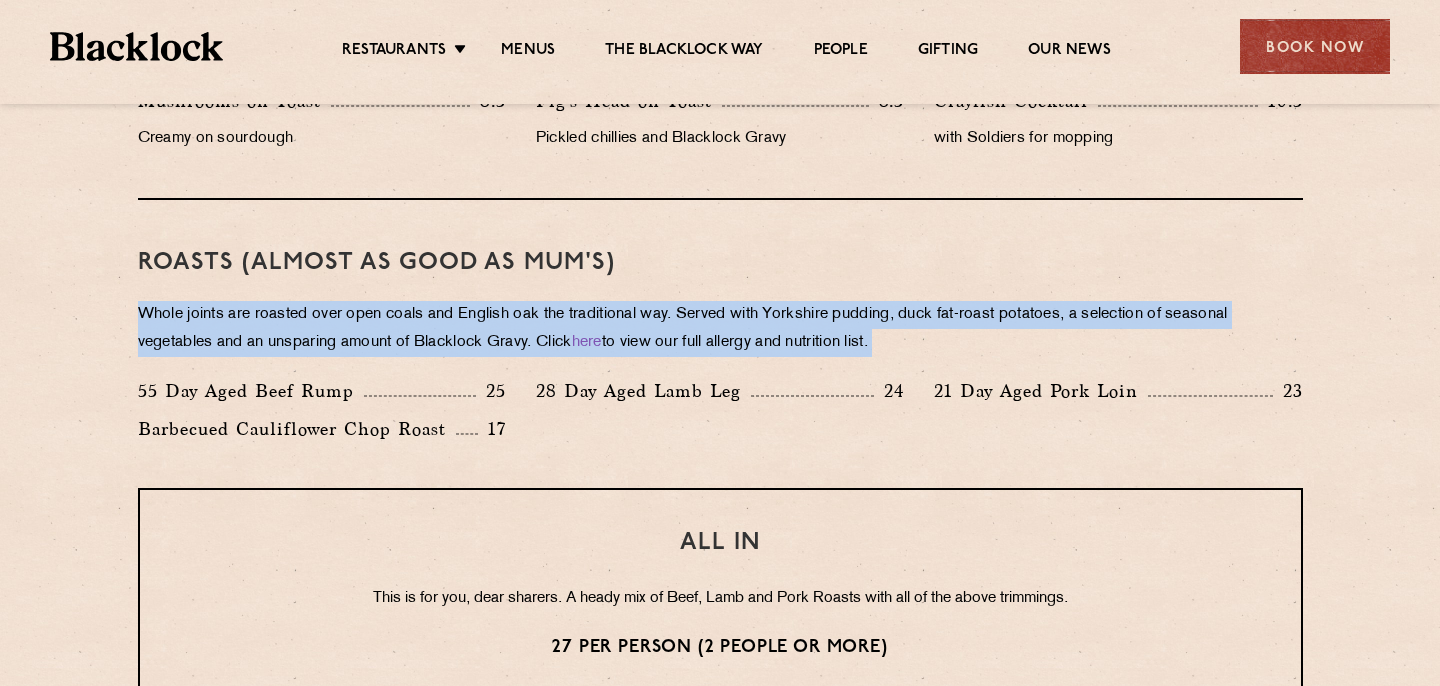 click on "Whole joints are roasted over open coals and English oak the traditional way. Served with Yorkshire pudding, duck fat-roast potatoes, a selection of seasonal vegetables and an unsparing amount of Blacklock Gravy. Click  here  to view our full allergy and nutrition list." at bounding box center (720, 329) 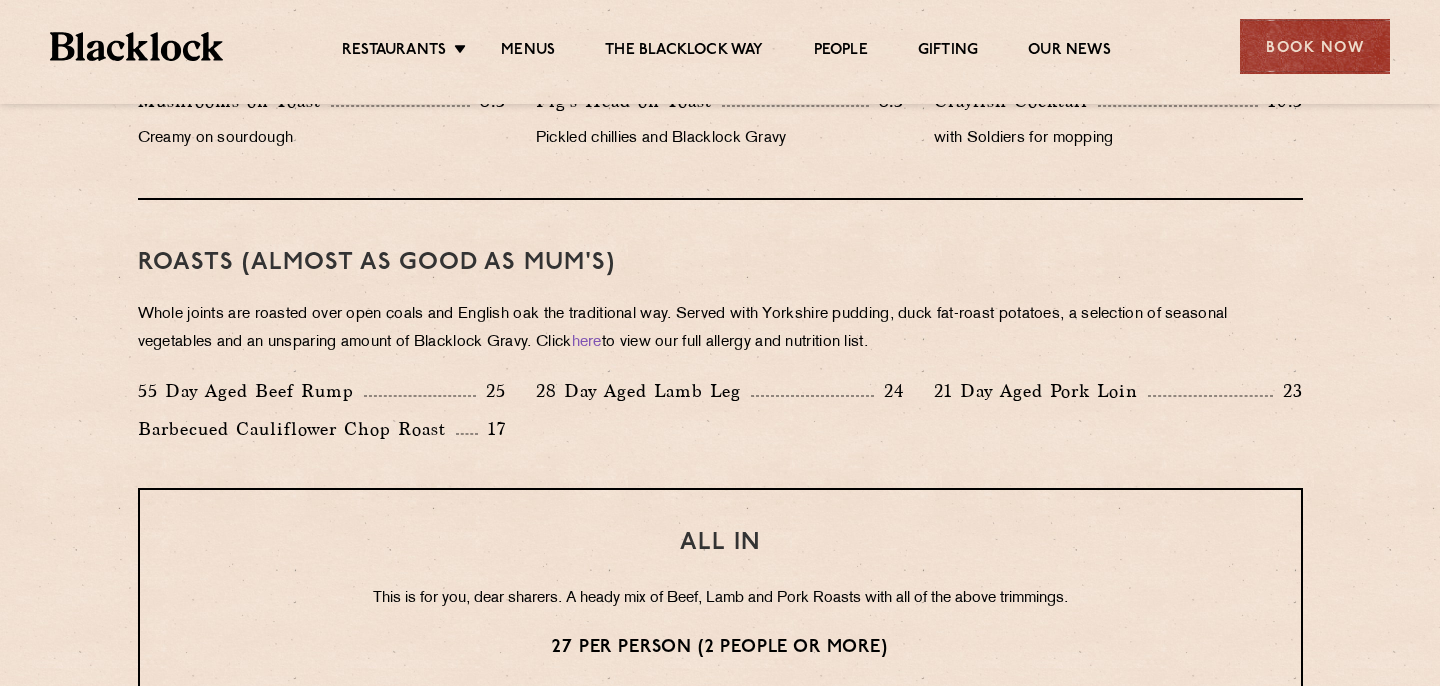 click on "Whole joints are roasted over open coals and English oak the traditional way. Served with Yorkshire pudding, duck fat-roast potatoes, a selection of seasonal vegetables and an unsparing amount of Blacklock Gravy. Click  here  to view our full allergy and nutrition list." at bounding box center [720, 329] 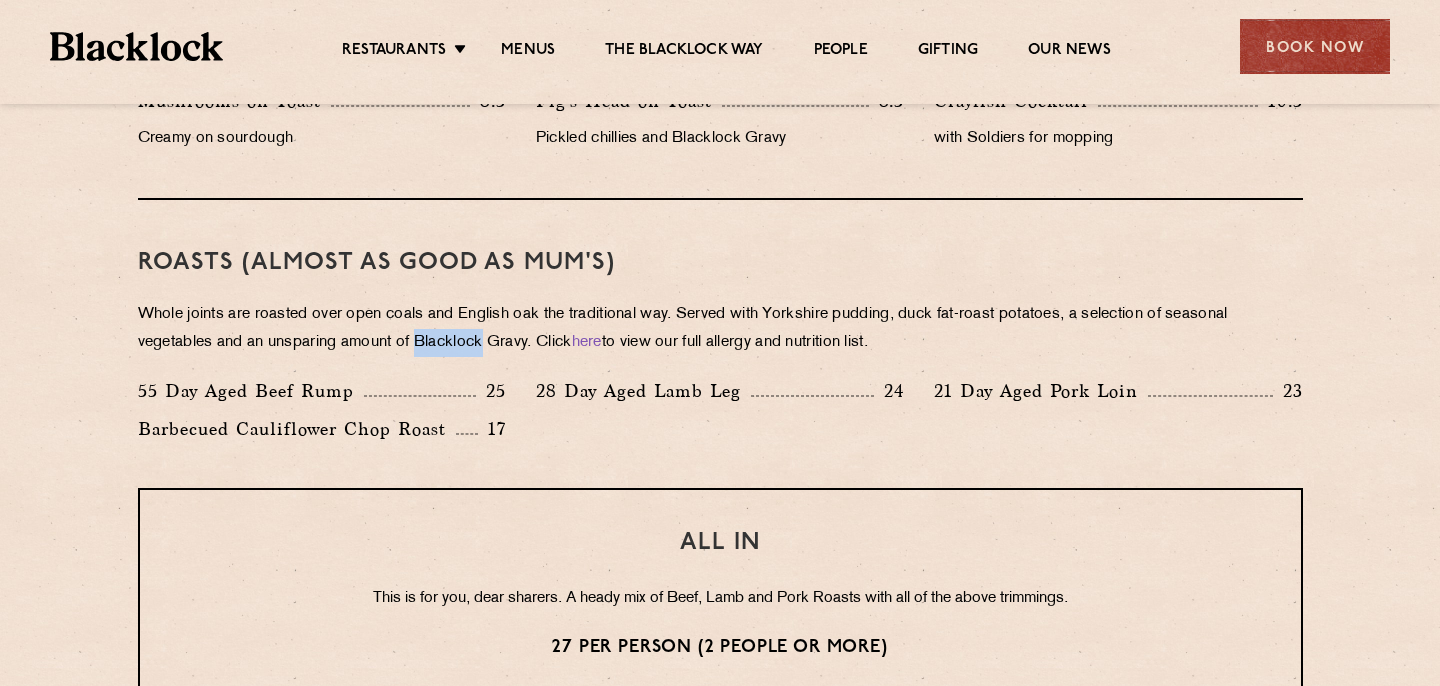 click on "Whole joints are roasted over open coals and English oak the traditional way. Served with Yorkshire pudding, duck fat-roast potatoes, a selection of seasonal vegetables and an unsparing amount of Blacklock Gravy. Click  here  to view our full allergy and nutrition list." at bounding box center [720, 329] 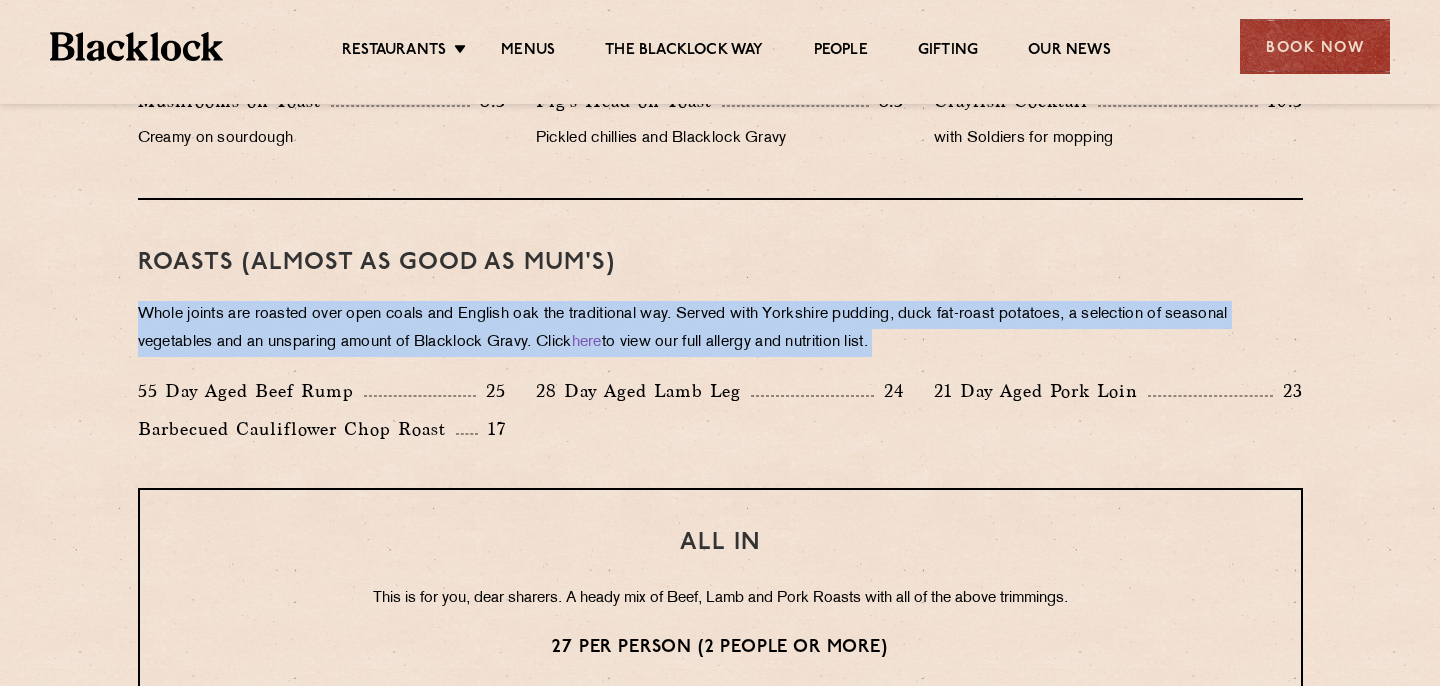 click on "Whole joints are roasted over open coals and English oak the traditional way. Served with Yorkshire pudding, duck fat-roast potatoes, a selection of seasonal vegetables and an unsparing amount of Blacklock Gravy. Click  here  to view our full allergy and nutrition list." at bounding box center (720, 329) 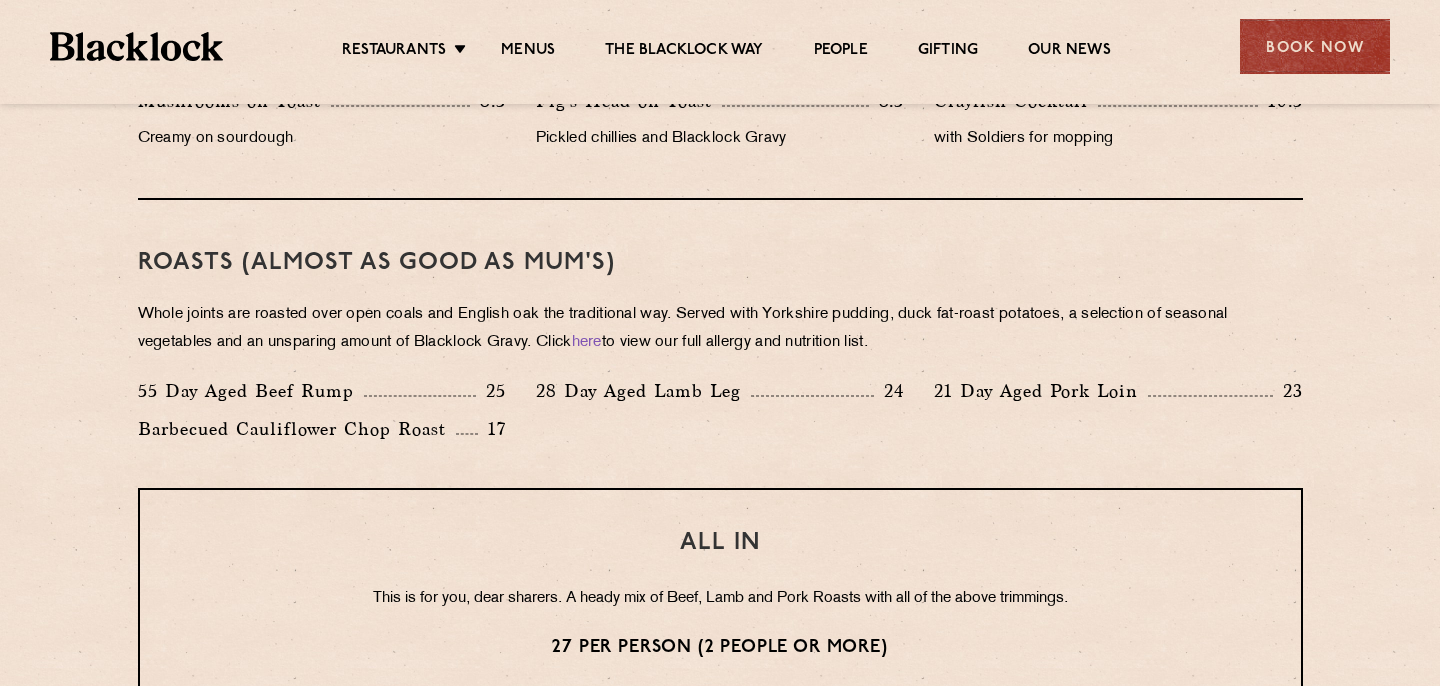 click on "Whole joints are roasted over open coals and English oak the traditional way. Served with Yorkshire pudding, duck fat-roast potatoes, a selection of seasonal vegetables and an unsparing amount of Blacklock Gravy. Click  here  to view our full allergy and nutrition list." at bounding box center [720, 329] 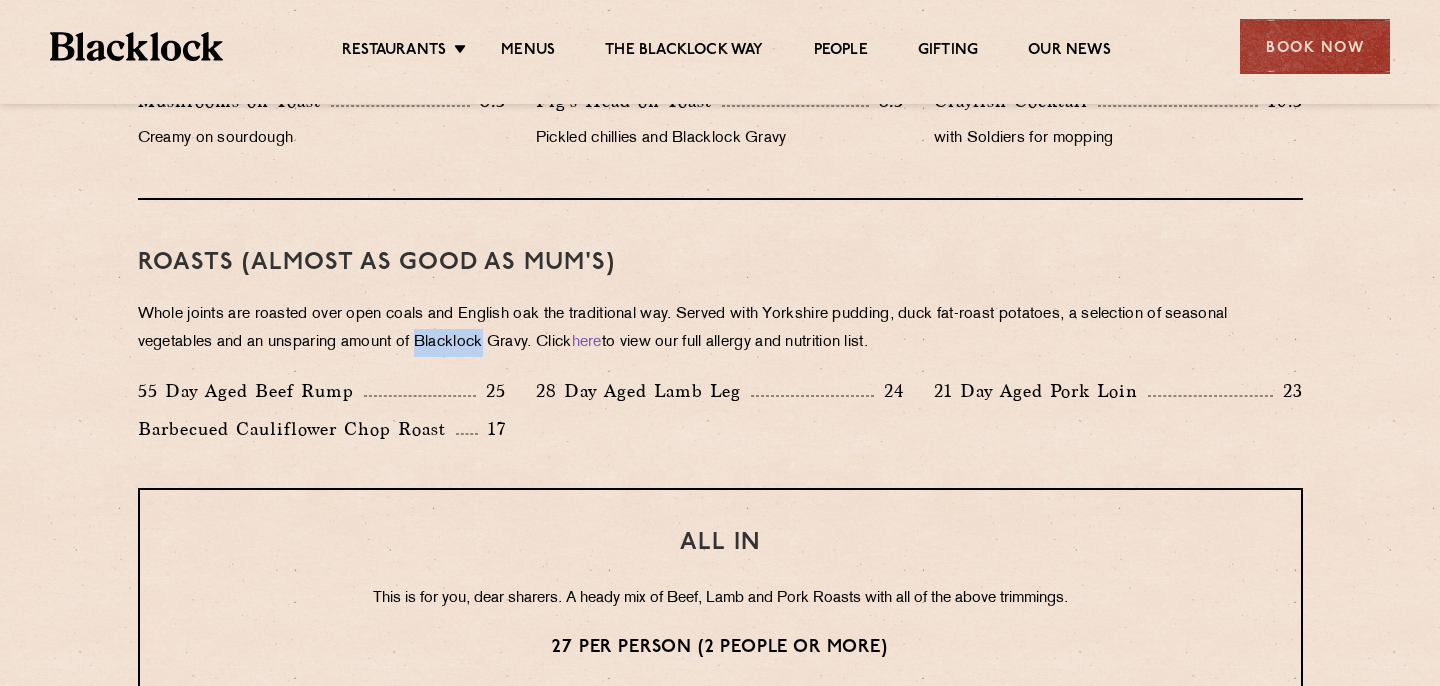 click on "Whole joints are roasted over open coals and English oak the traditional way. Served with Yorkshire pudding, duck fat-roast potatoes, a selection of seasonal vegetables and an unsparing amount of Blacklock Gravy. Click  here  to view our full allergy and nutrition list." at bounding box center (720, 329) 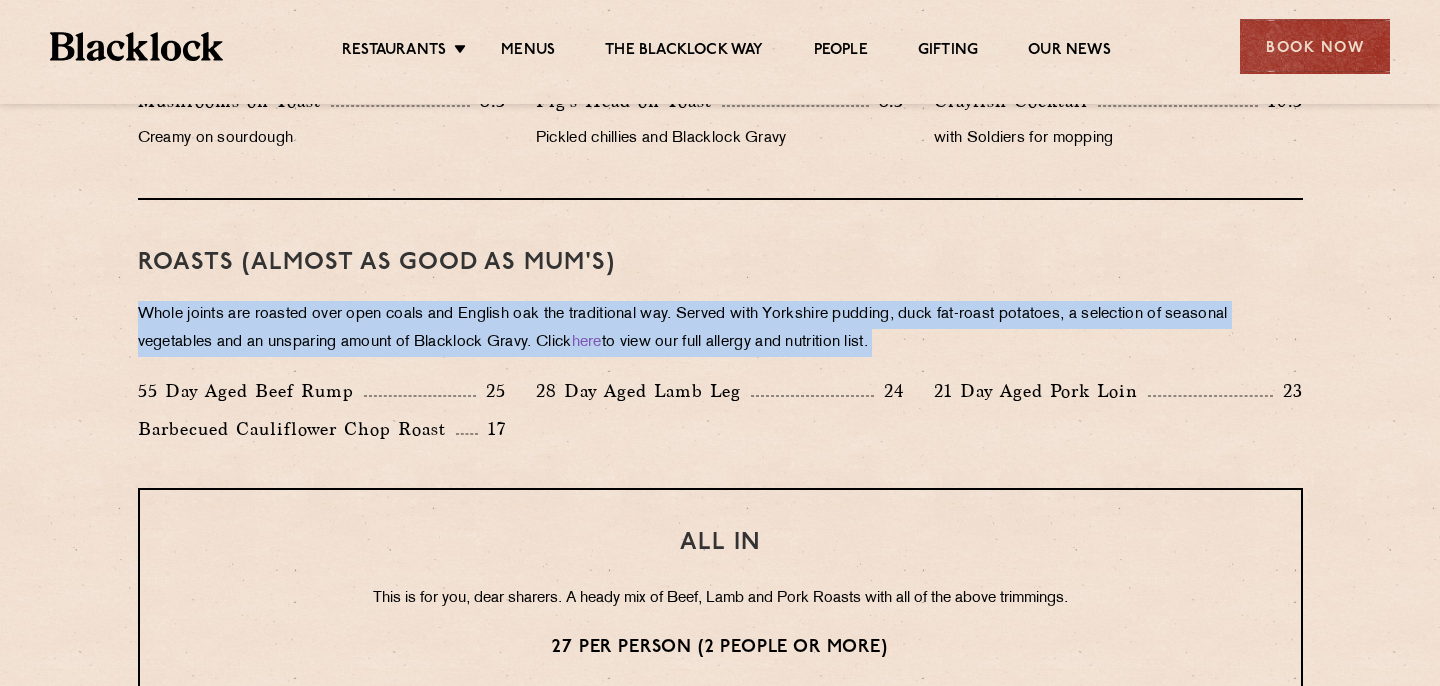 click on "Whole joints are roasted over open coals and English oak the traditional way. Served with Yorkshire pudding, duck fat-roast potatoes, a selection of seasonal vegetables and an unsparing amount of Blacklock Gravy. Click  here  to view our full allergy and nutrition list." at bounding box center (720, 329) 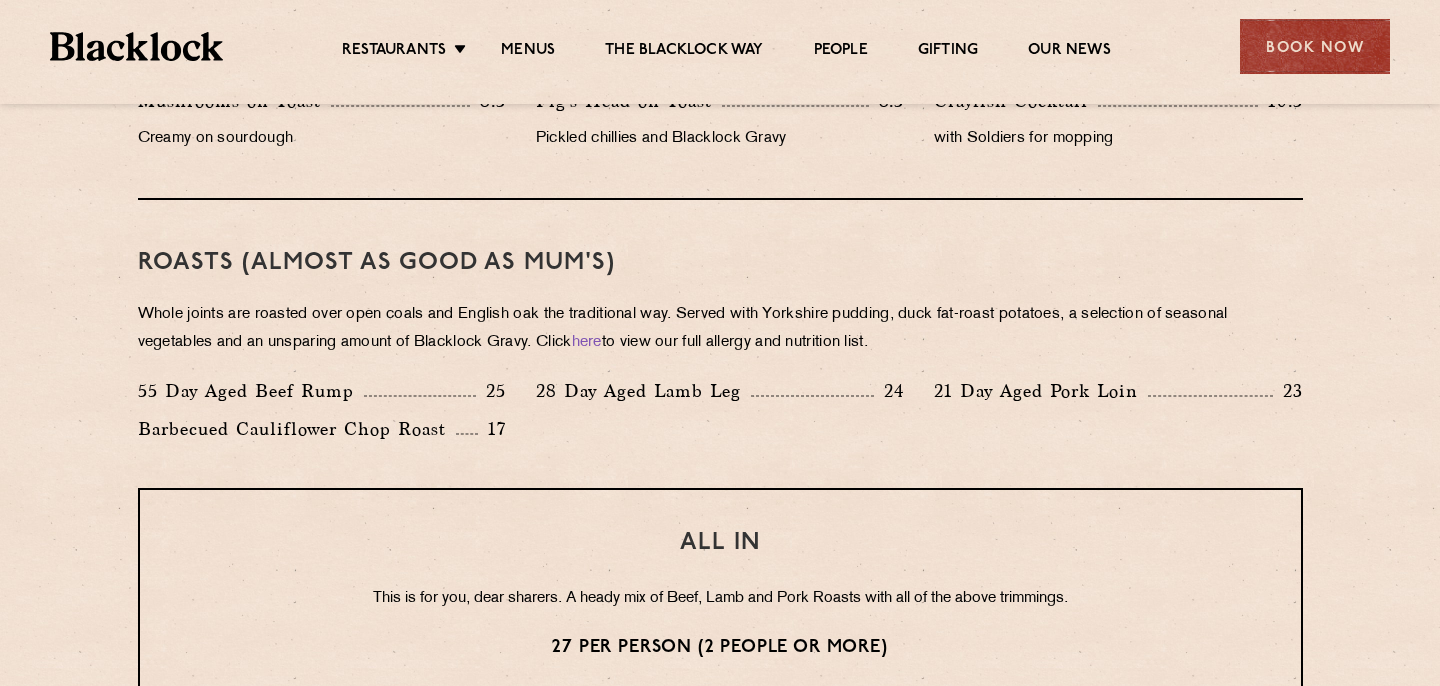 click on "Whole joints are roasted over open coals and English oak the traditional way. Served with Yorkshire pudding, duck fat-roast potatoes, a selection of seasonal vegetables and an unsparing amount of Blacklock Gravy. Click  here  to view our full allergy and nutrition list." at bounding box center (720, 329) 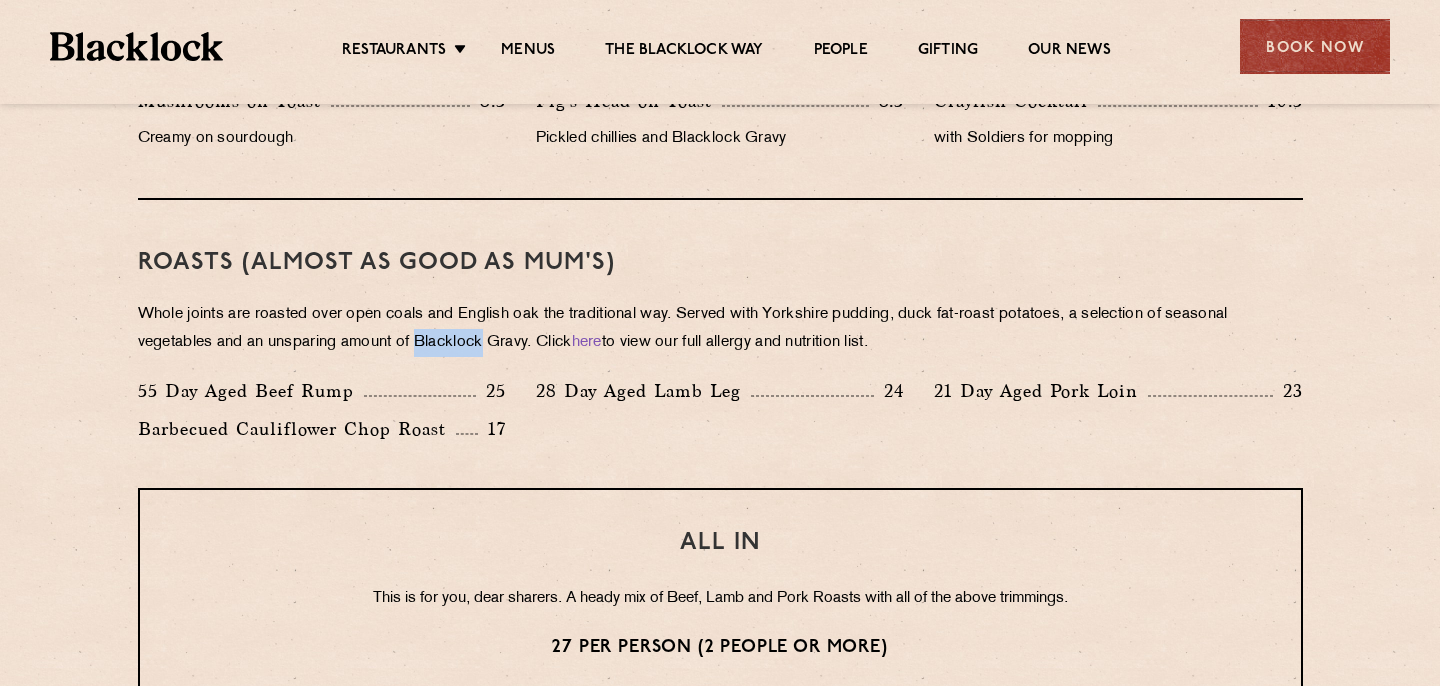click on "Whole joints are roasted over open coals and English oak the traditional way. Served with Yorkshire pudding, duck fat-roast potatoes, a selection of seasonal vegetables and an unsparing amount of Blacklock Gravy. Click  here  to view our full allergy and nutrition list." at bounding box center [720, 329] 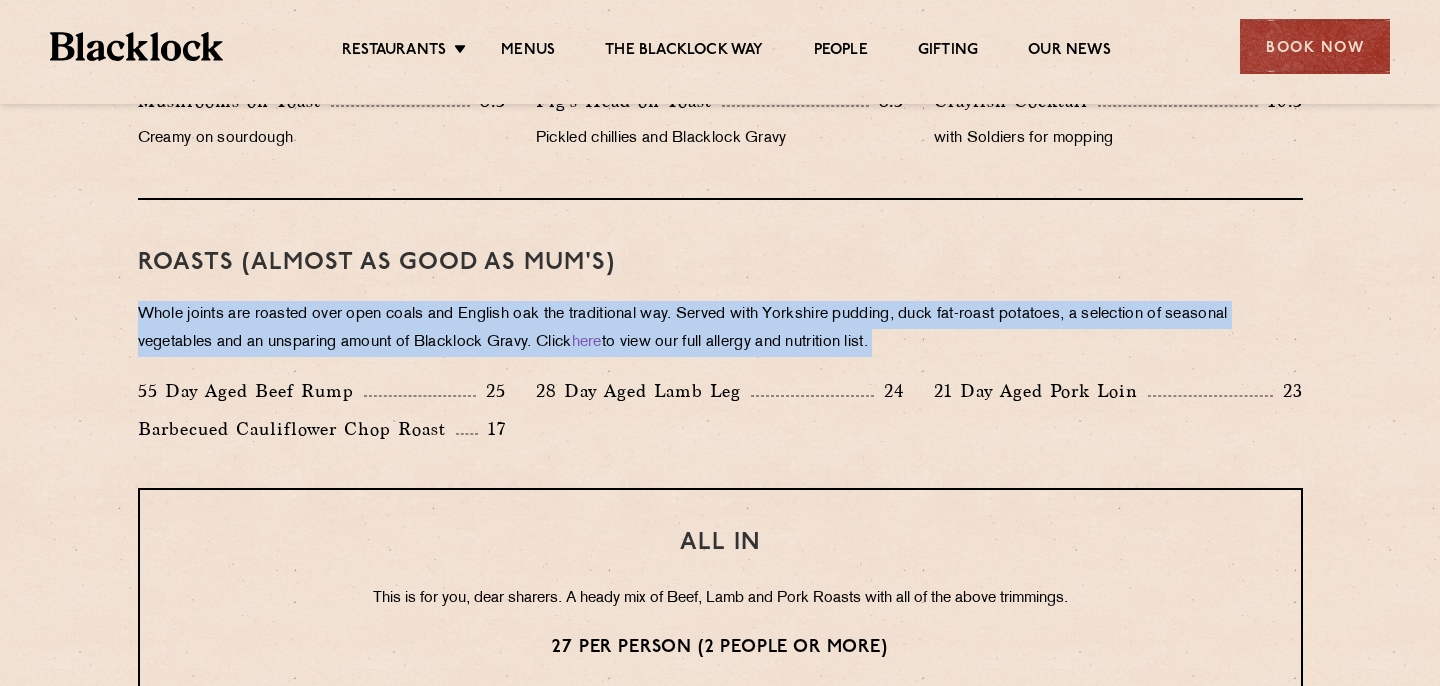 click on "Whole joints are roasted over open coals and English oak the traditional way. Served with Yorkshire pudding, duck fat-roast potatoes, a selection of seasonal vegetables and an unsparing amount of Blacklock Gravy. Click  here  to view our full allergy and nutrition list." at bounding box center (720, 329) 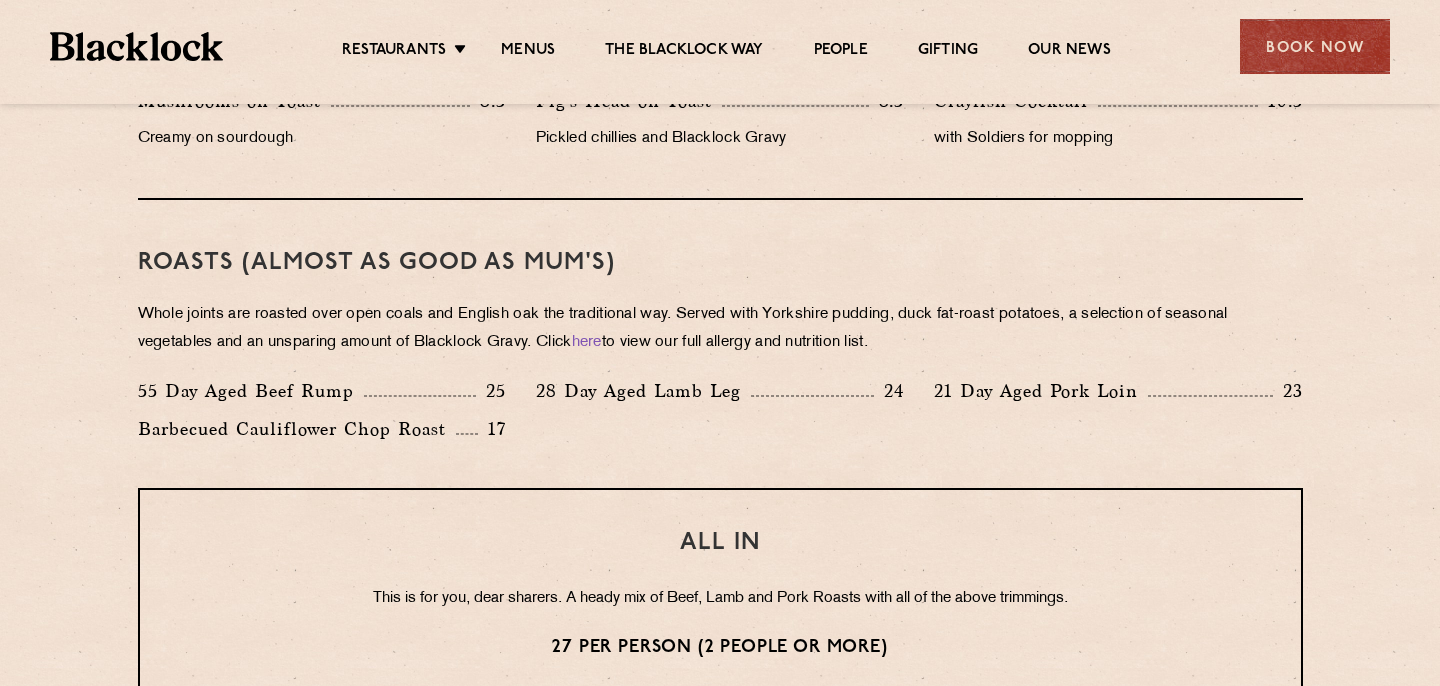 click on "Whole joints are roasted over open coals and English oak the traditional way. Served with Yorkshire pudding, duck fat-roast potatoes, a selection of seasonal vegetables and an unsparing amount of Blacklock Gravy. Click  here  to view our full allergy and nutrition list." at bounding box center (720, 329) 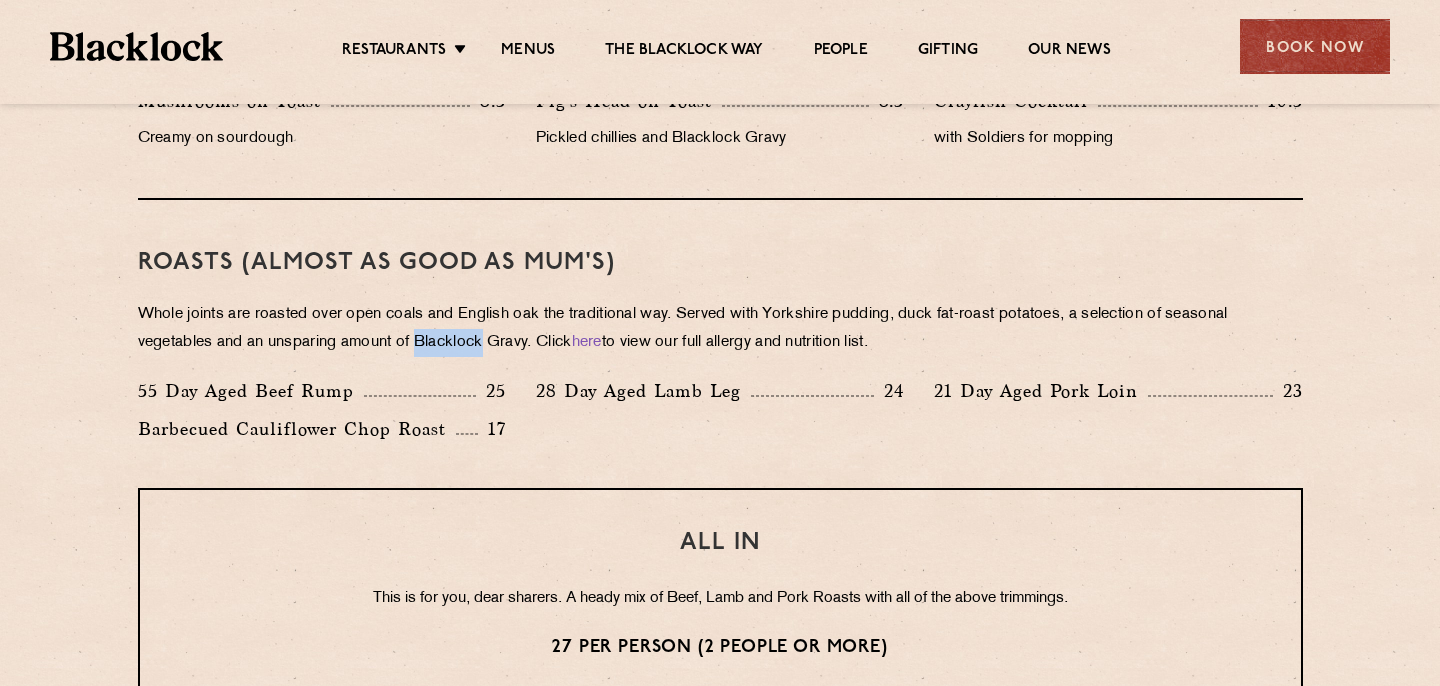 click on "Whole joints are roasted over open coals and English oak the traditional way. Served with Yorkshire pudding, duck fat-roast potatoes, a selection of seasonal vegetables and an unsparing amount of Blacklock Gravy. Click  here  to view our full allergy and nutrition list." at bounding box center (720, 329) 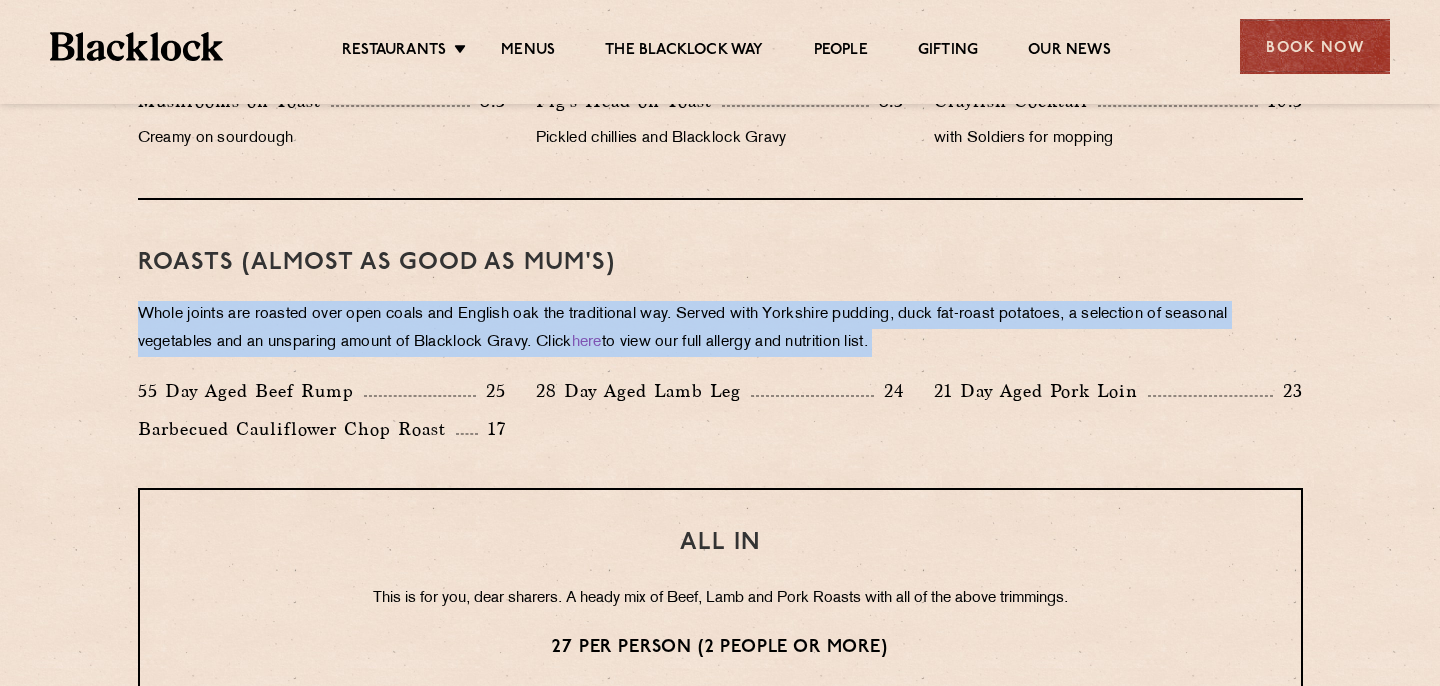 scroll, scrollTop: 1357, scrollLeft: 0, axis: vertical 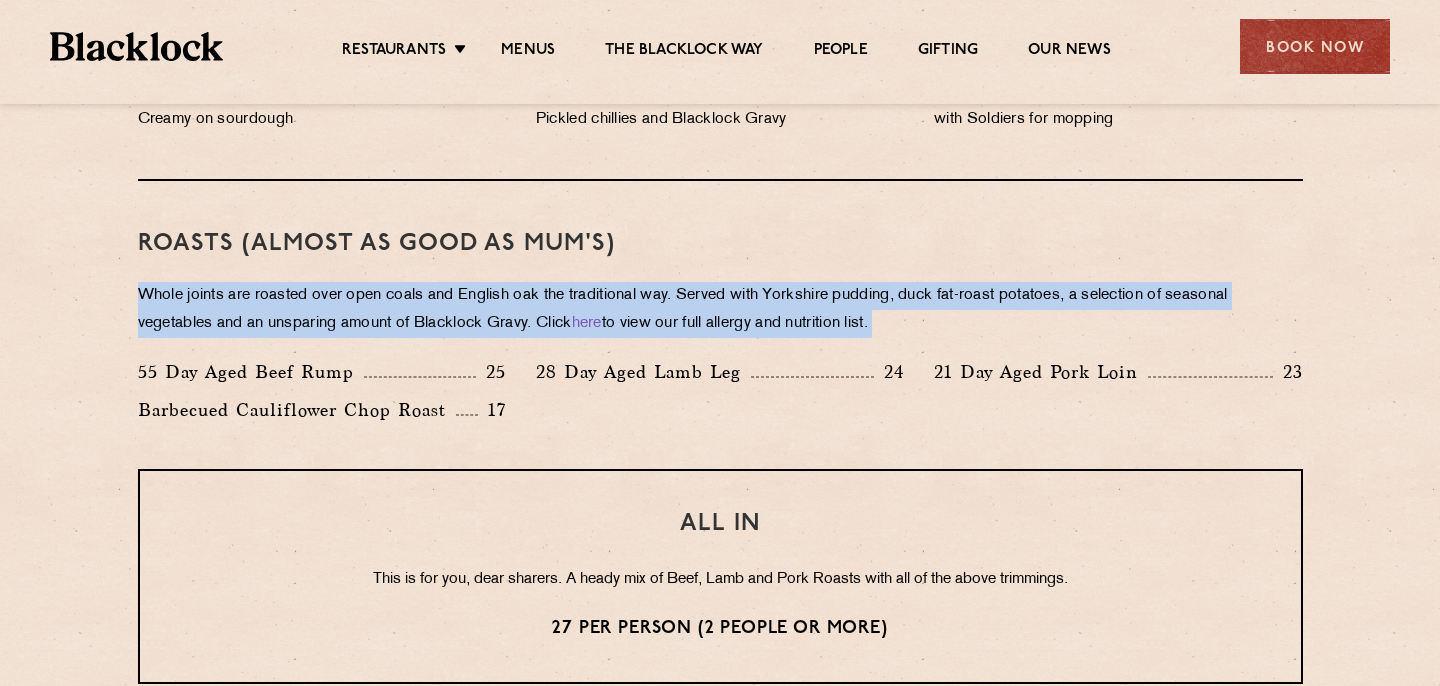 click on "55 Day Aged Beef Rump 25" at bounding box center [322, 372] 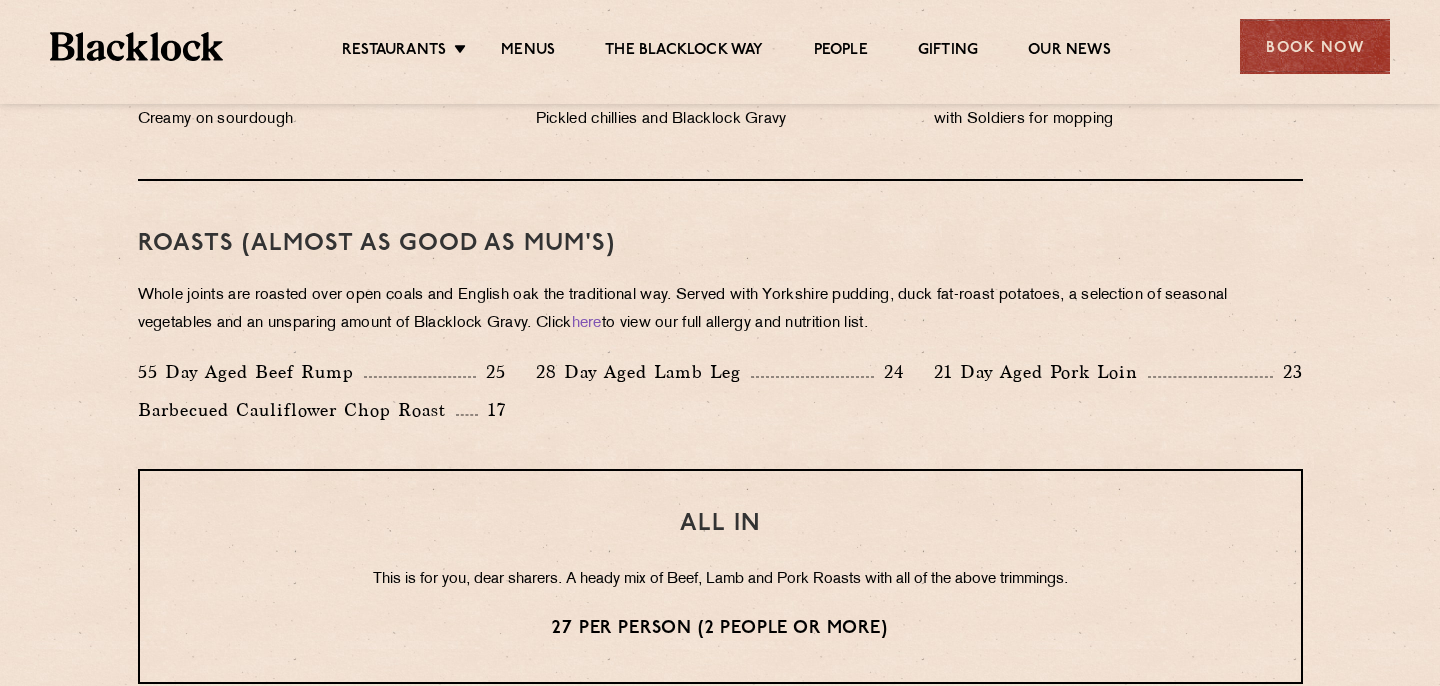 click on "55 Day Aged Beef Rump 25" at bounding box center (322, 372) 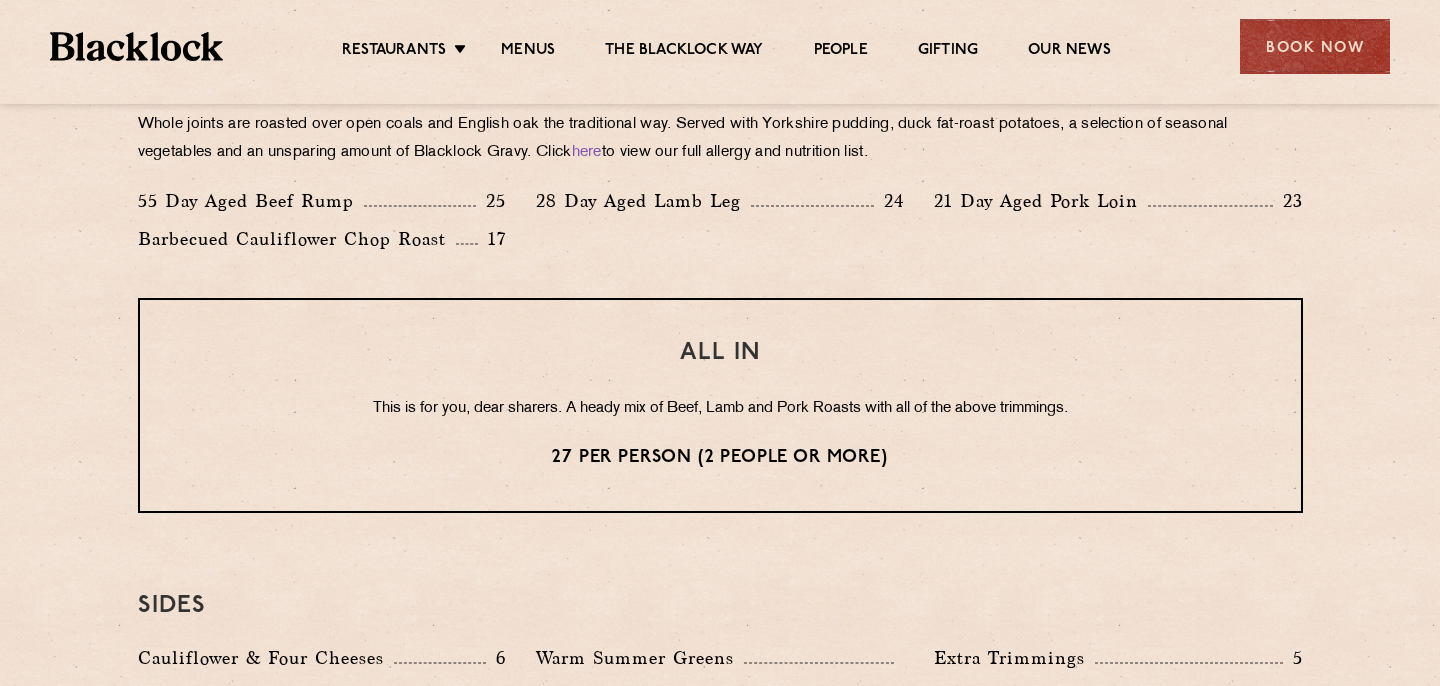 scroll, scrollTop: 1553, scrollLeft: 0, axis: vertical 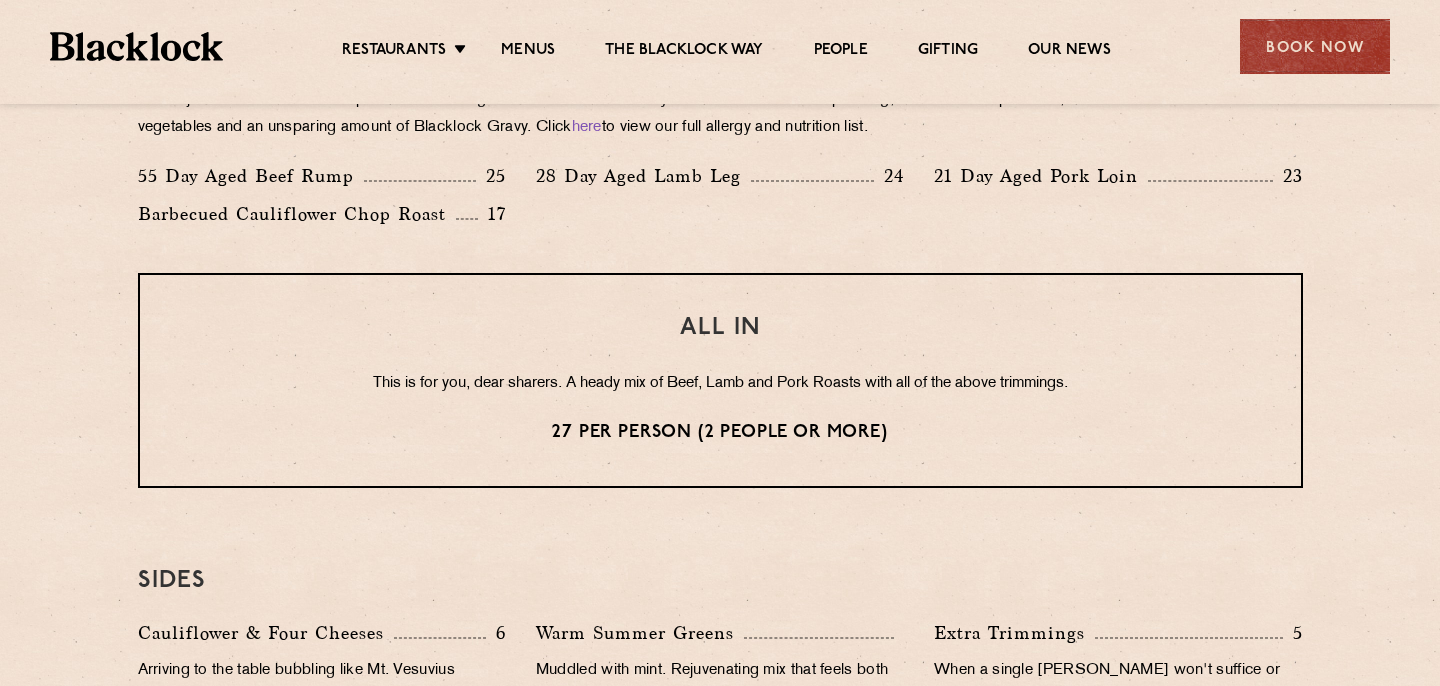 click on "27 per person (2 people or more)" at bounding box center (720, 433) 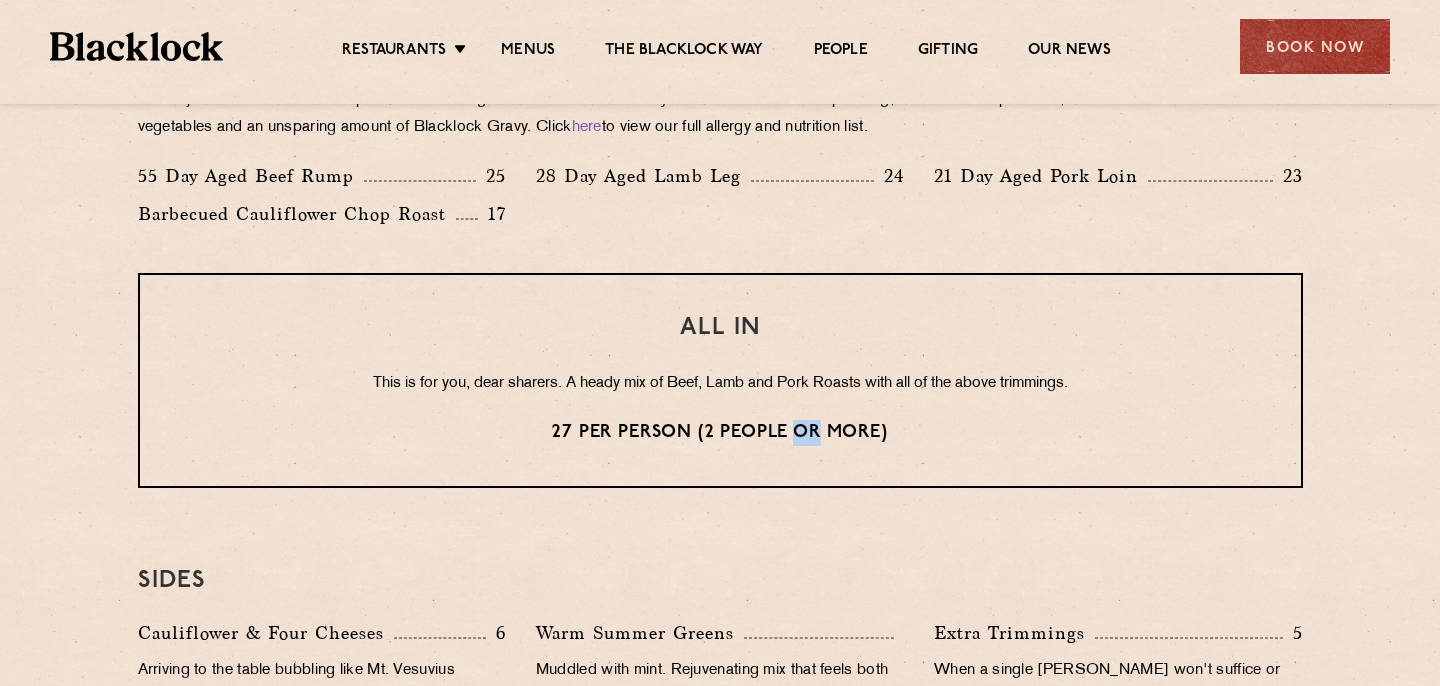 click on "27 per person (2 people or more)" at bounding box center [720, 433] 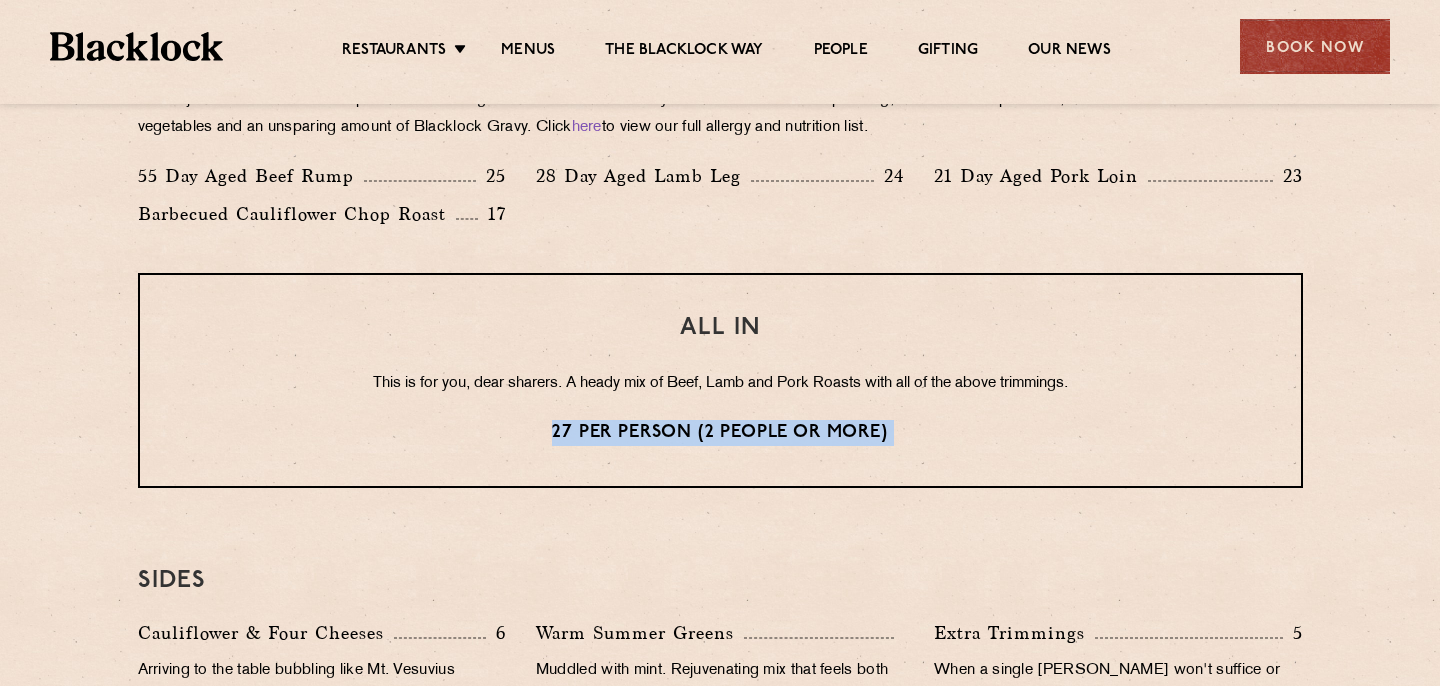 click on "ALL IN This is for you, dear sharers.
A heady mix of Beef, Lamb and Pork Roasts with all of the above trimmings. 27 per person (2 people or more)" at bounding box center (720, 380) 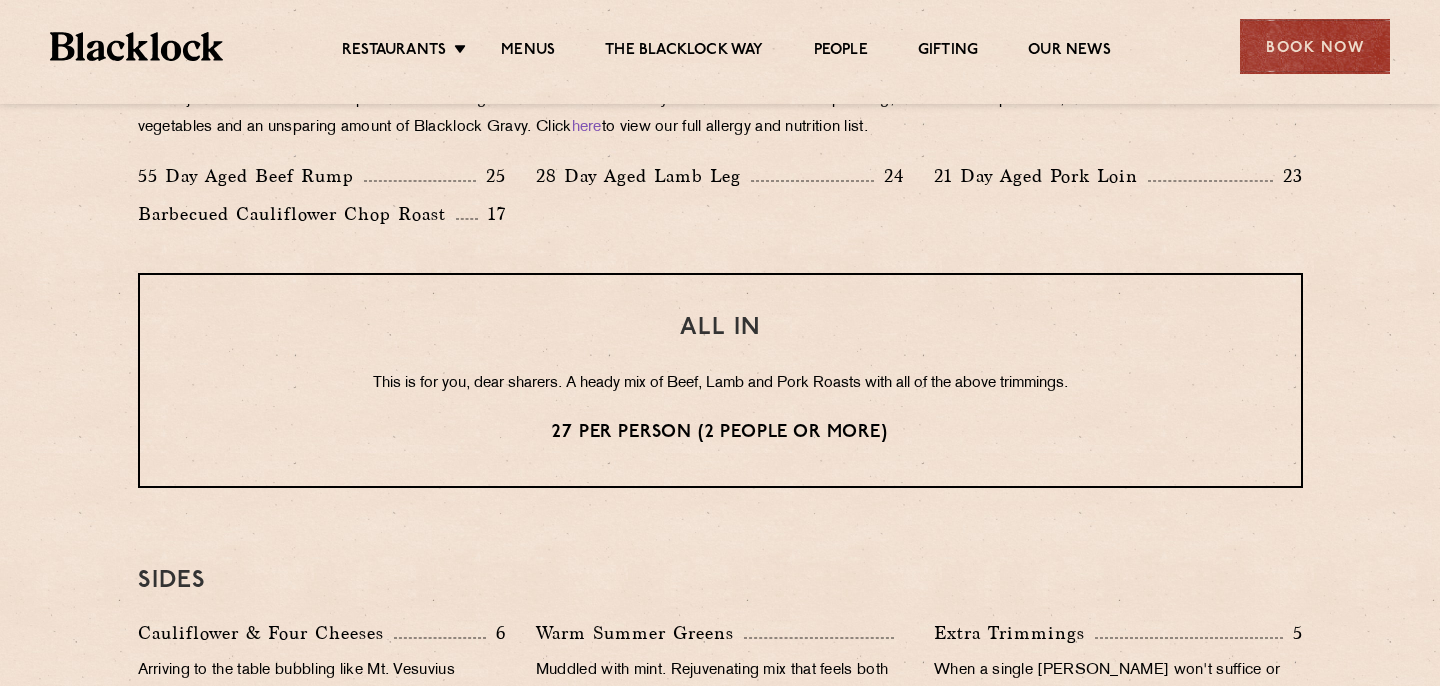 click on "ALL IN This is for you, dear sharers.
A heady mix of Beef, Lamb and Pork Roasts with all of the above trimmings. 27 per person (2 people or more)" at bounding box center [720, 380] 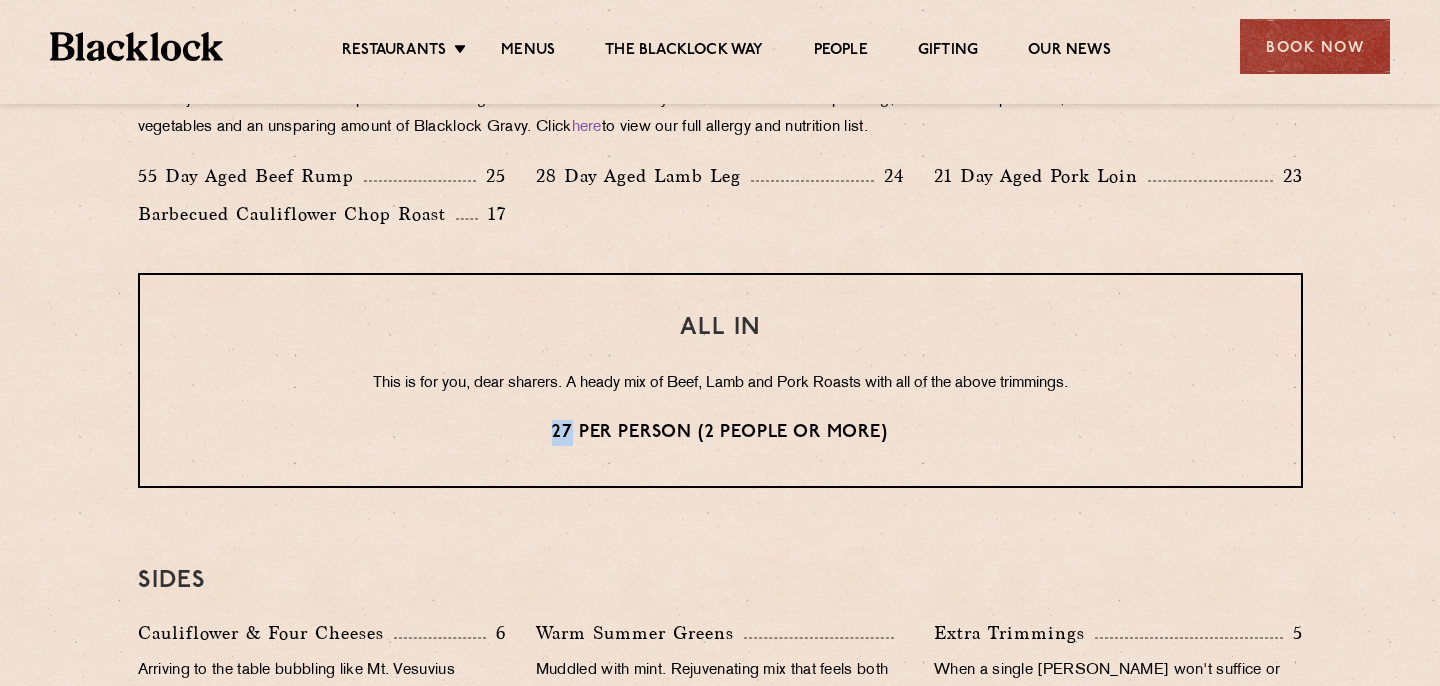 click on "ALL IN This is for you, dear sharers.
A heady mix of Beef, Lamb and Pork Roasts with all of the above trimmings. 27 per person (2 people or more)" at bounding box center (720, 380) 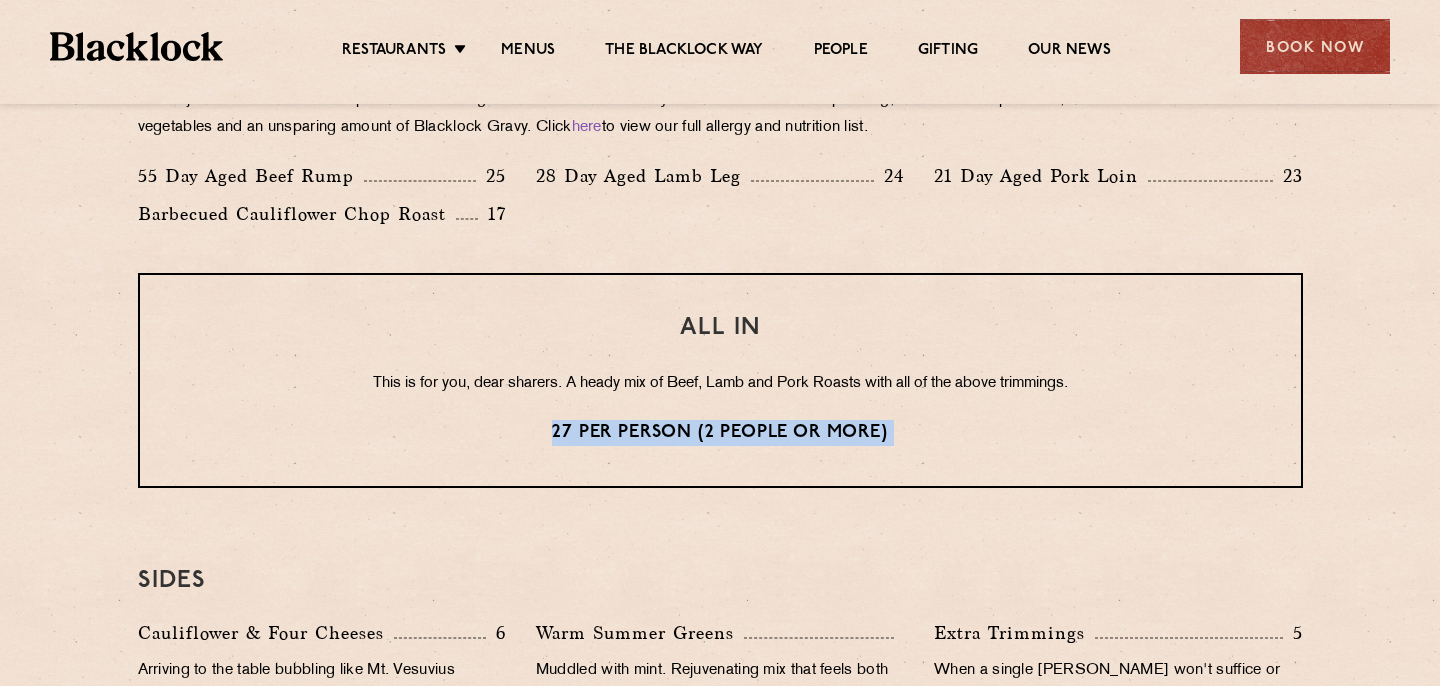click on "ALL IN This is for you, dear sharers.
A heady mix of Beef, Lamb and Pork Roasts with all of the above trimmings. 27 per person (2 people or more)" at bounding box center [720, 380] 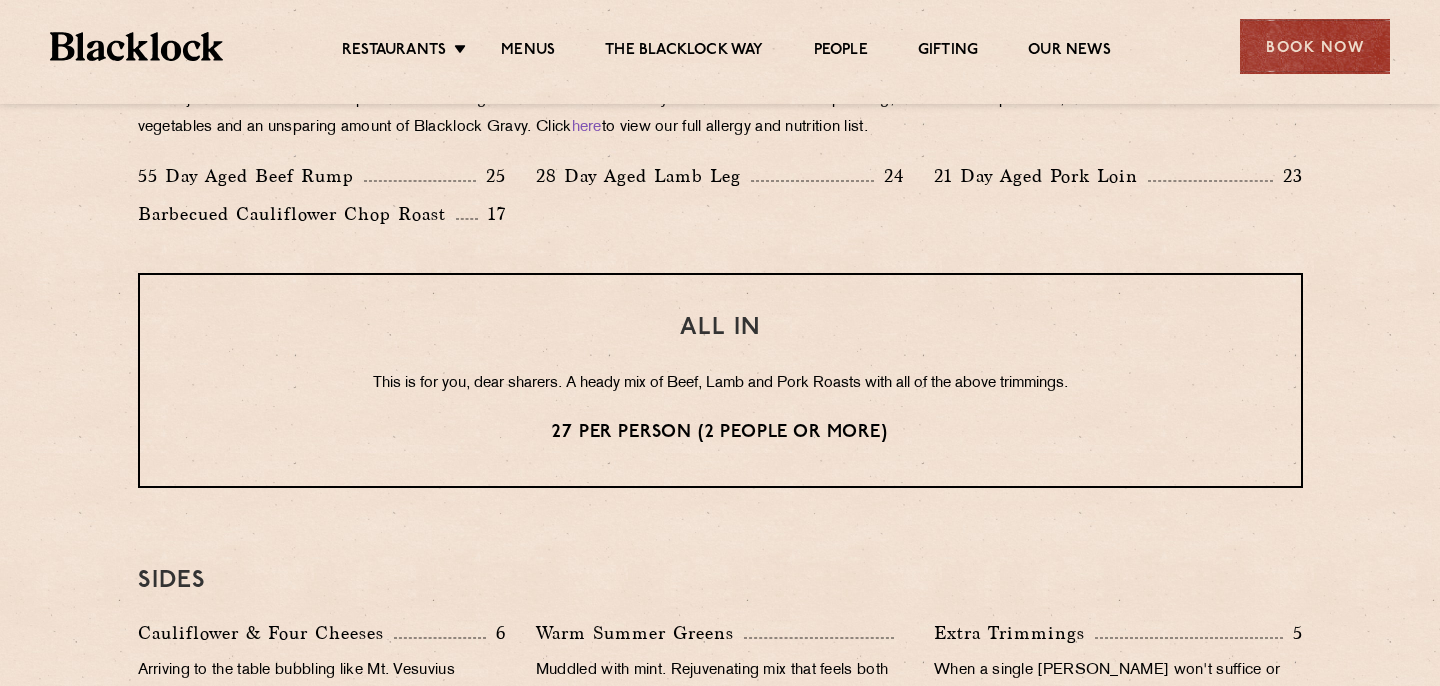 click on "ALL IN This is for you, dear sharers.
A heady mix of Beef, Lamb and Pork Roasts with all of the above trimmings. 27 per person (2 people or more)" at bounding box center (720, 380) 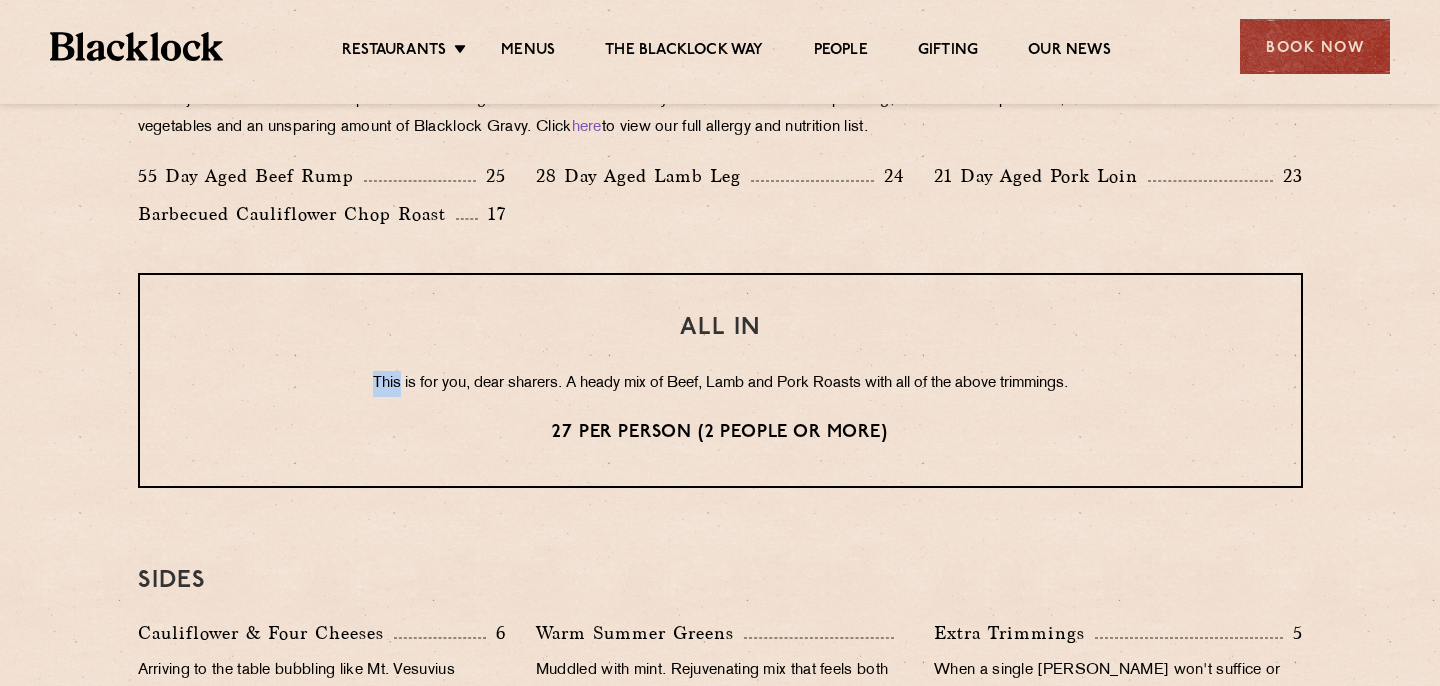 click on "ALL IN This is for you, dear sharers.
A heady mix of Beef, Lamb and Pork Roasts with all of the above trimmings. 27 per person (2 people or more)" at bounding box center [720, 380] 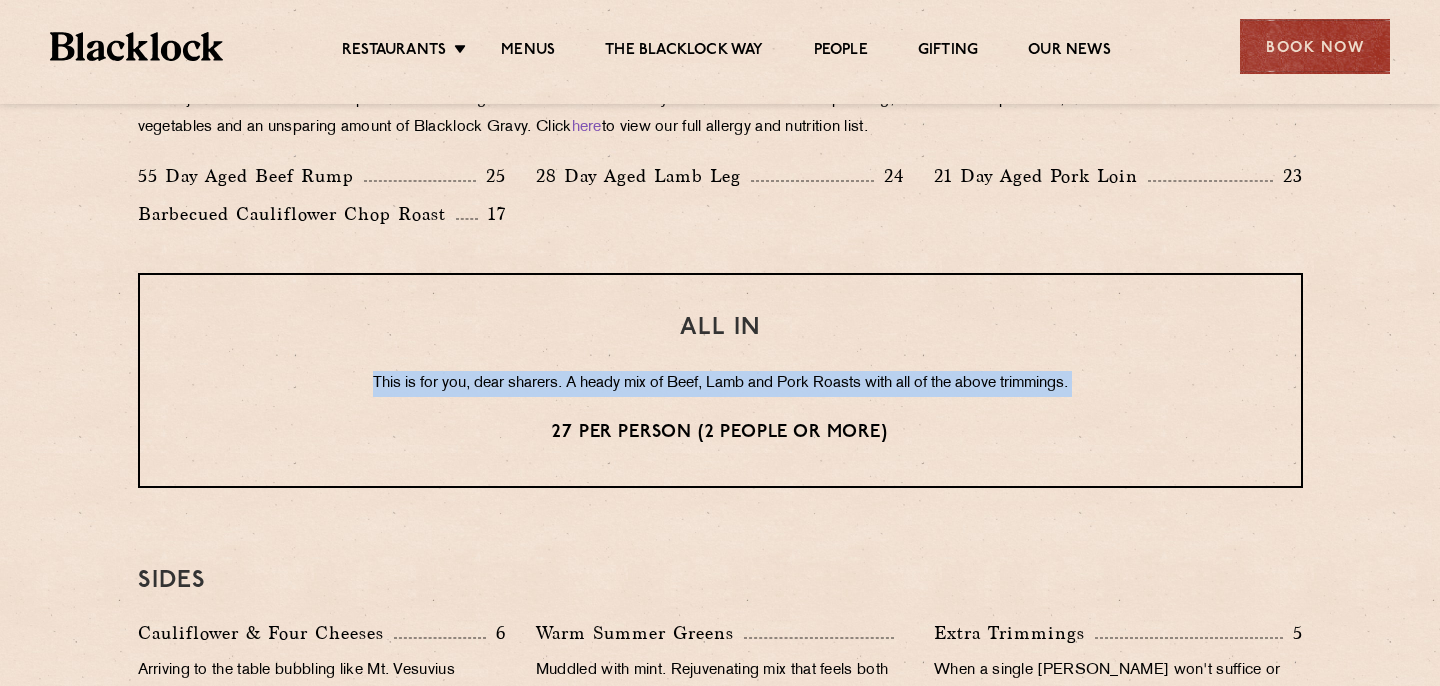 click on "ALL IN This is for you, dear sharers.
A heady mix of Beef, Lamb and Pork Roasts with all of the above trimmings. 27 per person (2 people or more)" at bounding box center [720, 380] 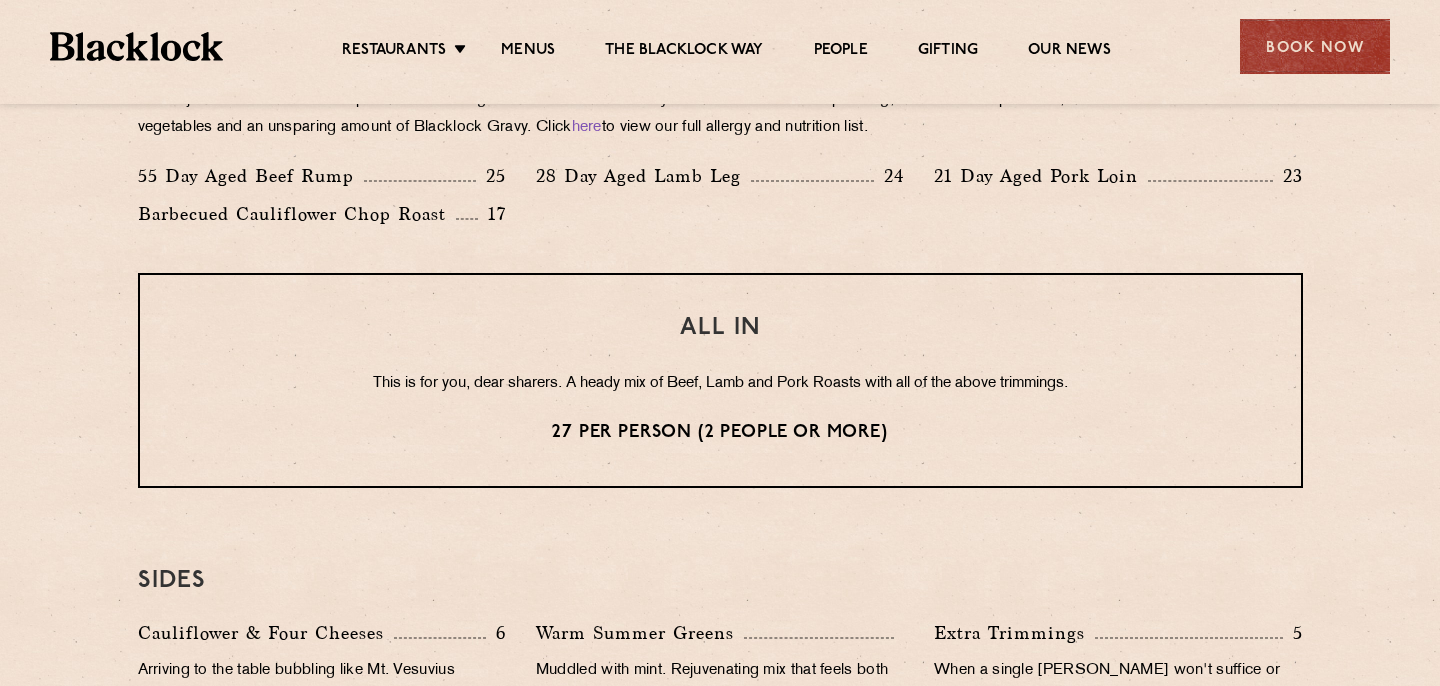 click on "ALL IN This is for you, dear sharers.
A heady mix of Beef, Lamb and Pork Roasts with all of the above trimmings. 27 per person (2 people or more)" at bounding box center (720, 380) 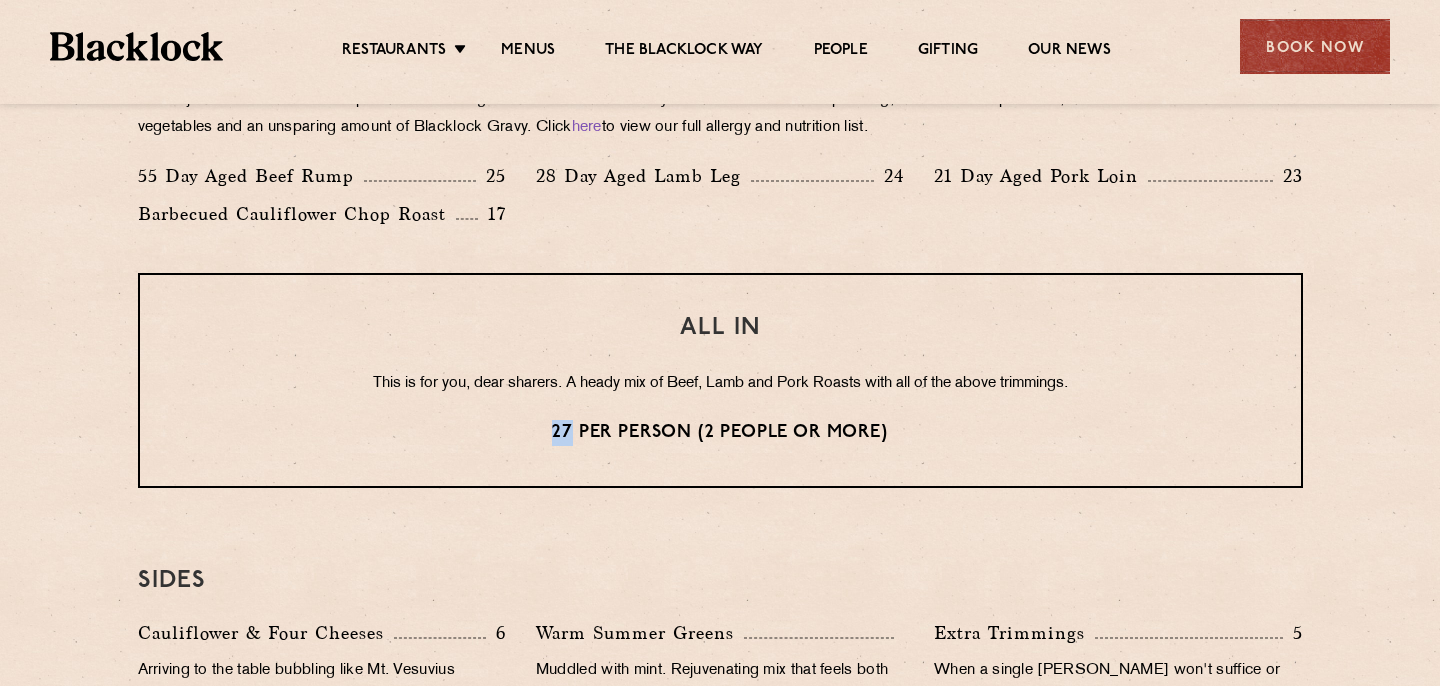 click on "ALL IN This is for you, dear sharers.
A heady mix of Beef, Lamb and Pork Roasts with all of the above trimmings. 27 per person (2 people or more)" at bounding box center (720, 380) 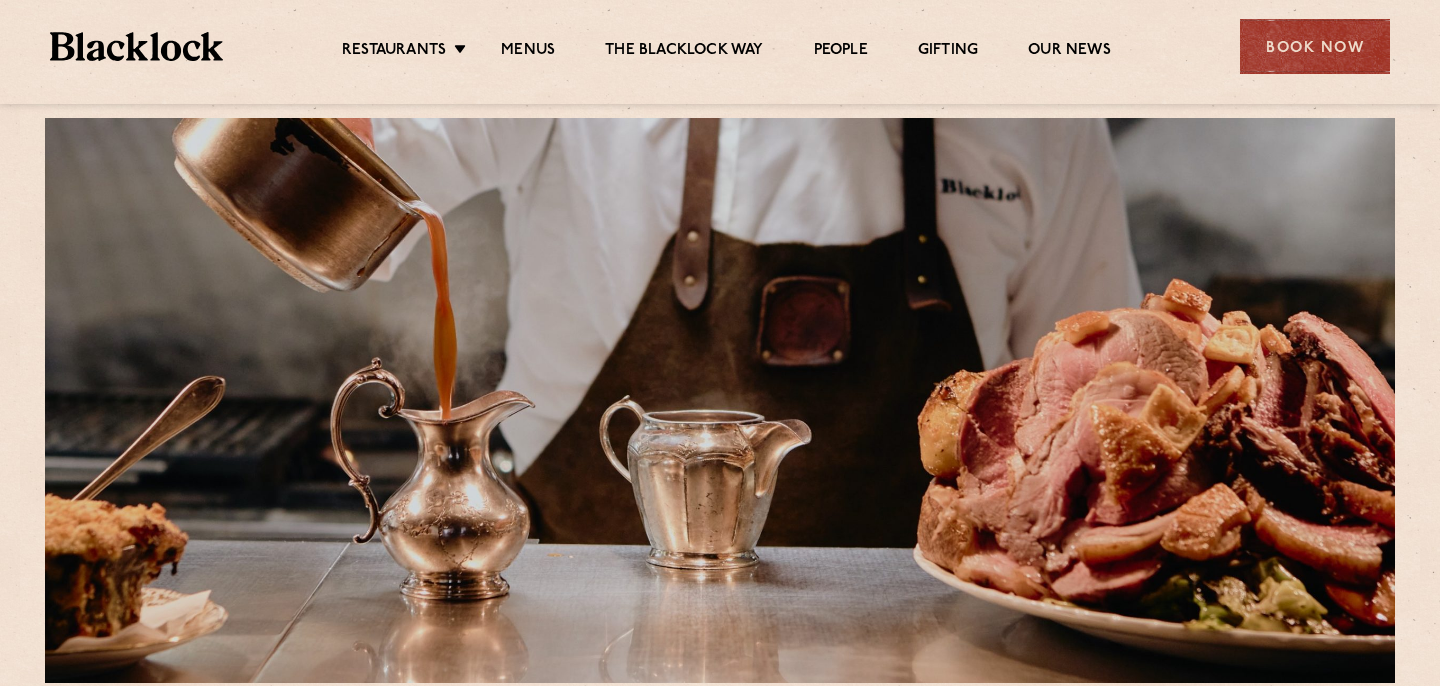 scroll, scrollTop: 0, scrollLeft: 0, axis: both 